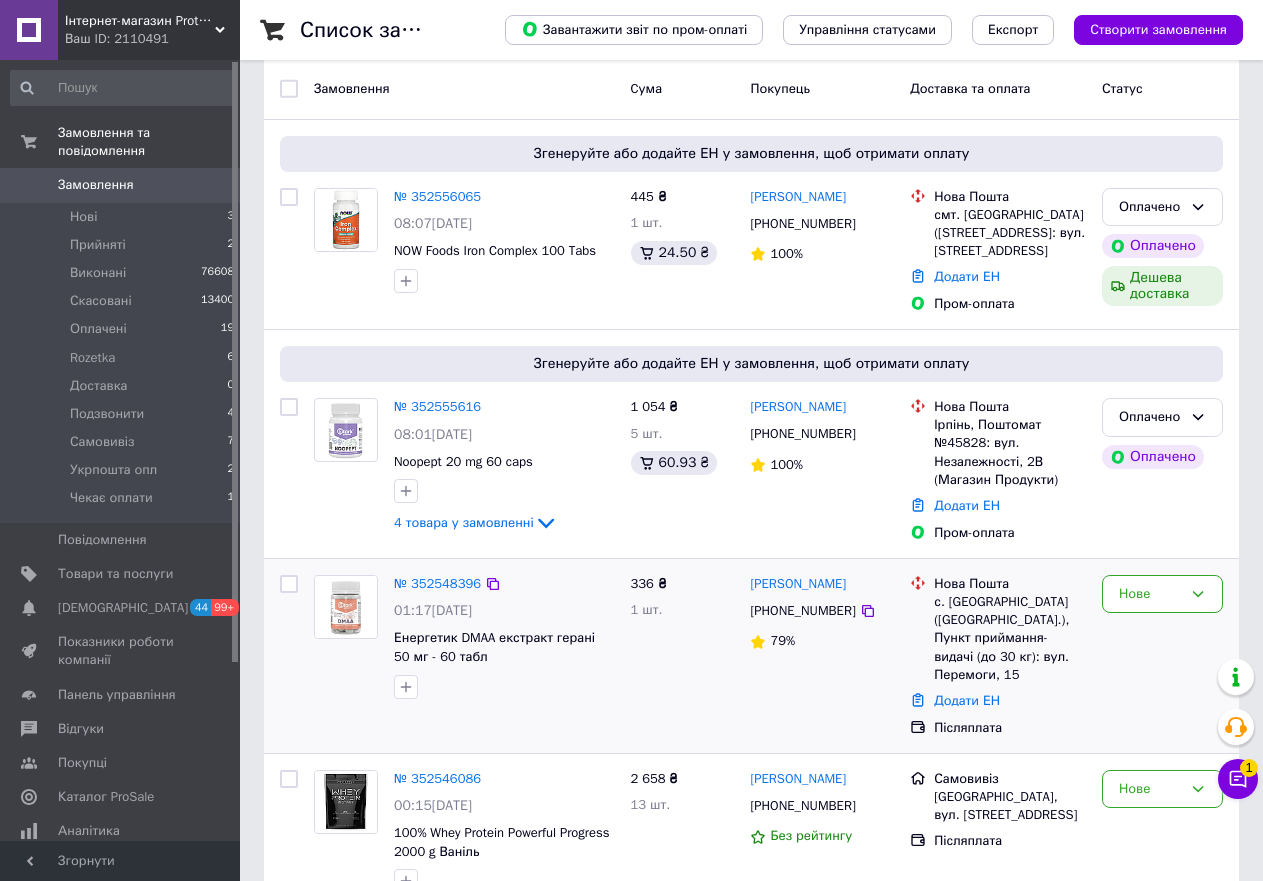 scroll, scrollTop: 200, scrollLeft: 0, axis: vertical 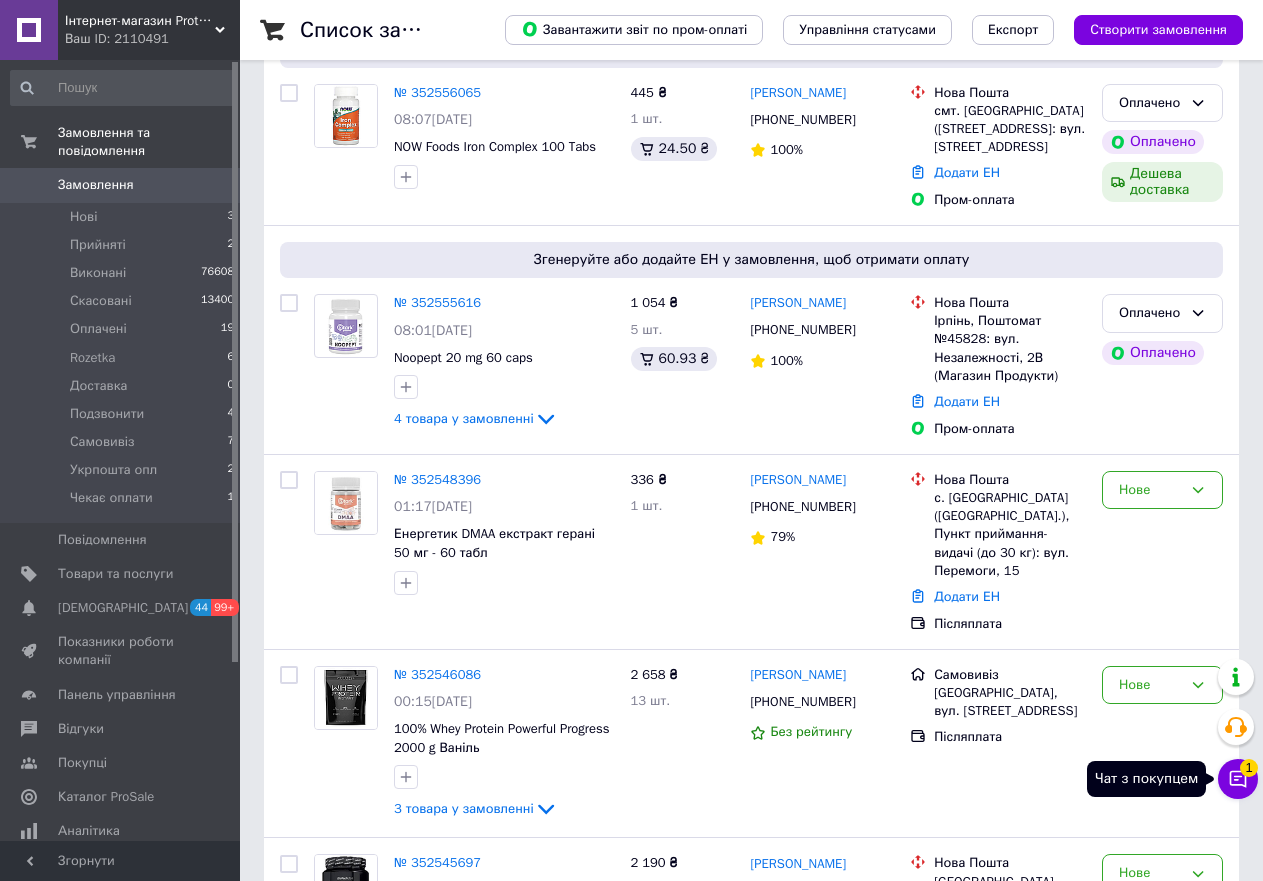 click 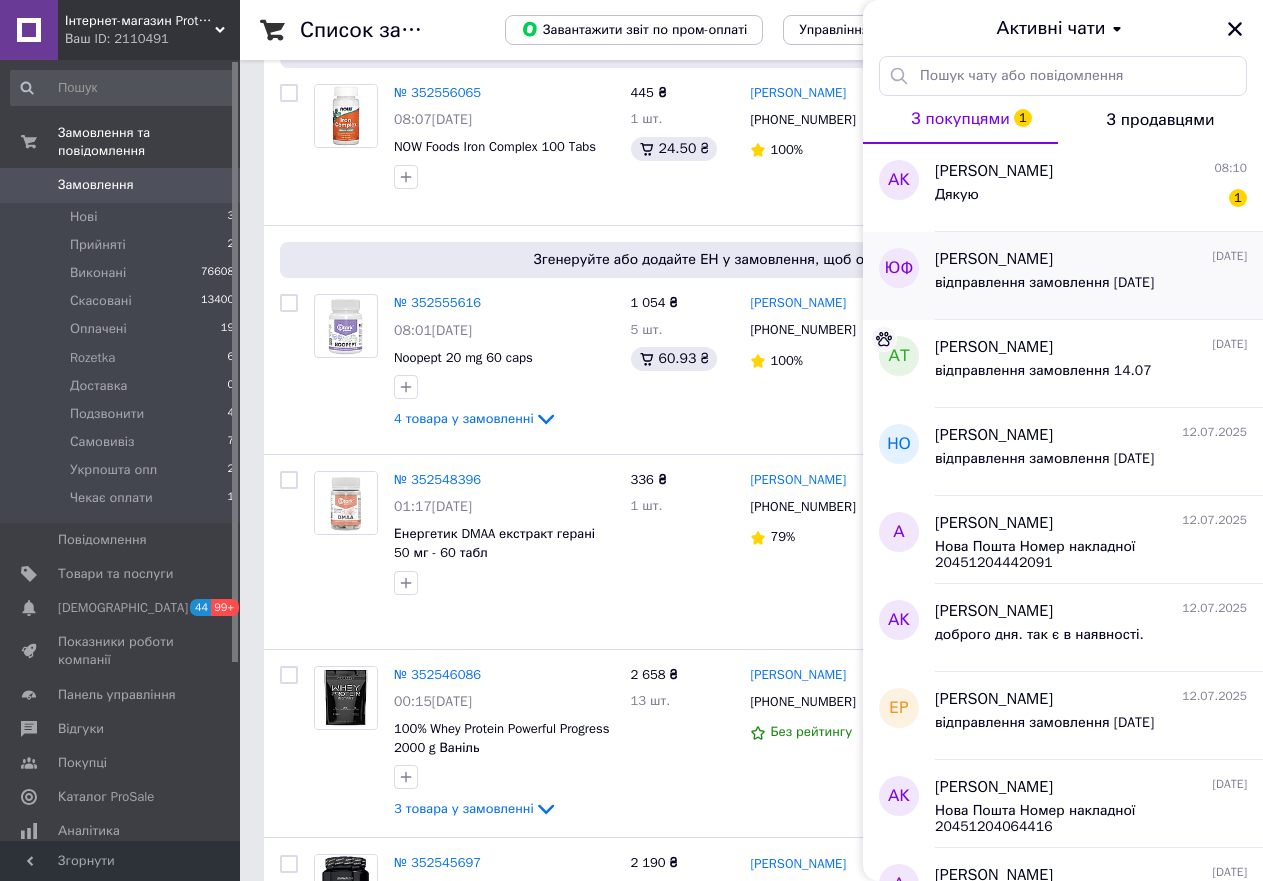 click on "відправлення замовлення [DATE]" at bounding box center [1091, 287] 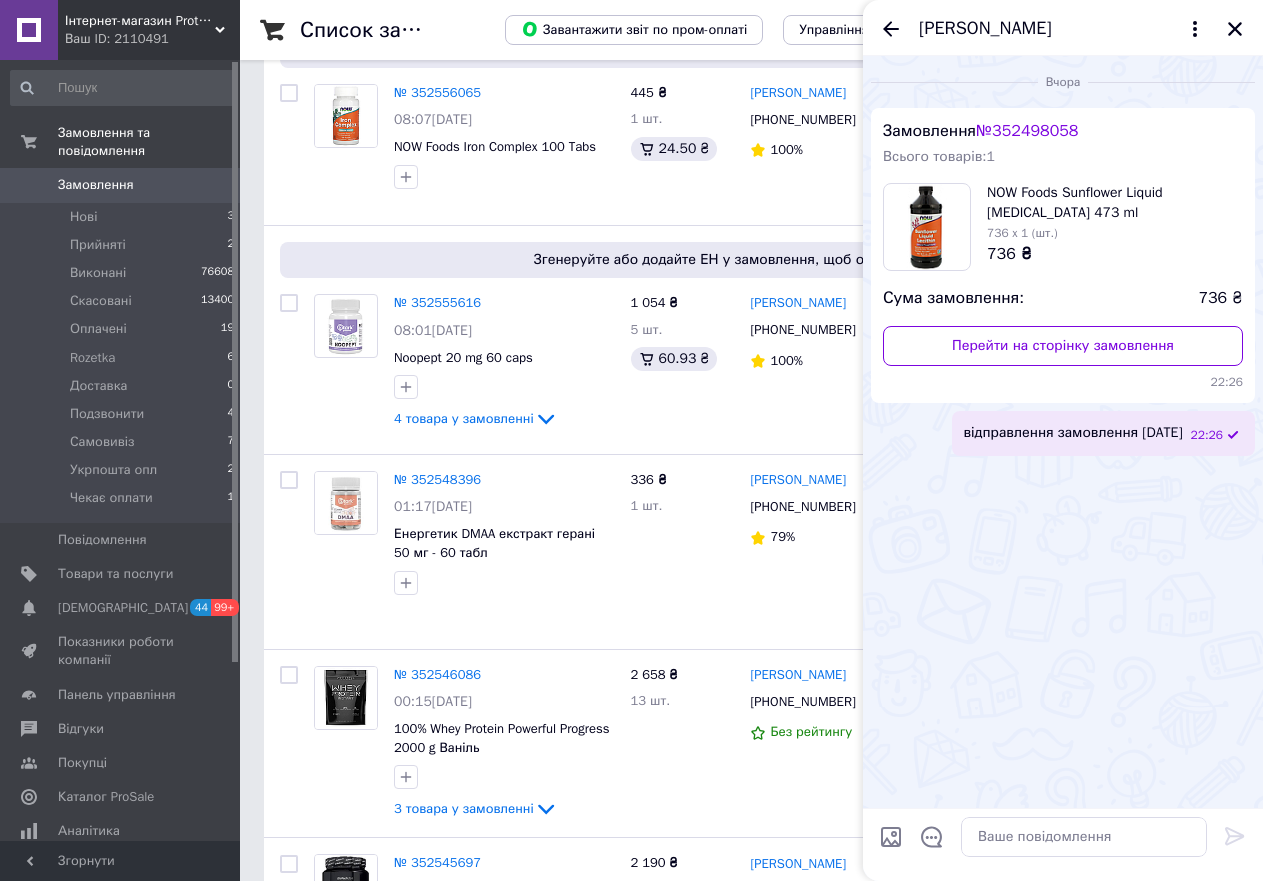 drag, startPoint x: 1236, startPoint y: 23, endPoint x: 1054, endPoint y: 526, distance: 534.914 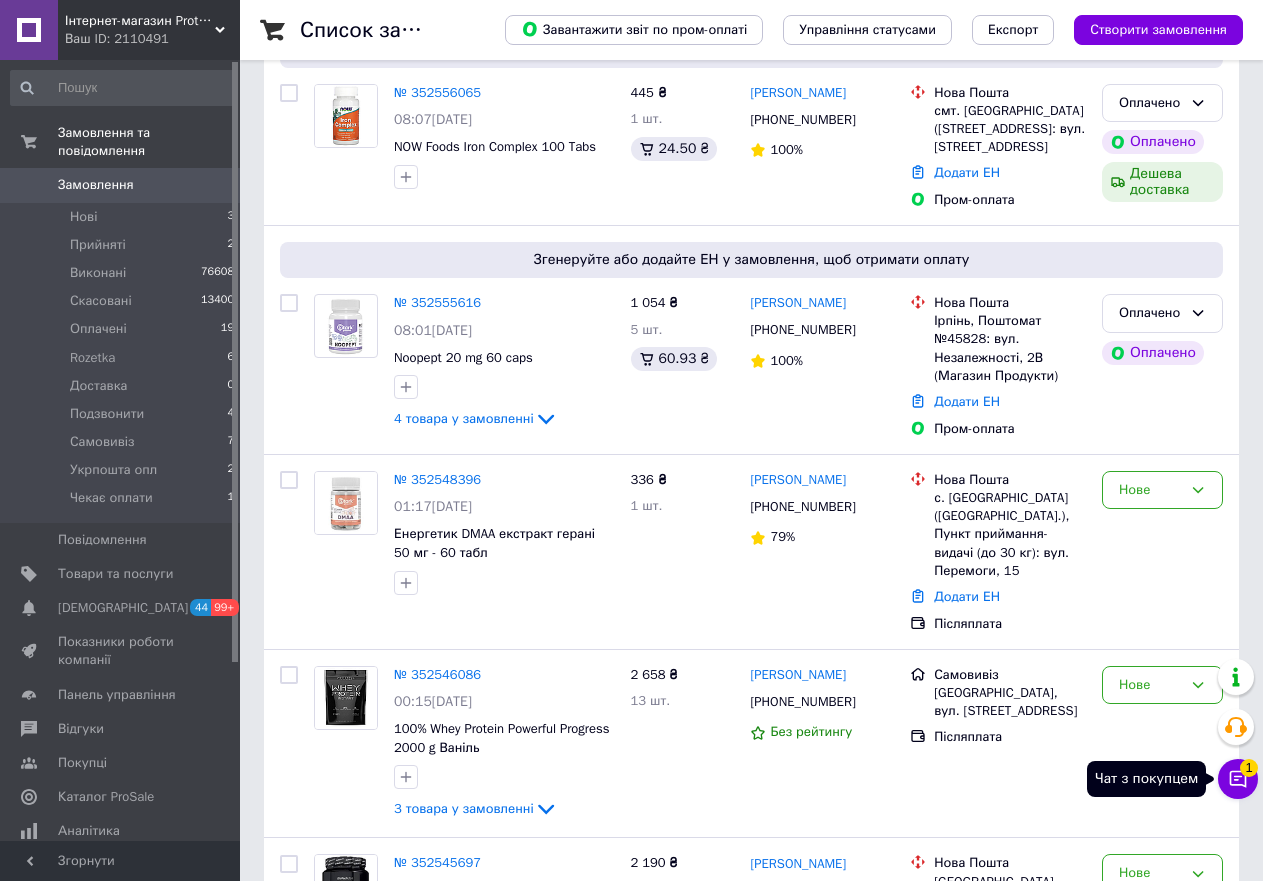 click 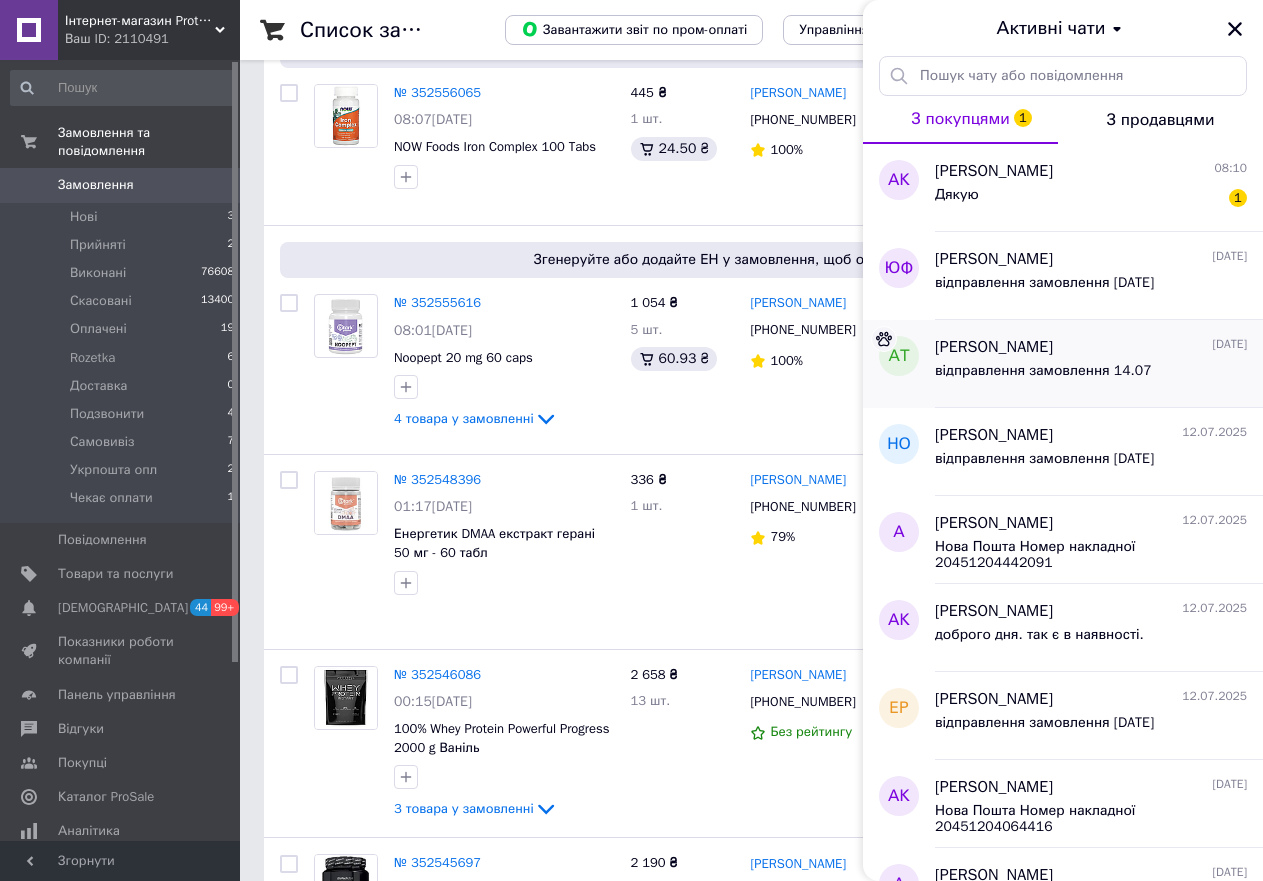 click on "відправлення замовлення 14.07" at bounding box center (1043, 377) 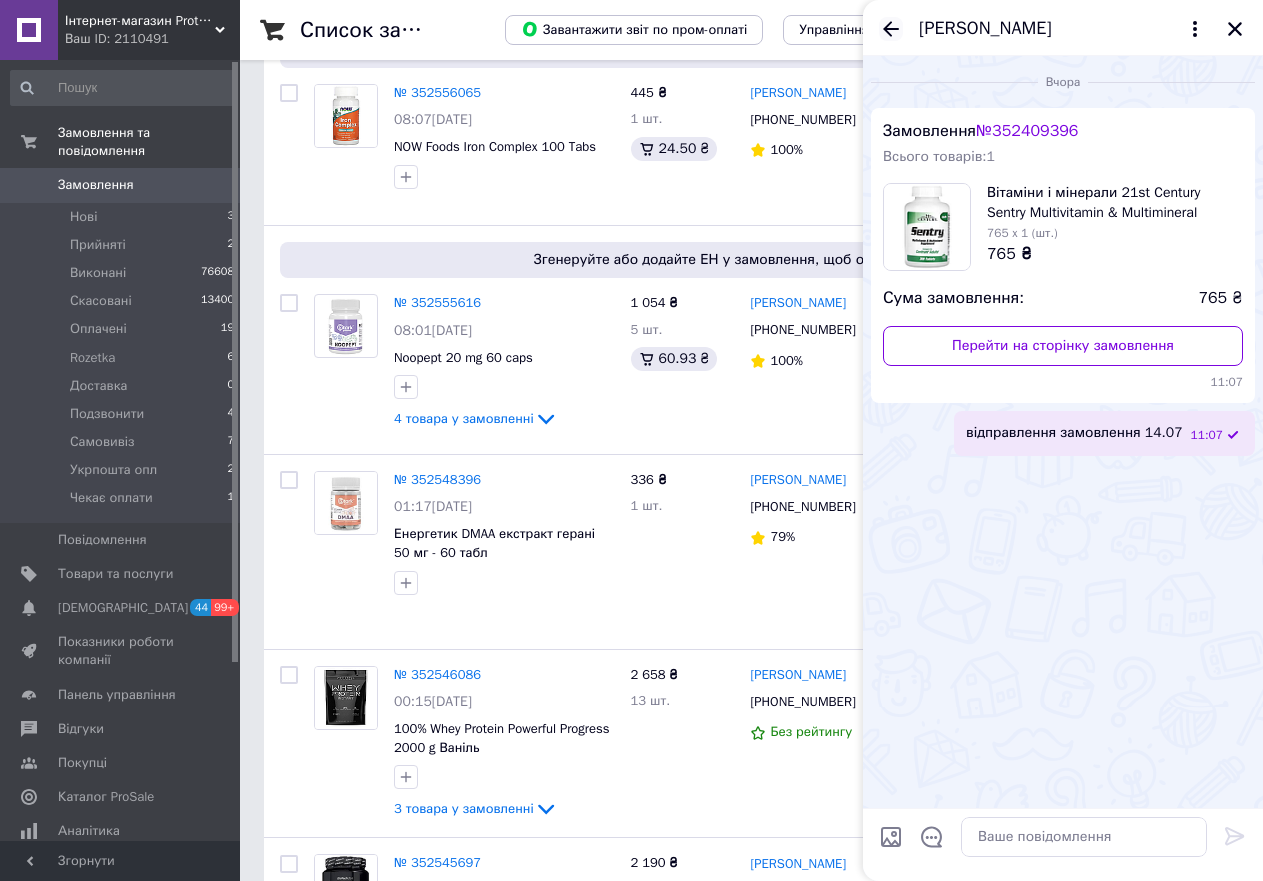 click 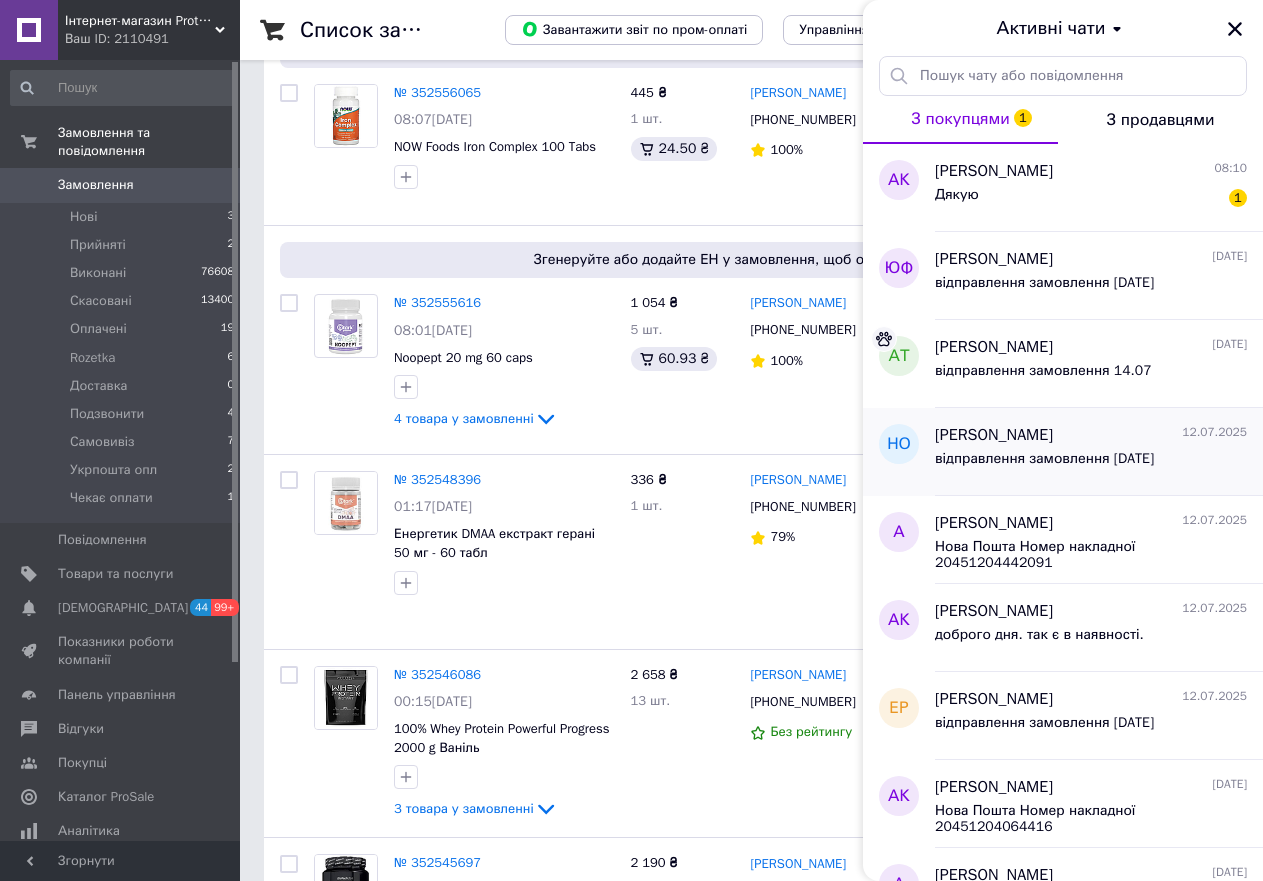 click on "відправлення замовлення [DATE]" at bounding box center (1044, 465) 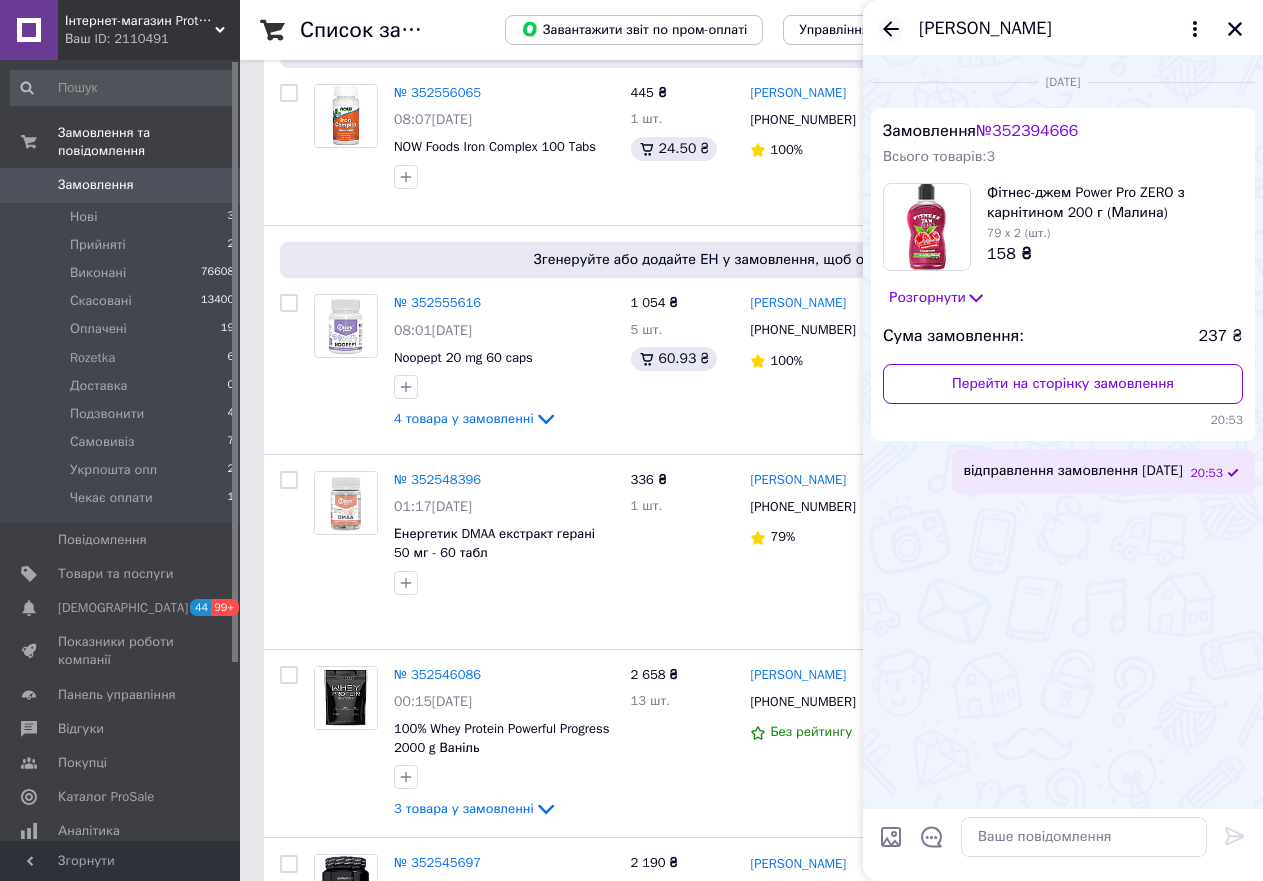 click 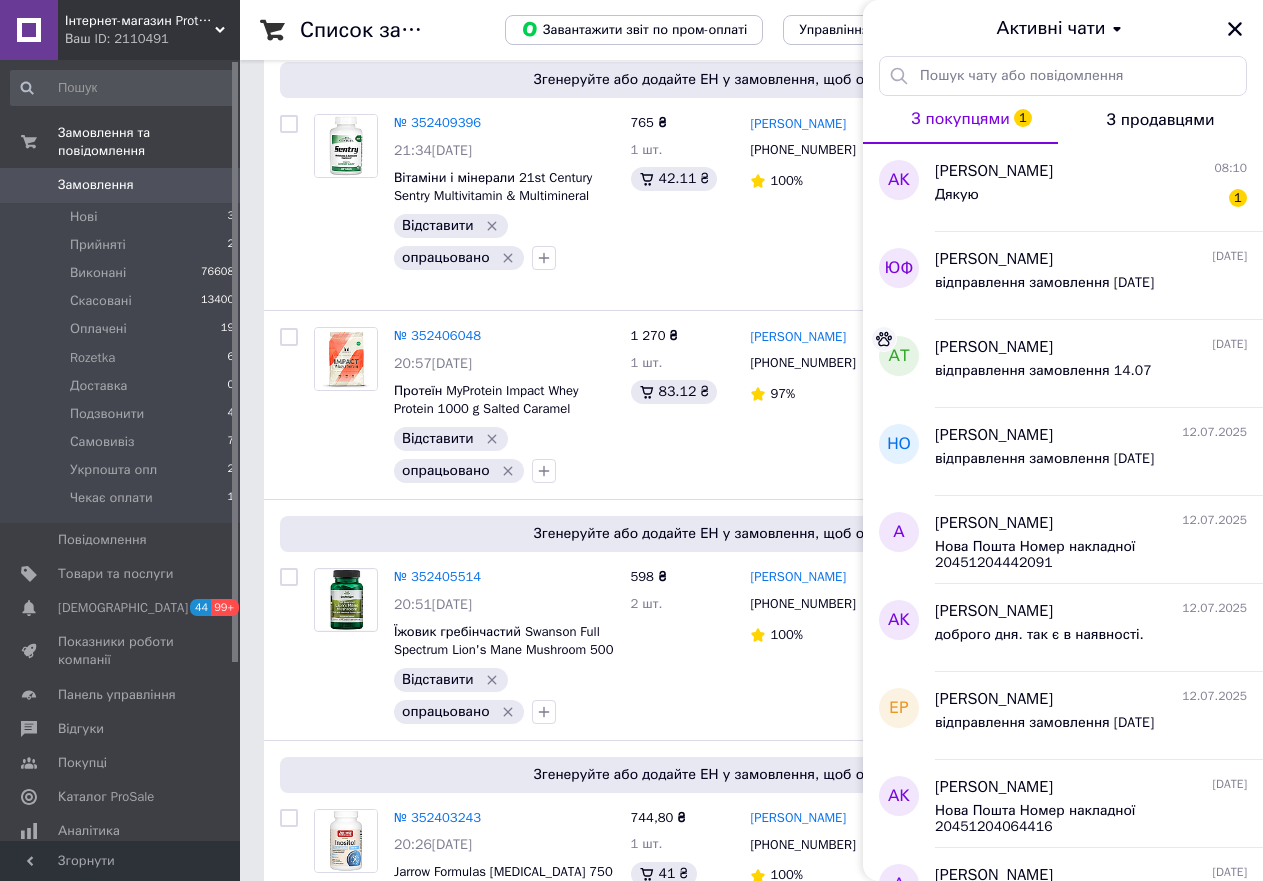 scroll, scrollTop: 5400, scrollLeft: 0, axis: vertical 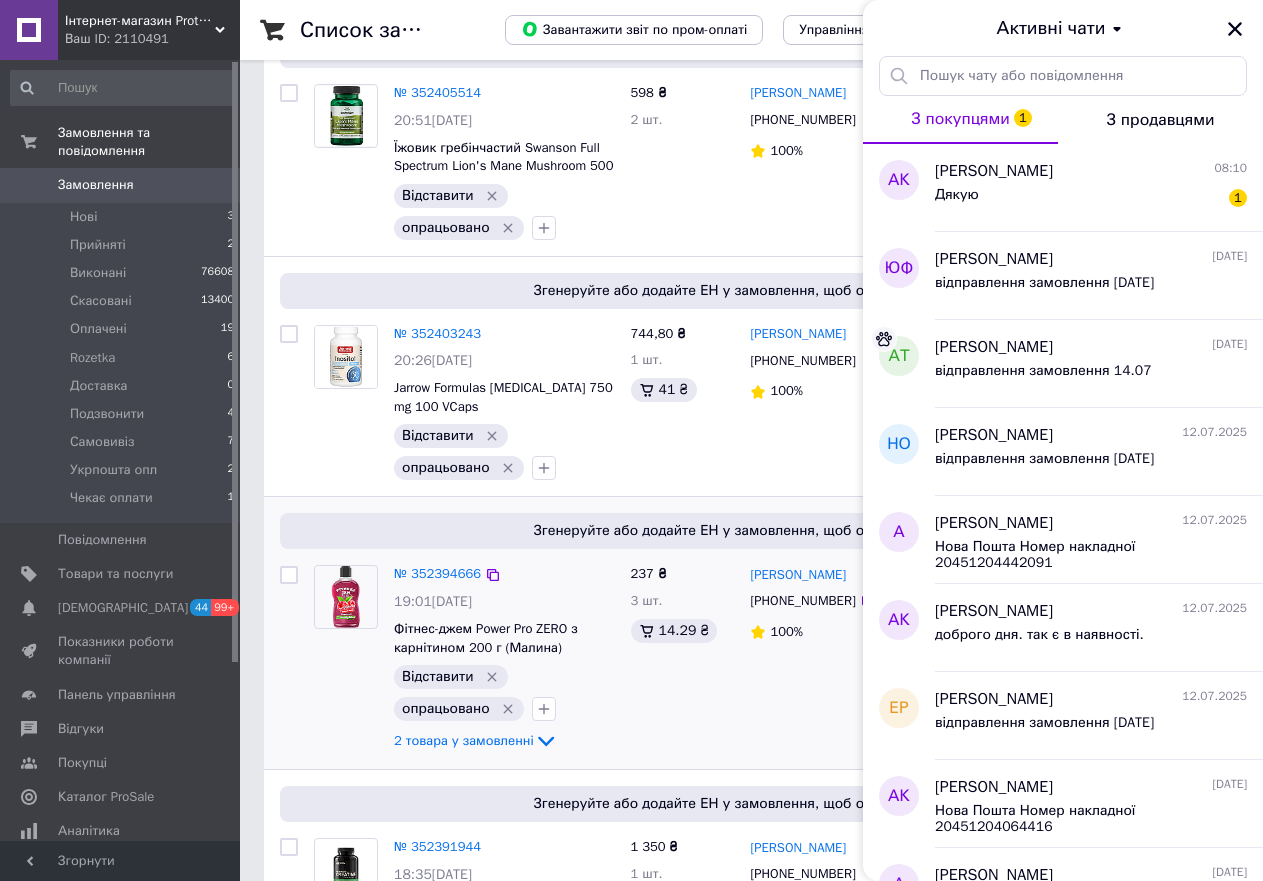 click on "237 ₴ 3 шт. 14.29 ₴" at bounding box center [683, 659] 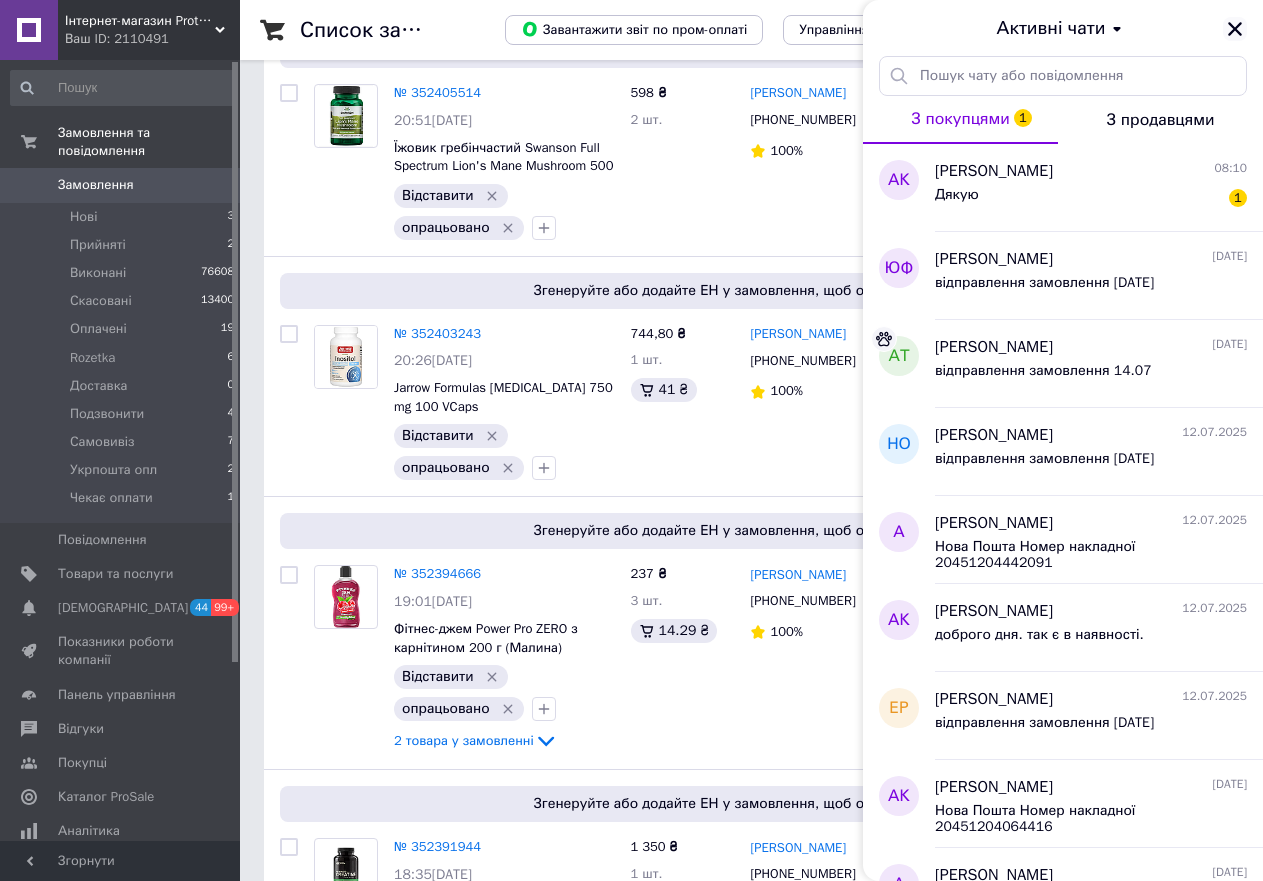 click 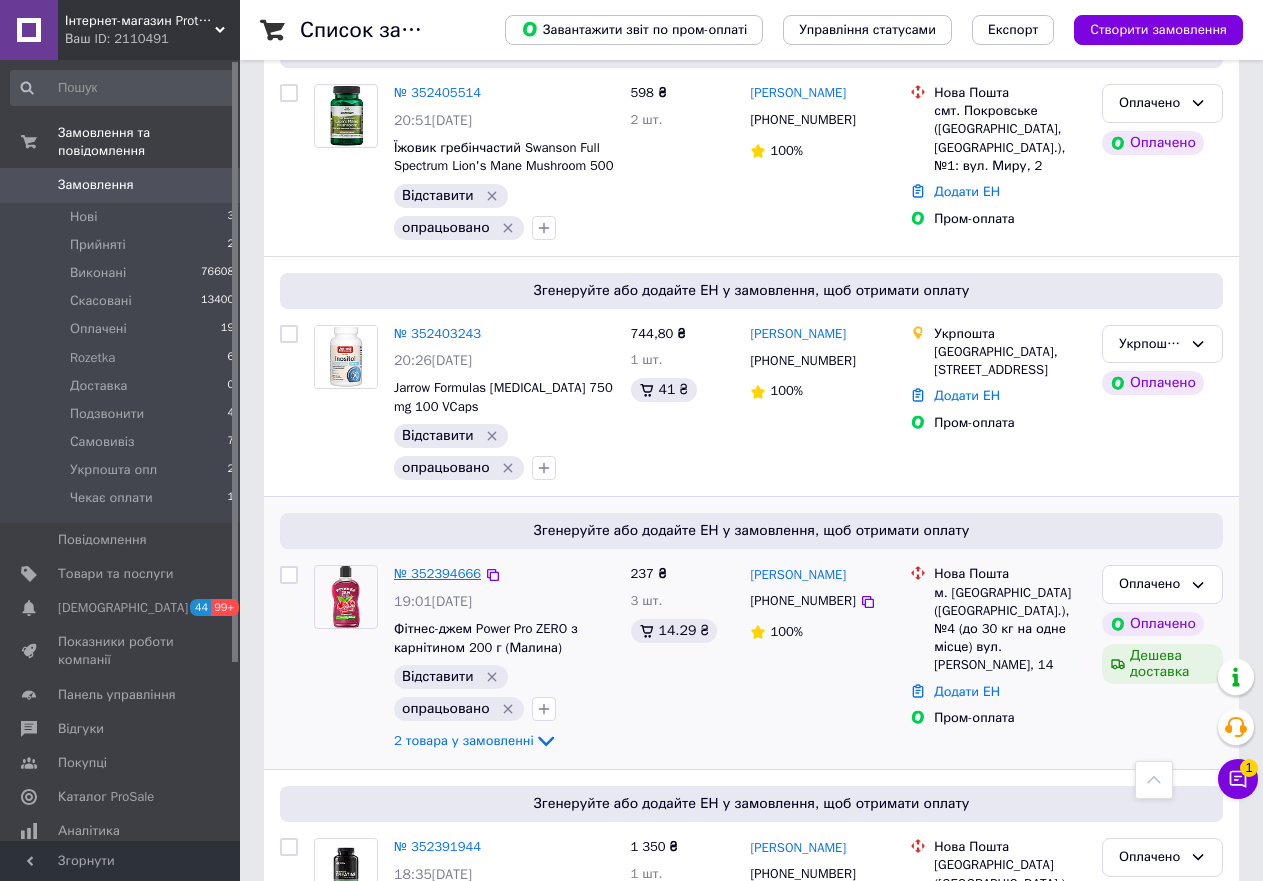 click on "№ 352394666" at bounding box center [437, 573] 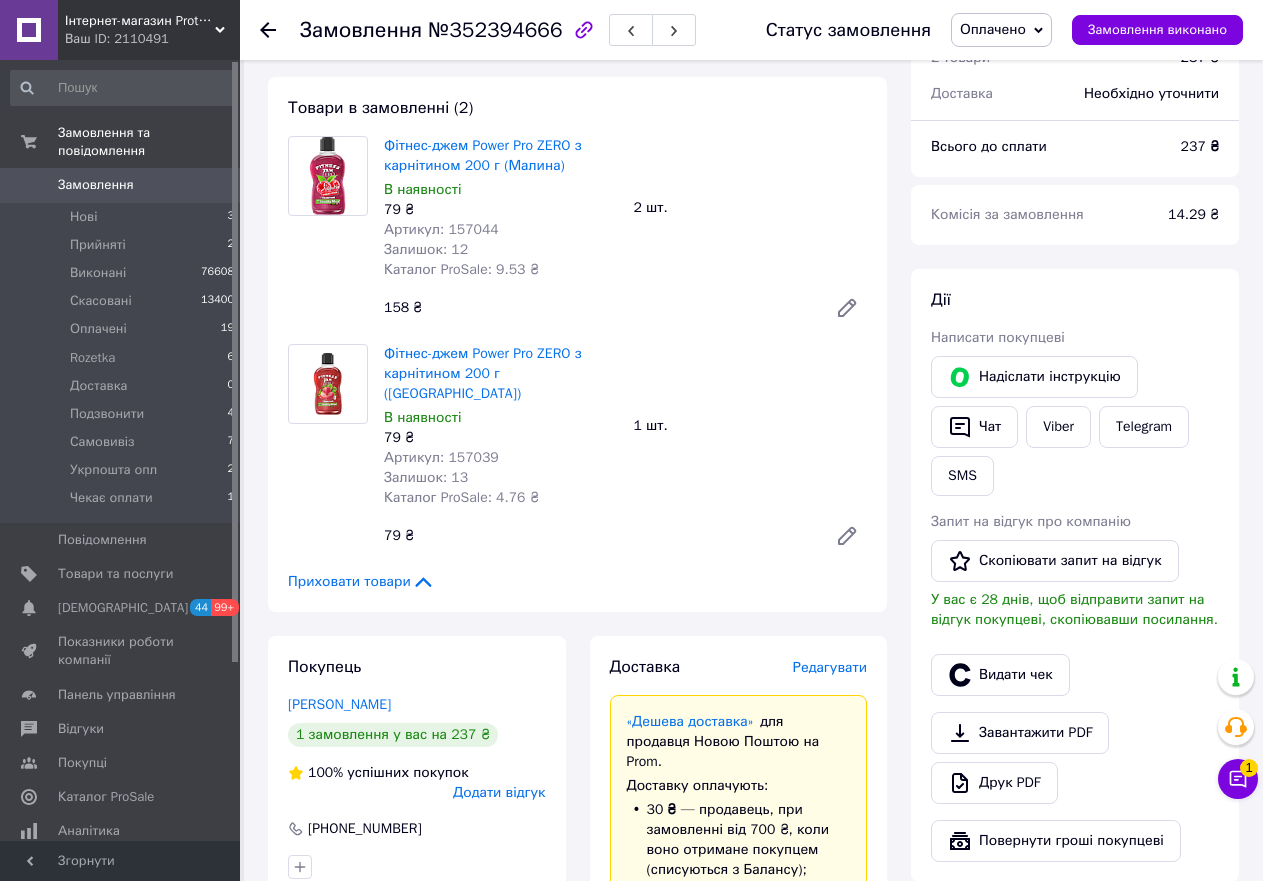 scroll, scrollTop: 400, scrollLeft: 0, axis: vertical 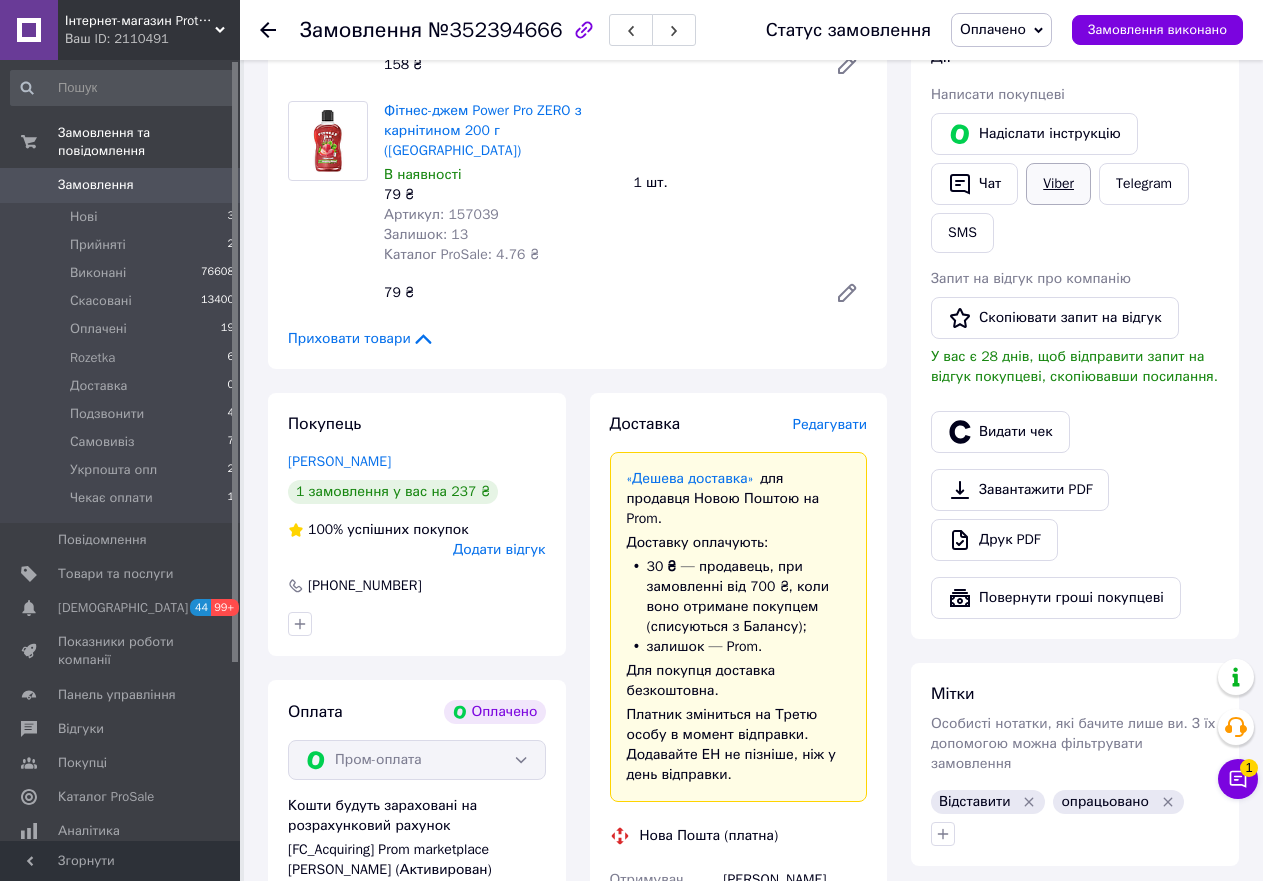 click on "Viber" at bounding box center (1058, 184) 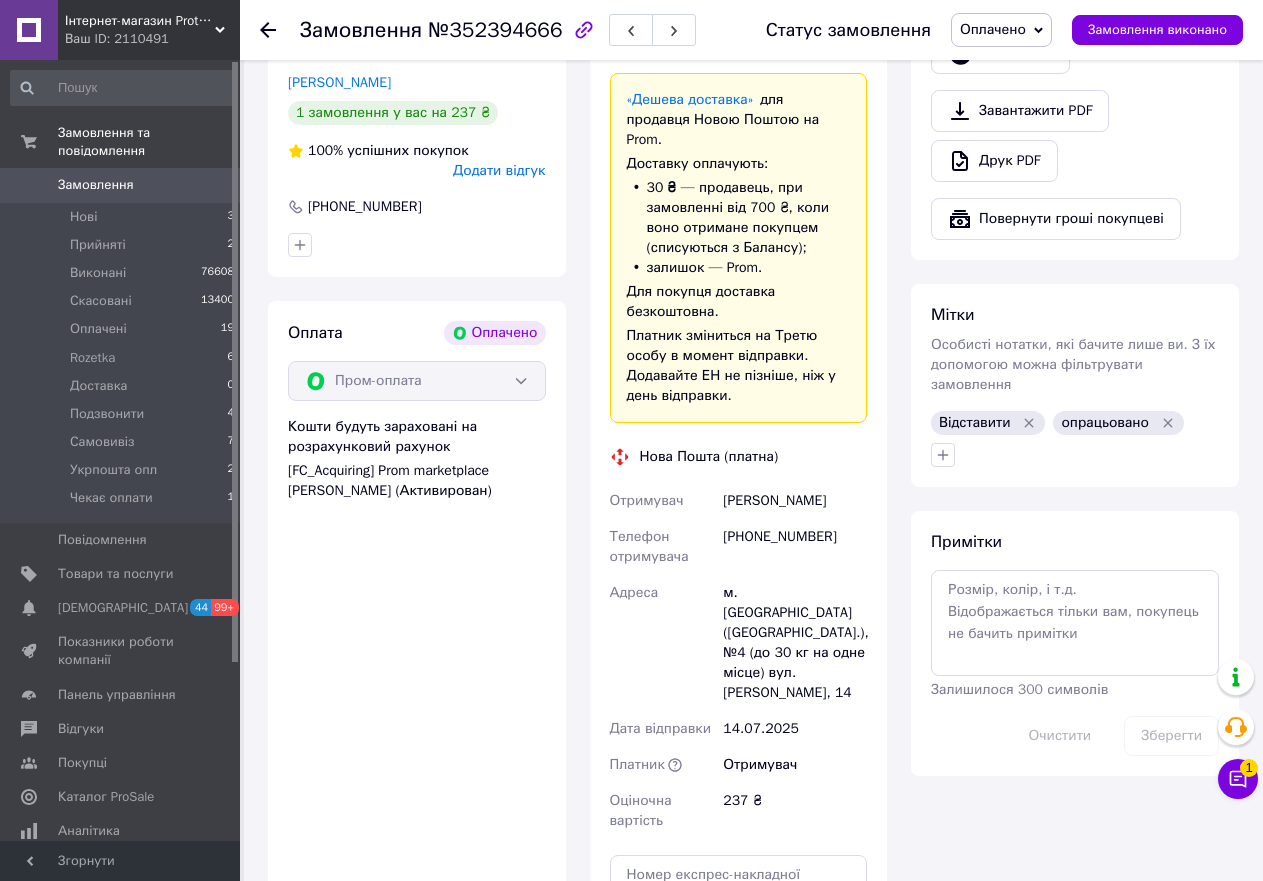 scroll, scrollTop: 800, scrollLeft: 0, axis: vertical 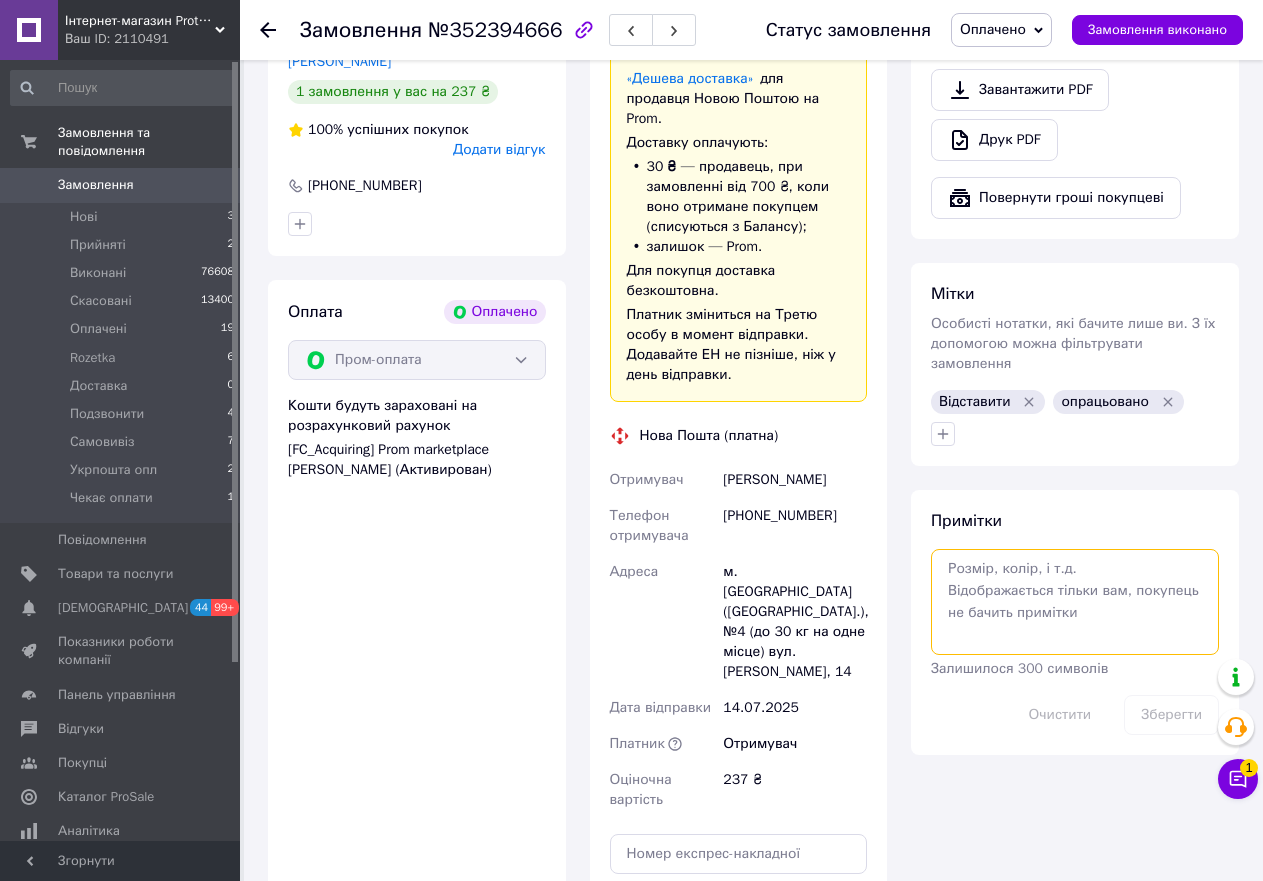 click at bounding box center [1075, 602] 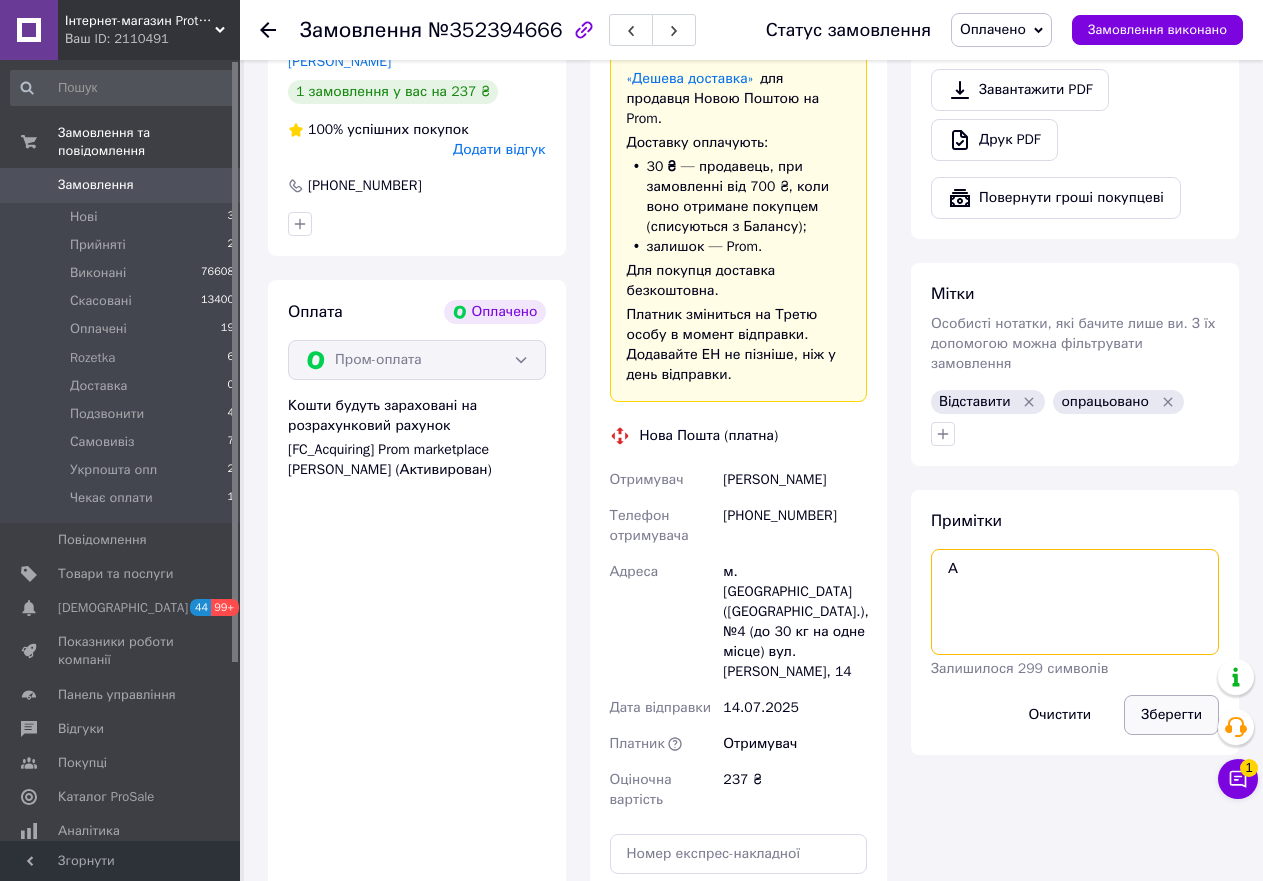 type on "А" 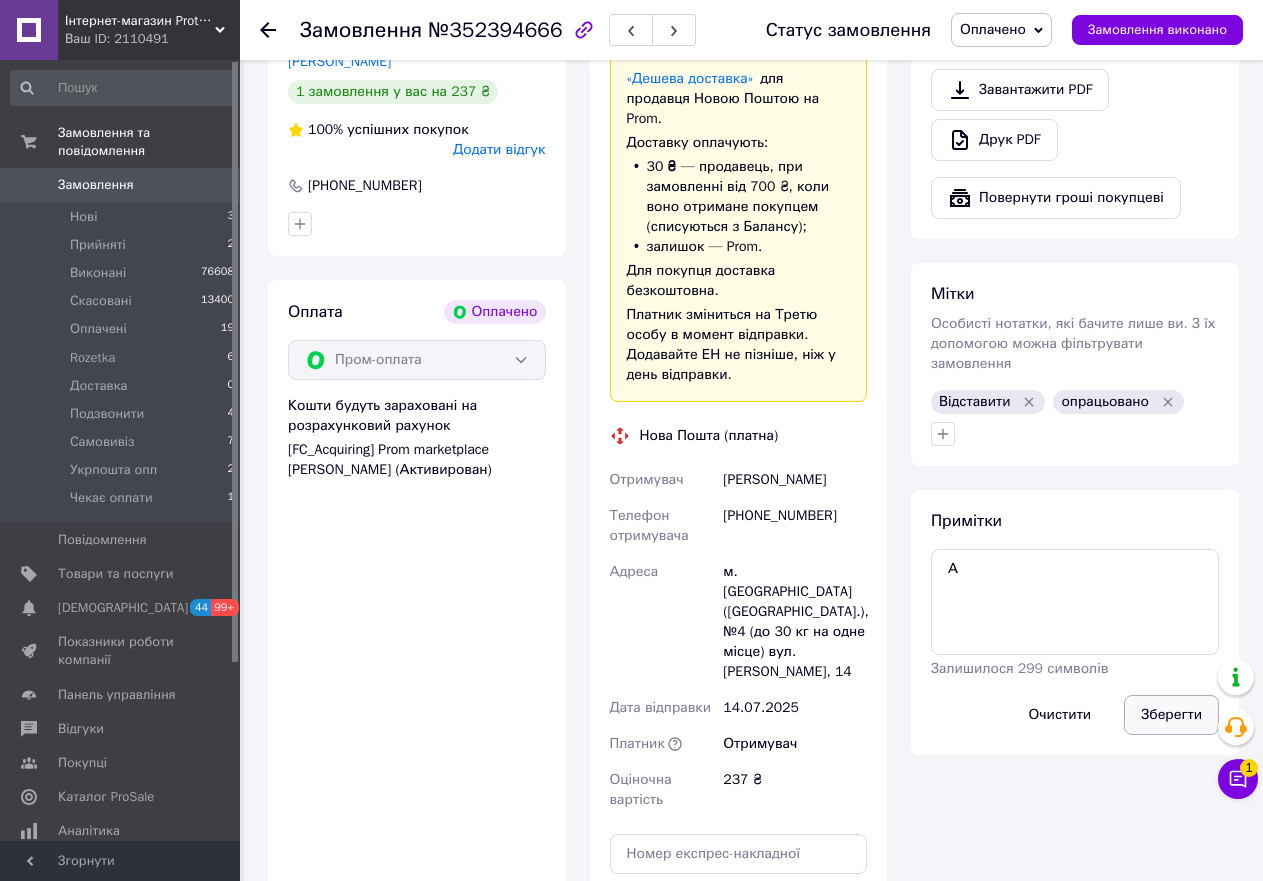 click on "Зберегти" at bounding box center (1171, 715) 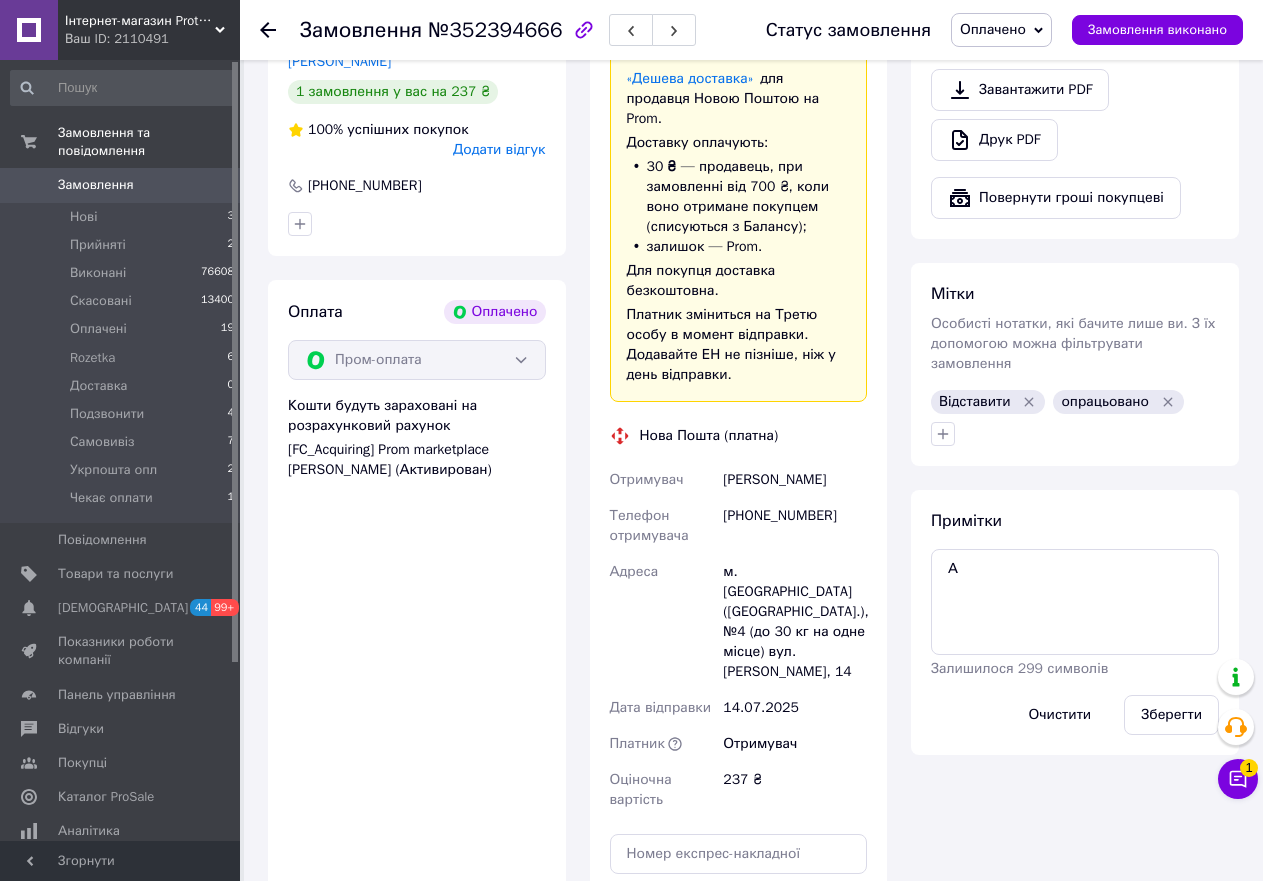 click 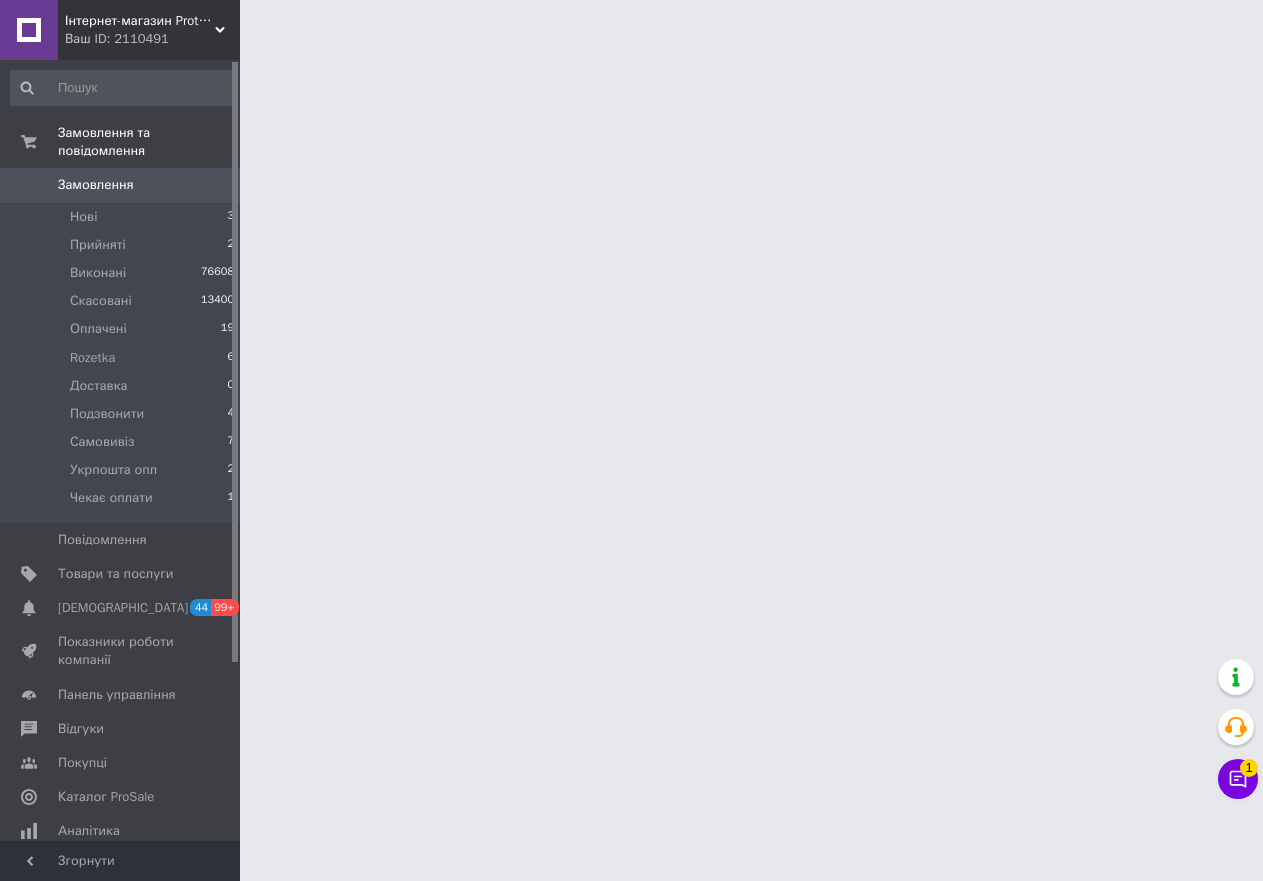scroll, scrollTop: 0, scrollLeft: 0, axis: both 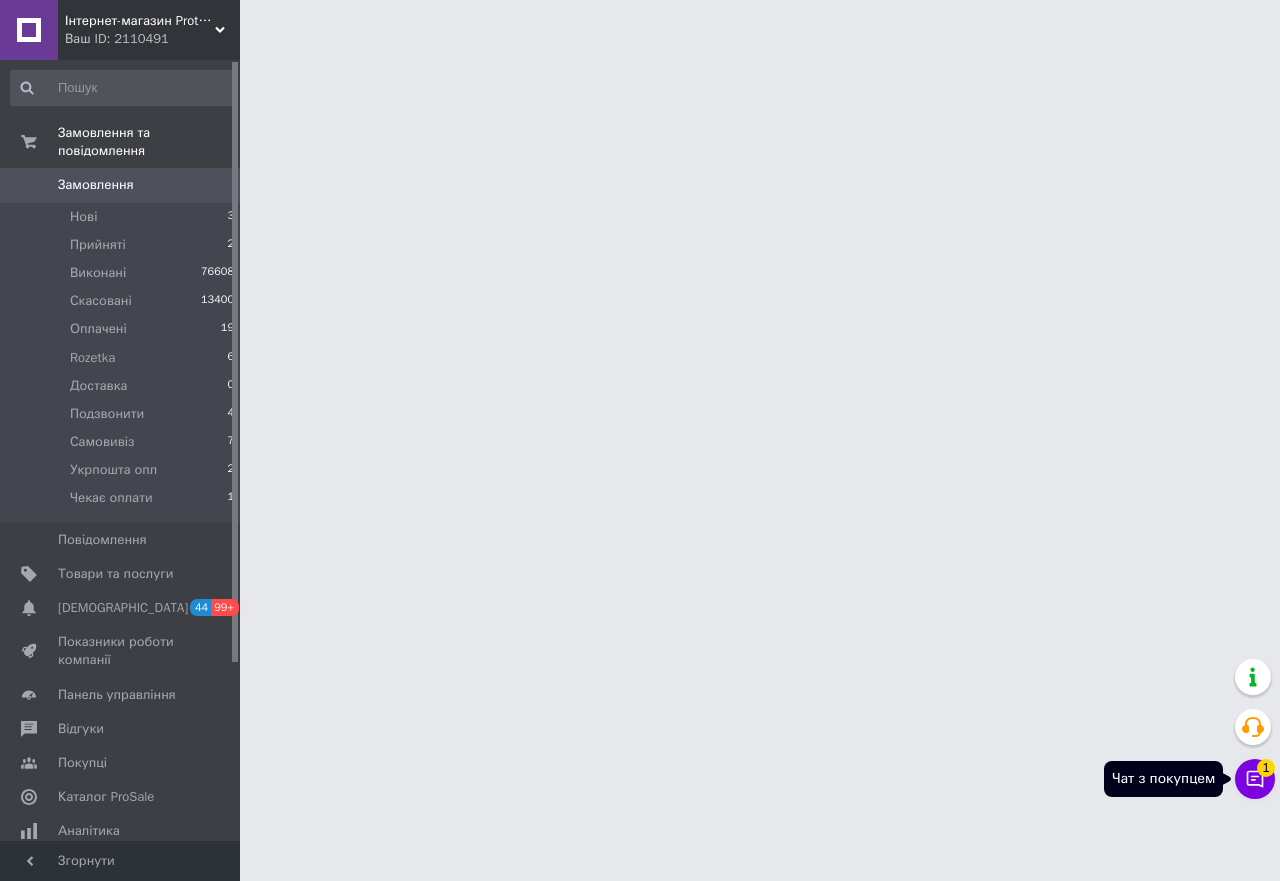 click 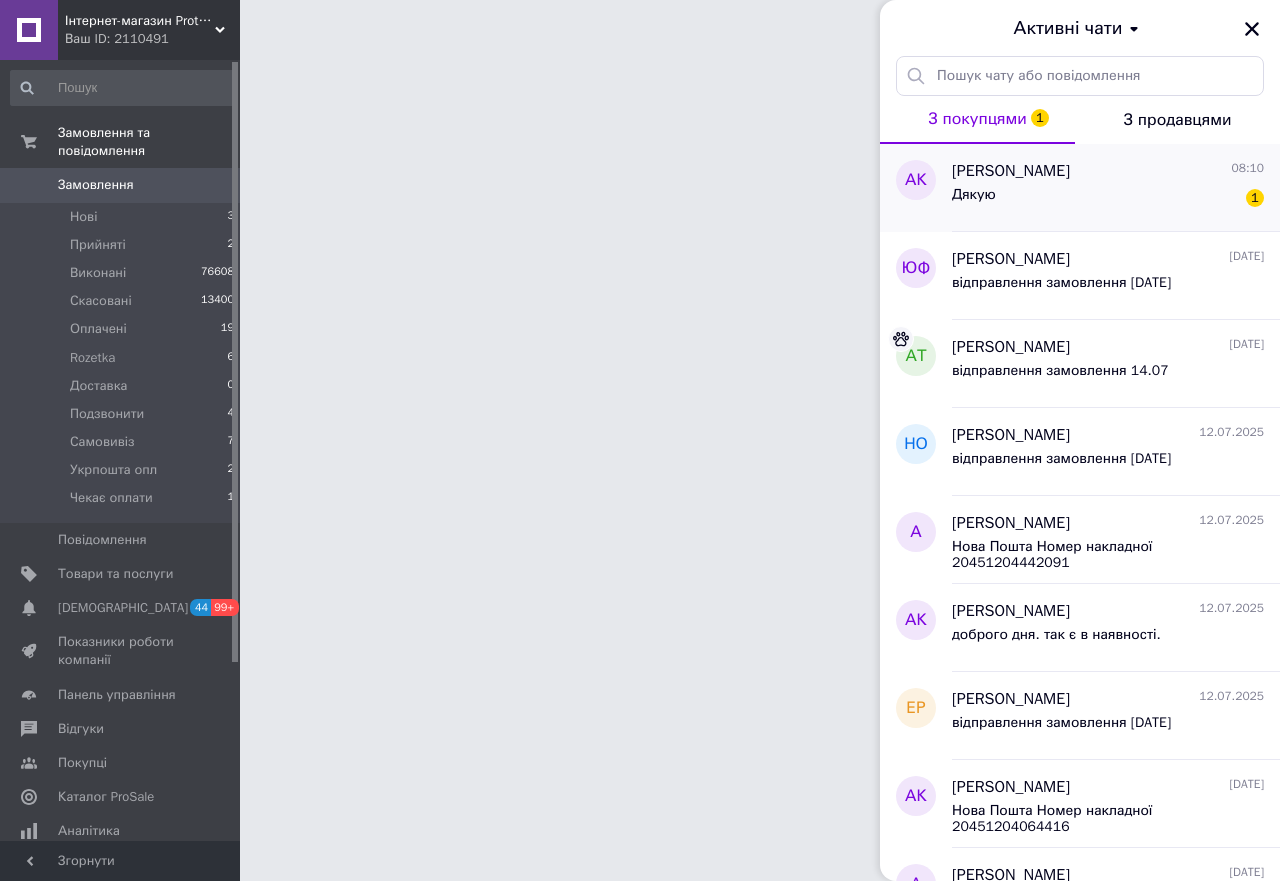 click on "Дякую 1" at bounding box center [1108, 199] 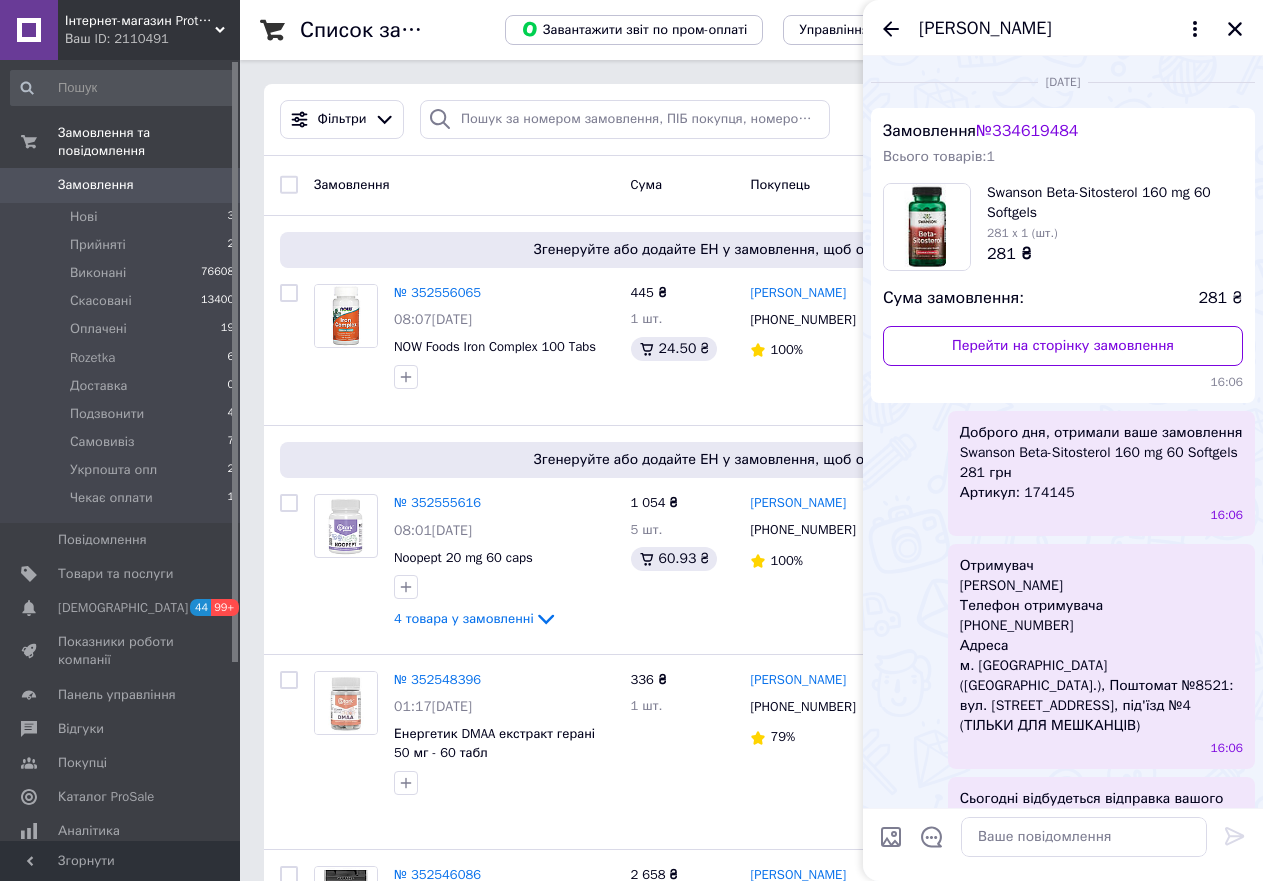 scroll, scrollTop: 679, scrollLeft: 0, axis: vertical 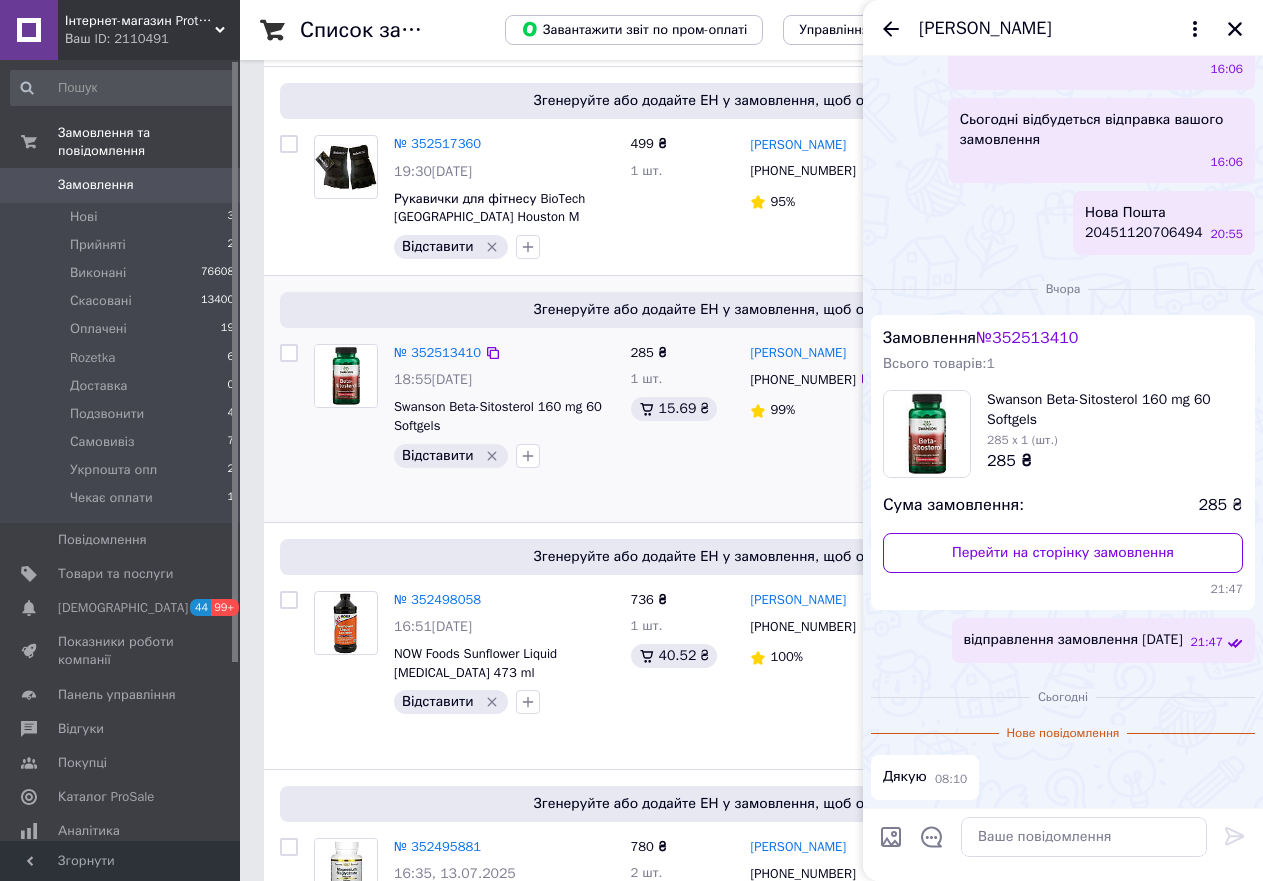 click on "Відставити" at bounding box center (504, 456) 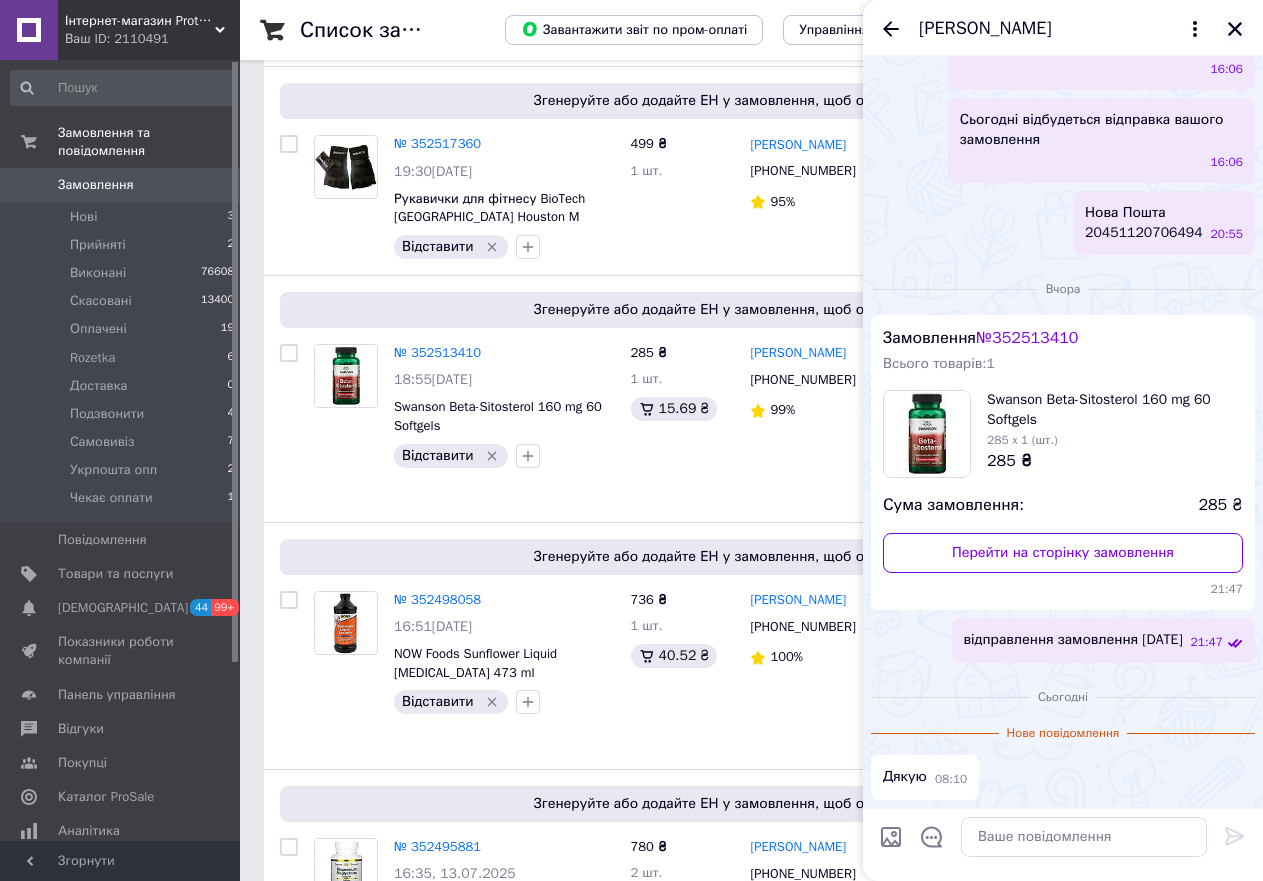 click 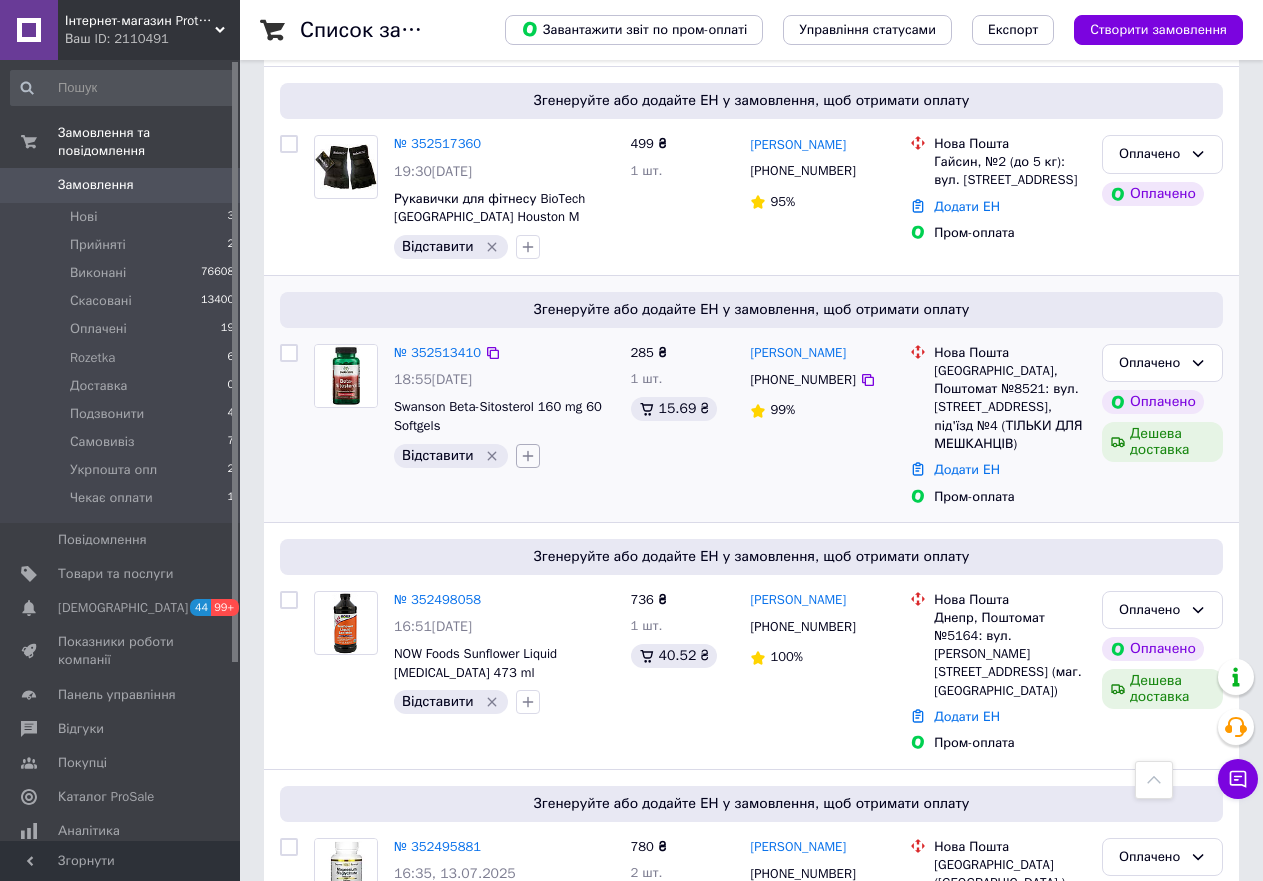 click 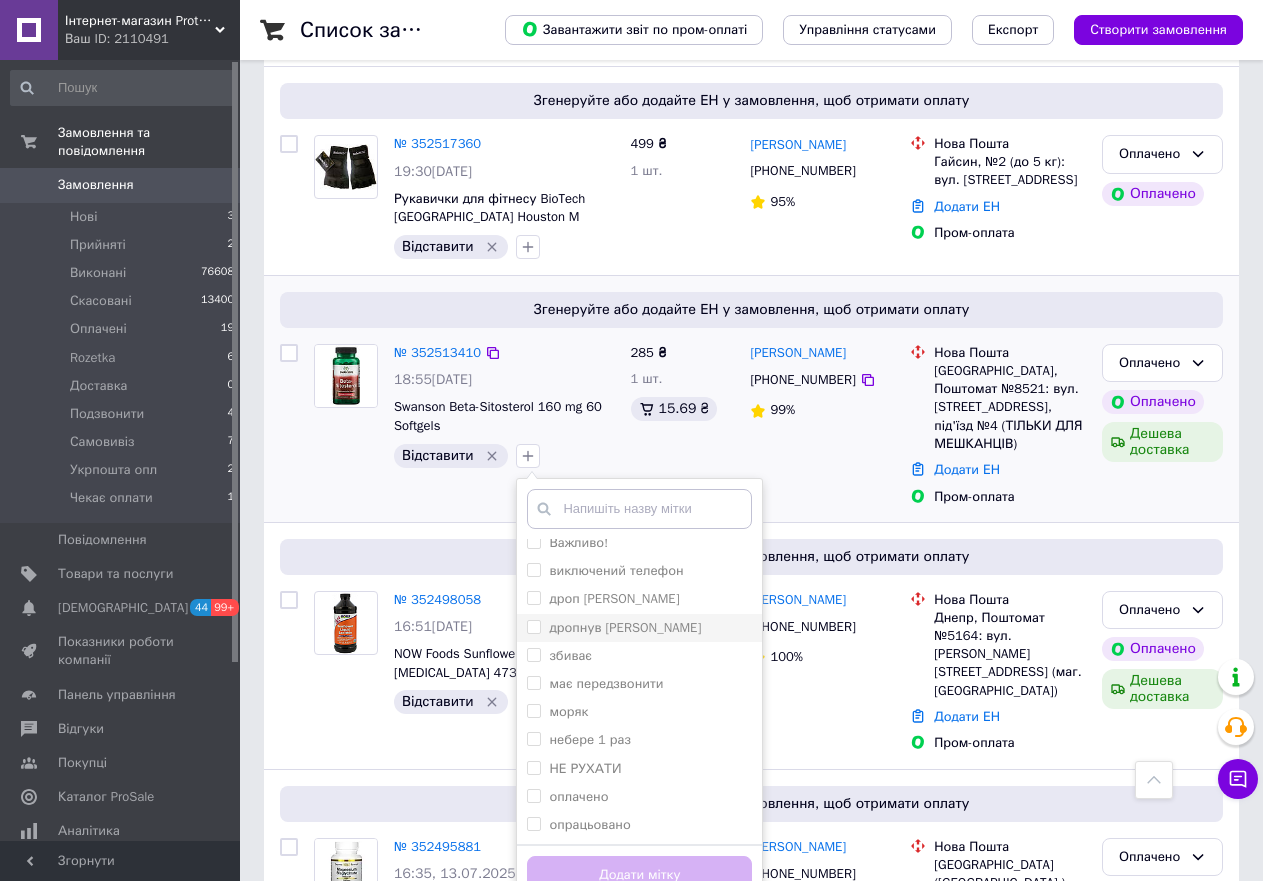 scroll, scrollTop: 100, scrollLeft: 0, axis: vertical 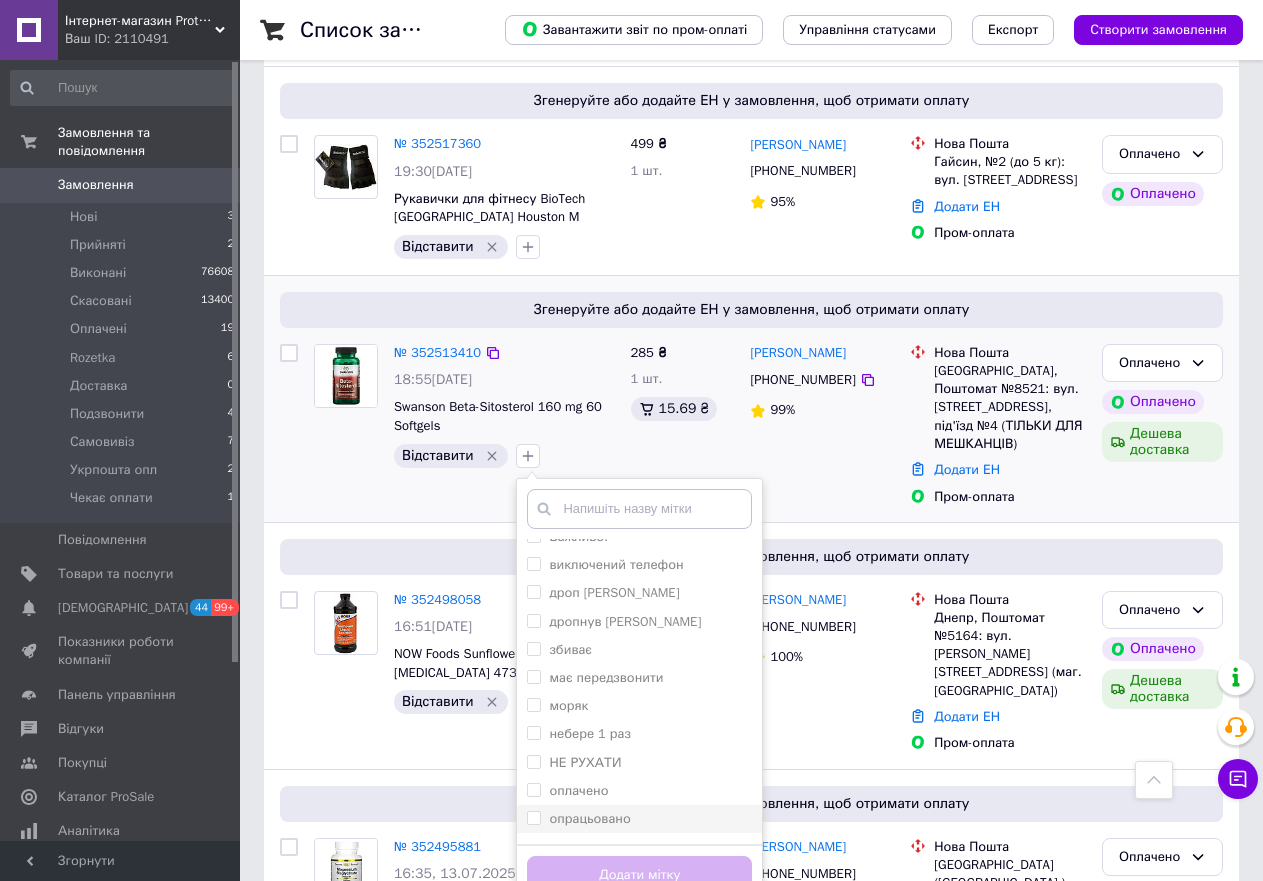 click on "опрацьовано" at bounding box center (533, 817) 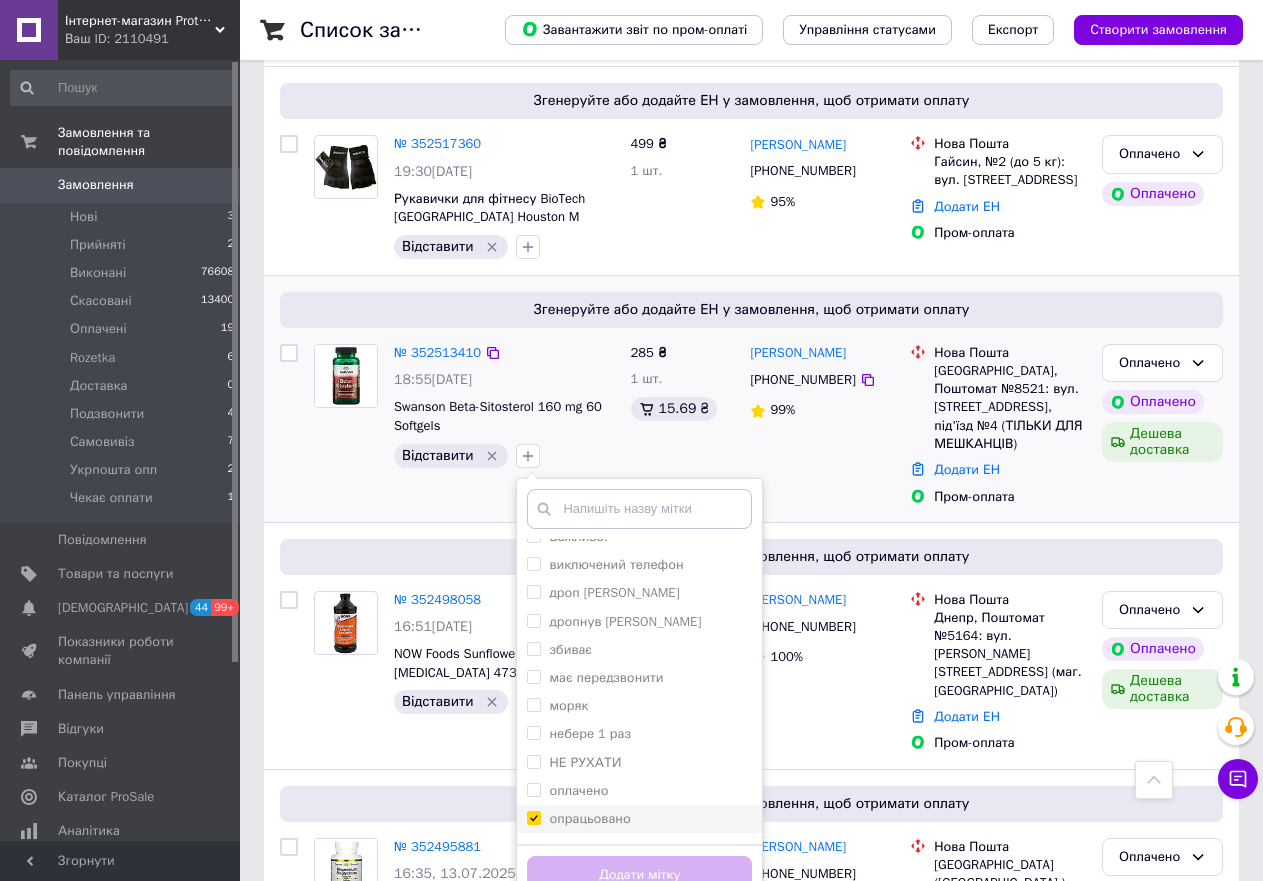 checkbox on "true" 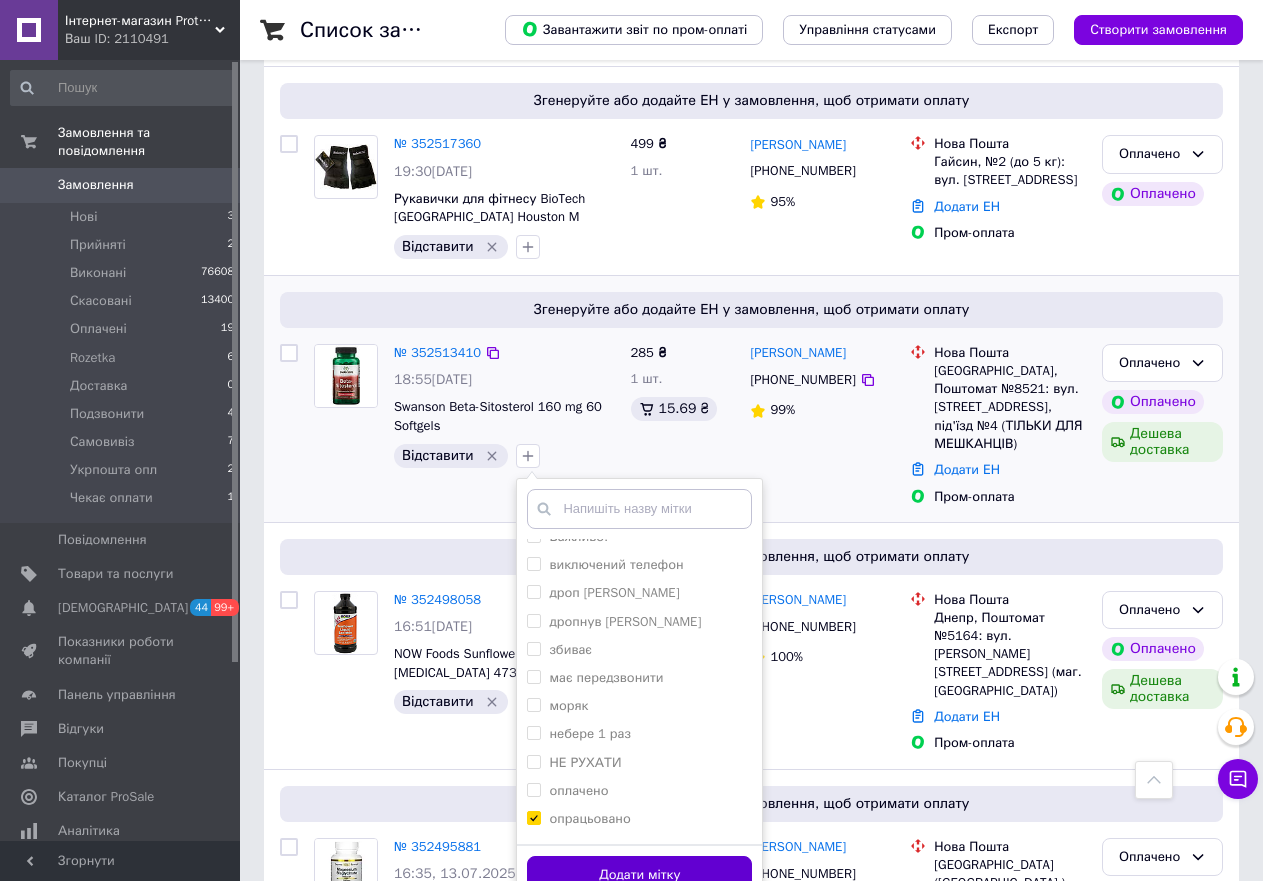 click on "Додати мітку" at bounding box center (639, 875) 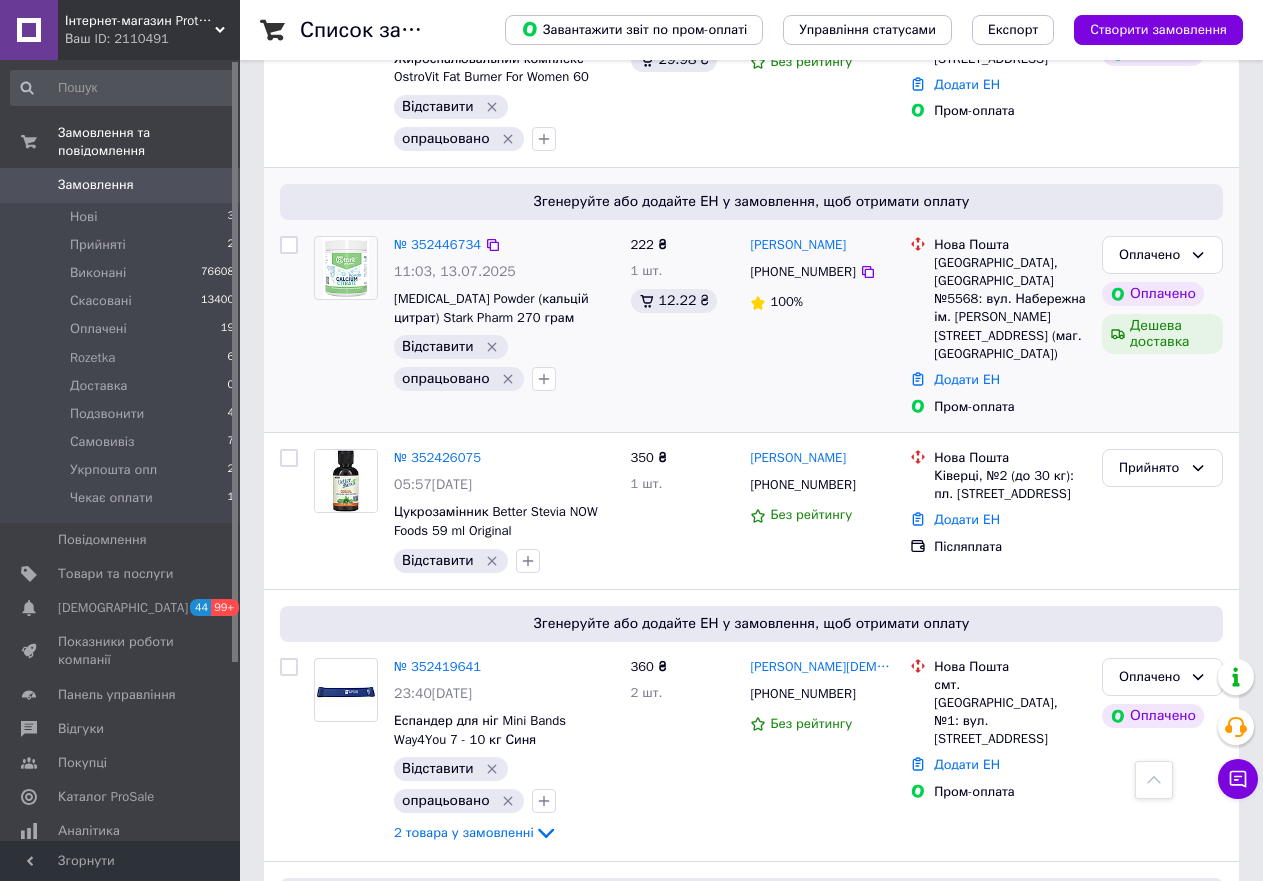 scroll, scrollTop: 4200, scrollLeft: 0, axis: vertical 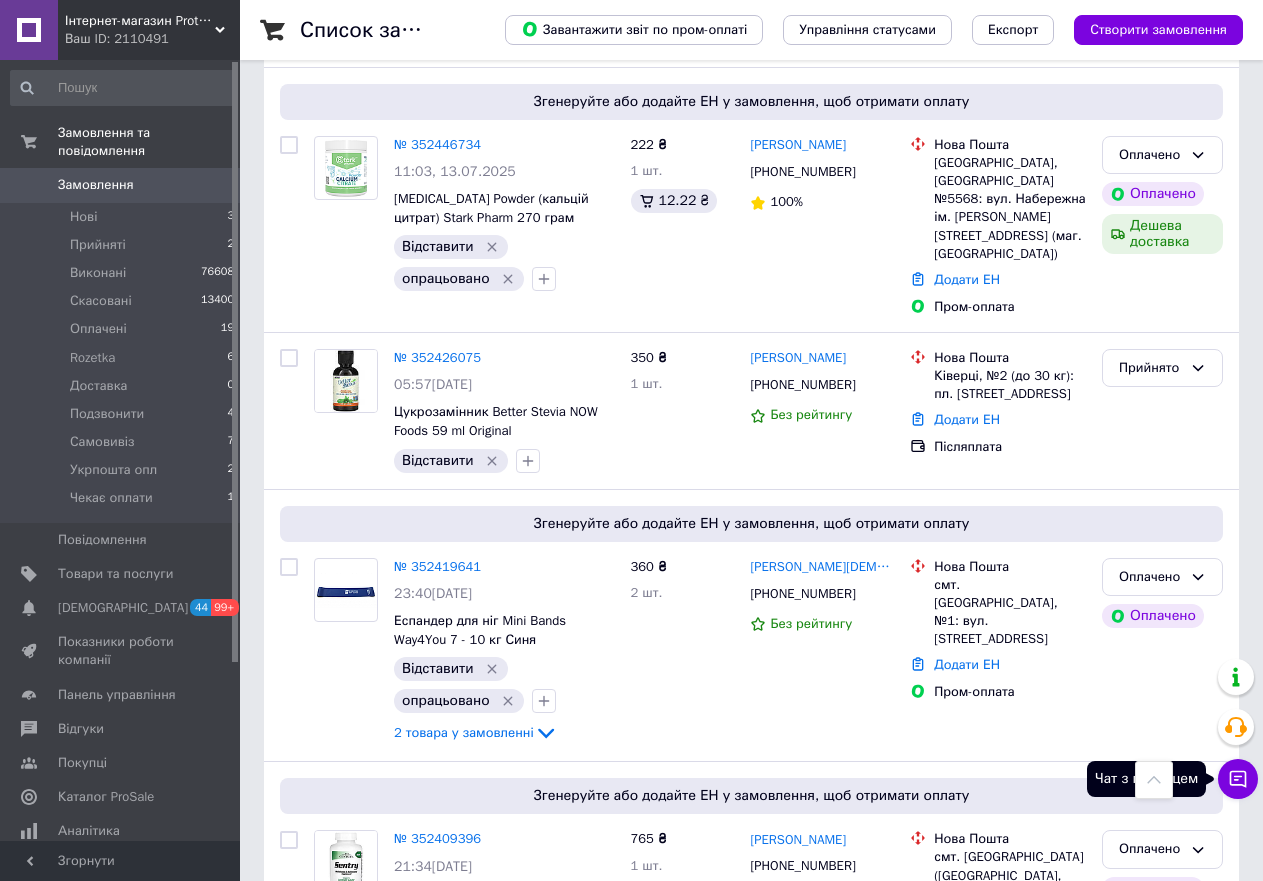 click 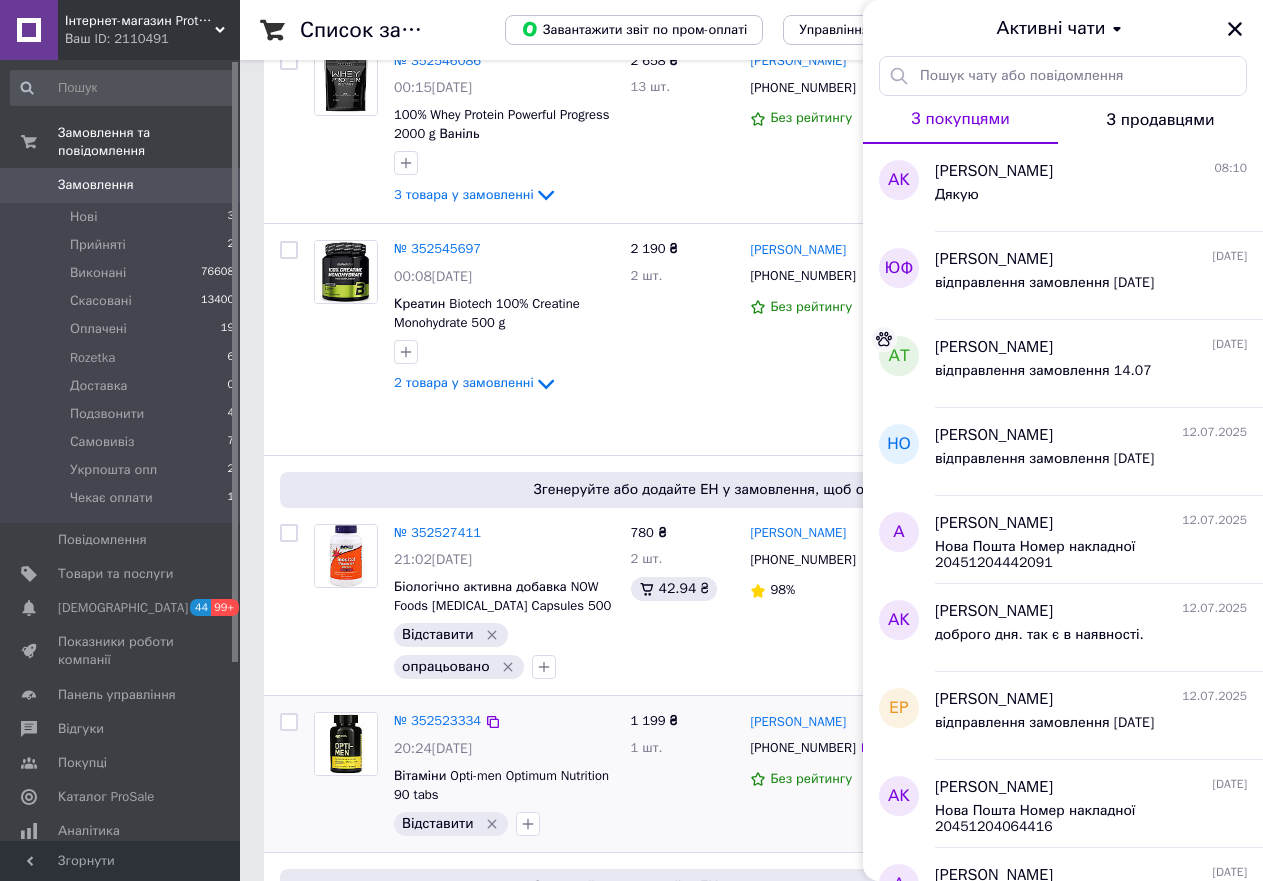 scroll, scrollTop: 800, scrollLeft: 0, axis: vertical 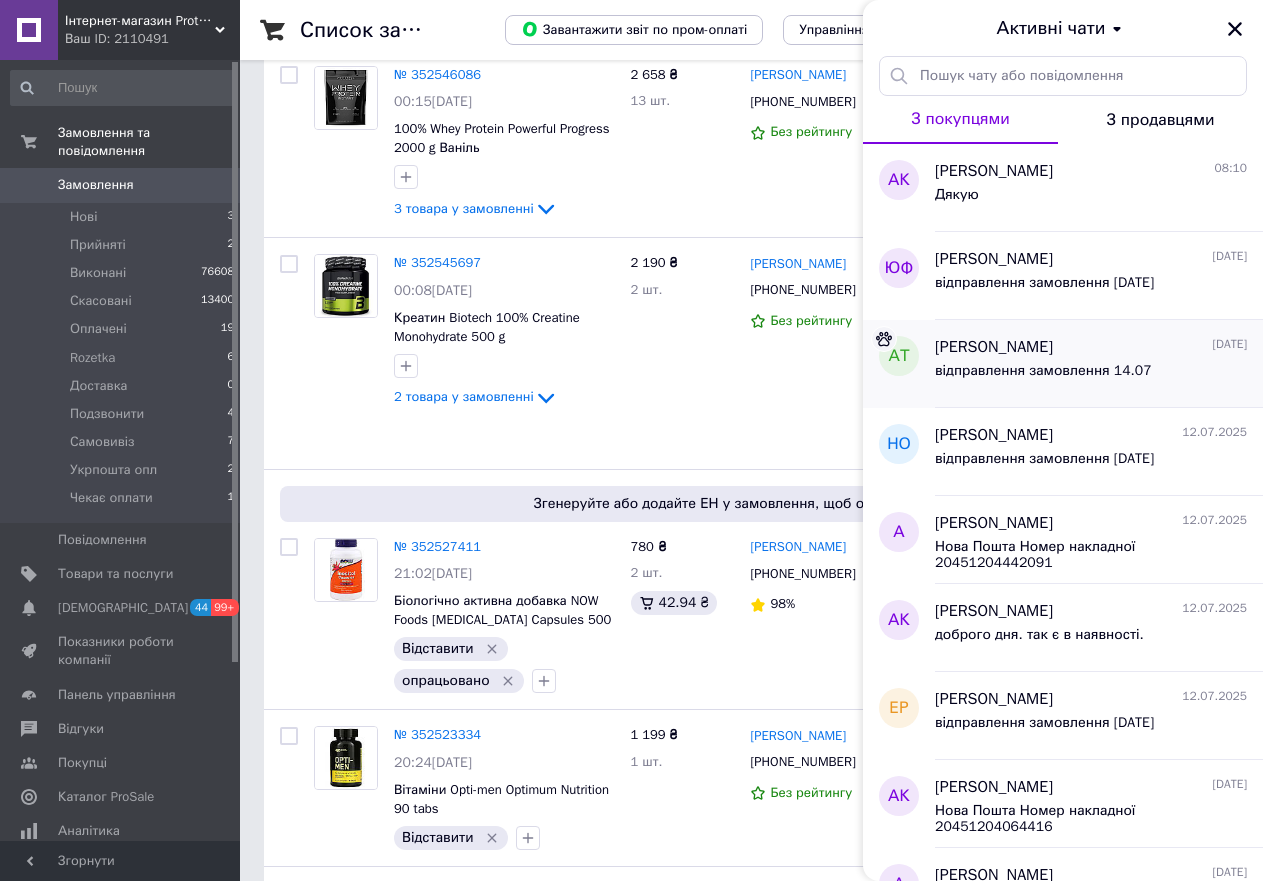 click on "відправлення замовлення 14.07" at bounding box center (1043, 377) 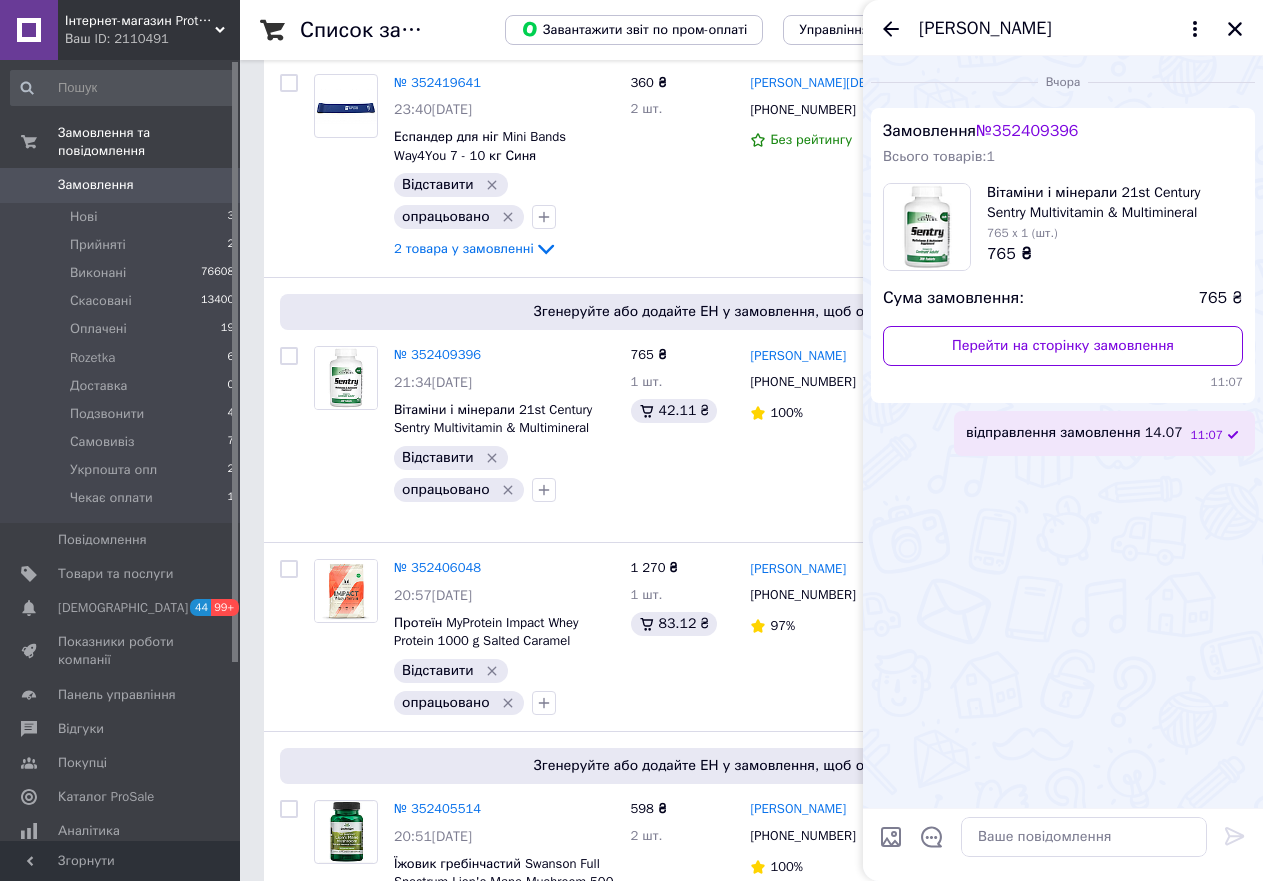 scroll, scrollTop: 4700, scrollLeft: 0, axis: vertical 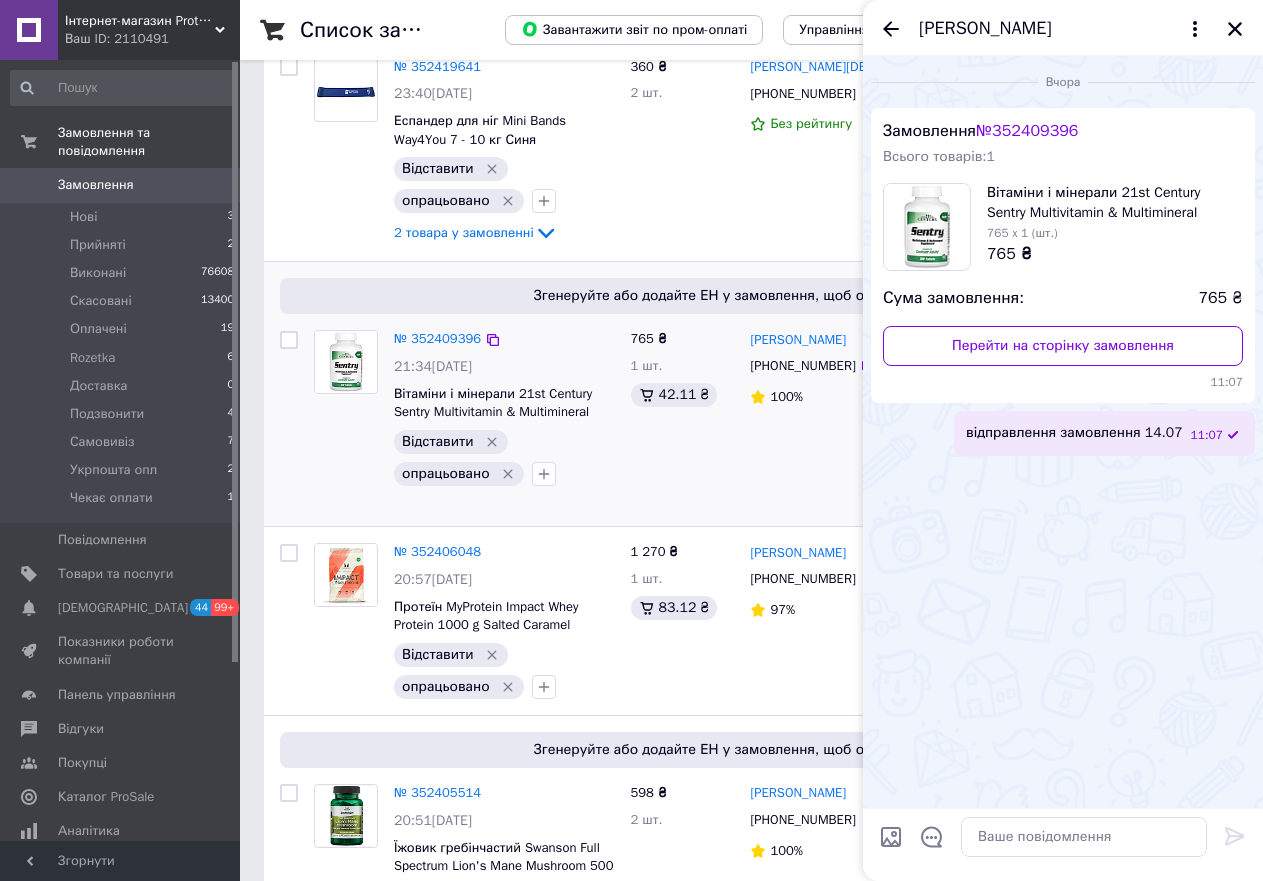 click on "765 ₴ 1 шт. 42.11 ₴" at bounding box center [683, 420] 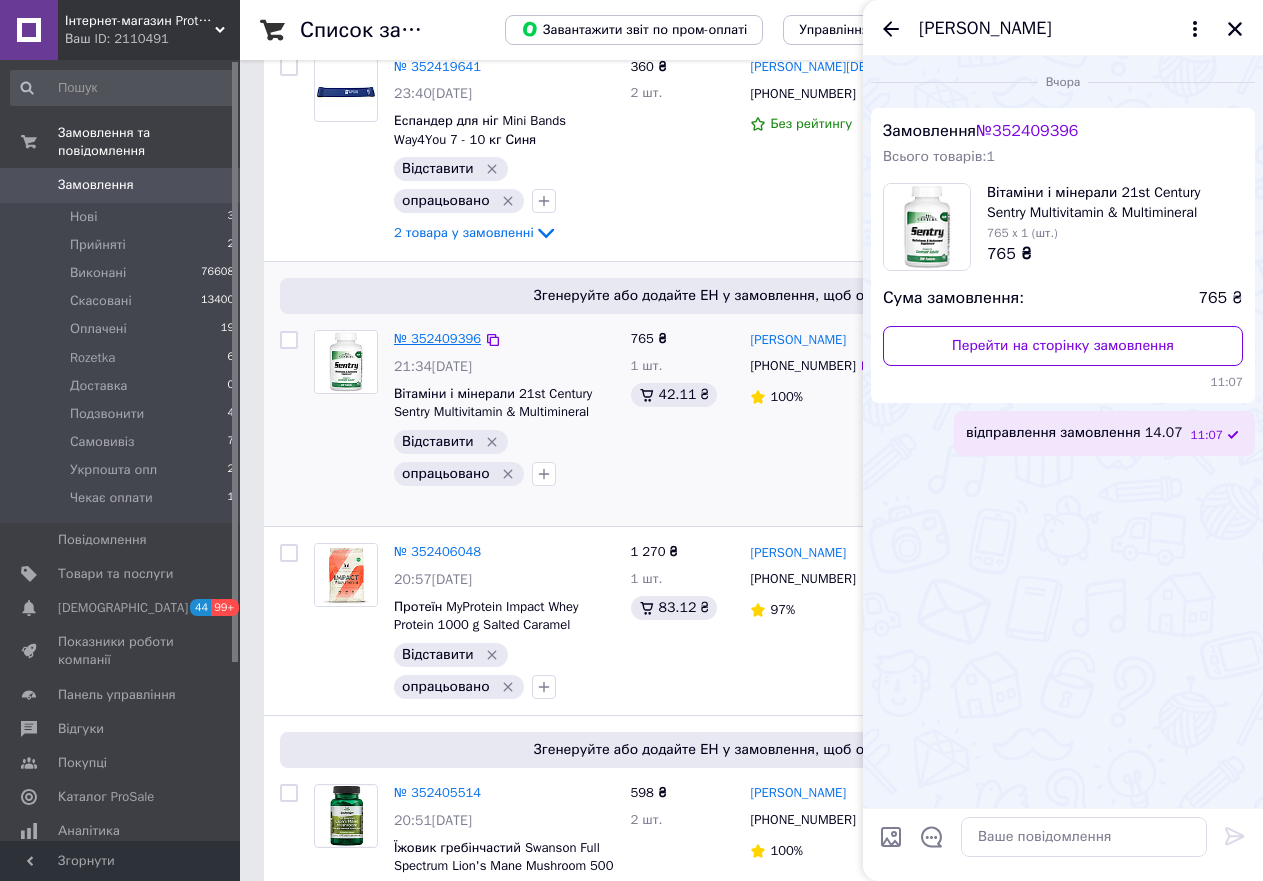 click on "№ 352409396" at bounding box center (437, 338) 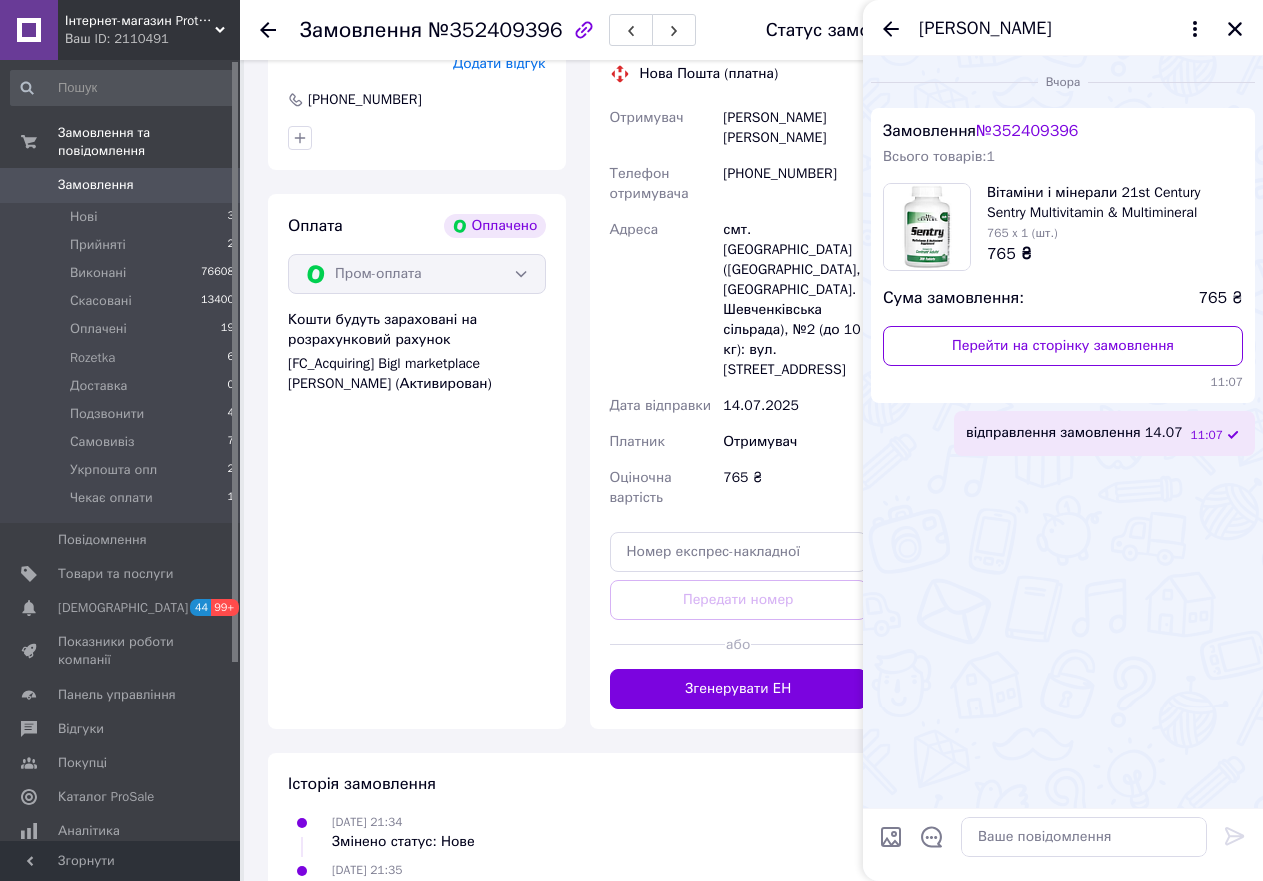 scroll, scrollTop: 809, scrollLeft: 0, axis: vertical 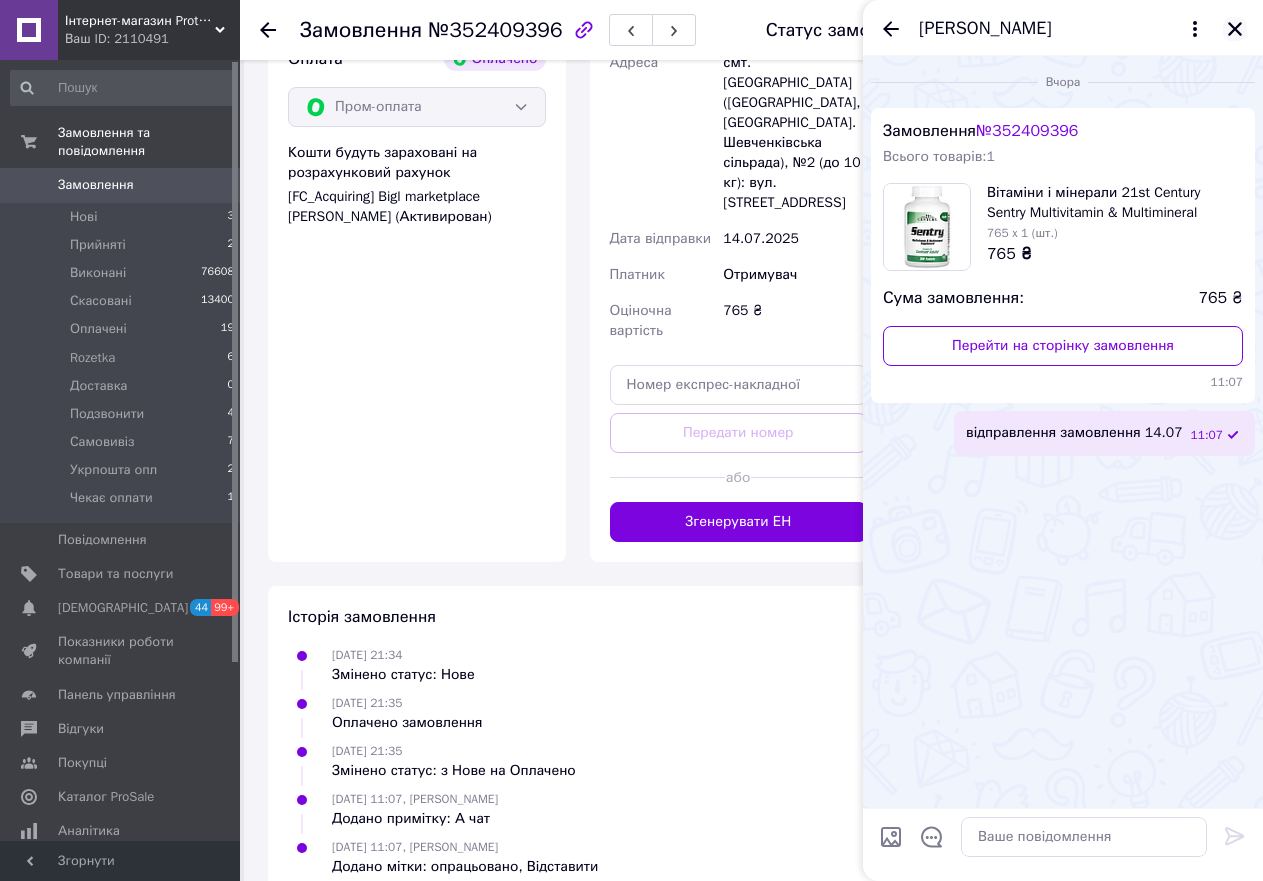 click 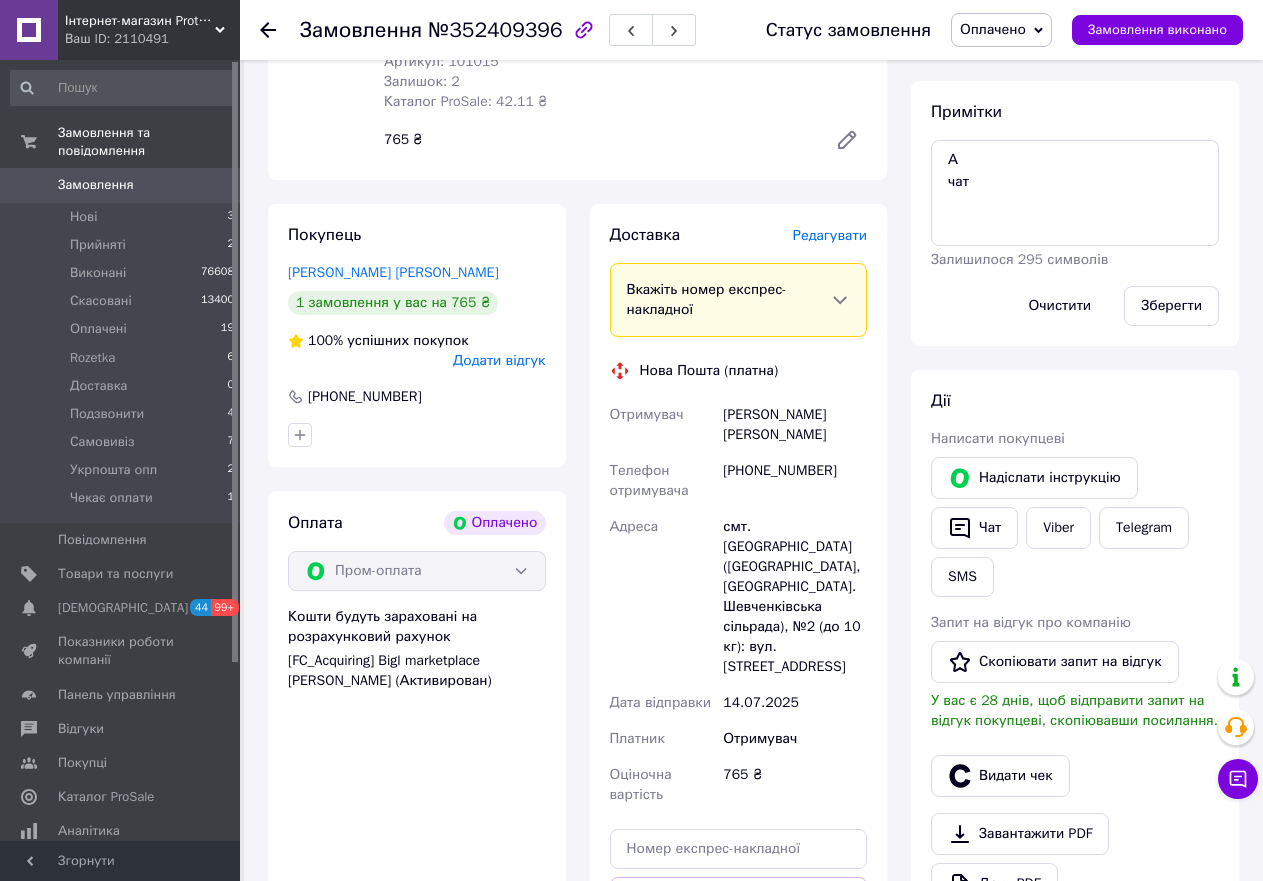 scroll, scrollTop: 309, scrollLeft: 0, axis: vertical 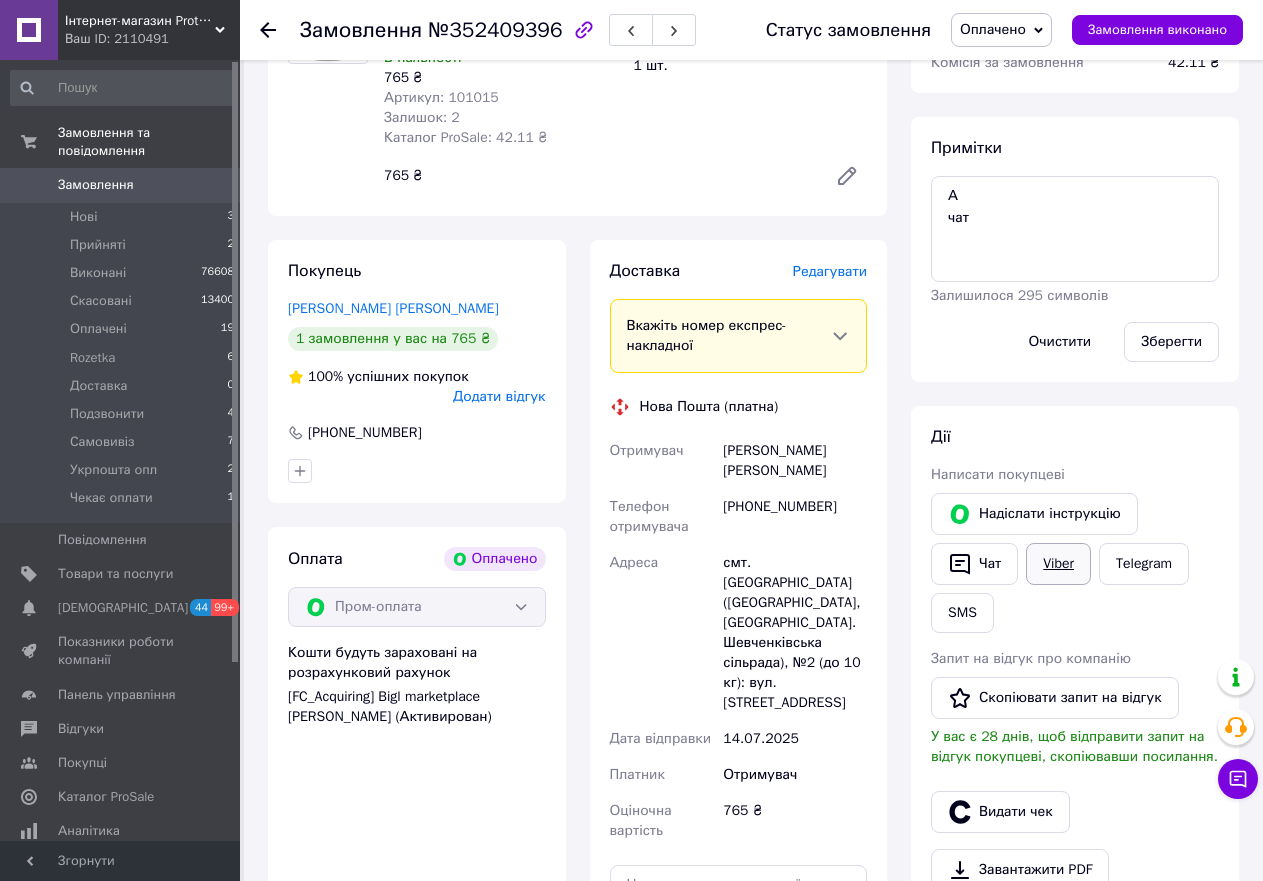 click on "Viber" at bounding box center [1058, 564] 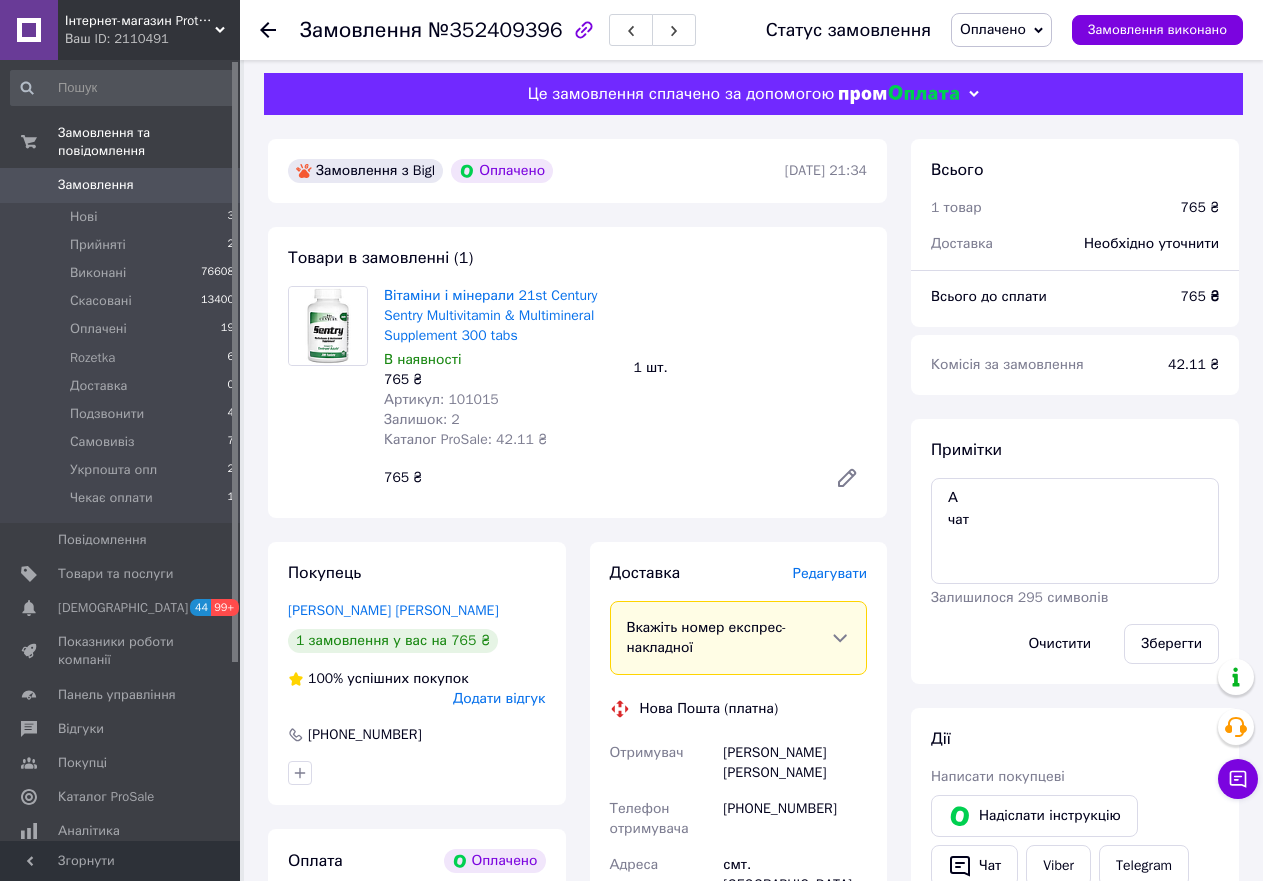 scroll, scrollTop: 0, scrollLeft: 0, axis: both 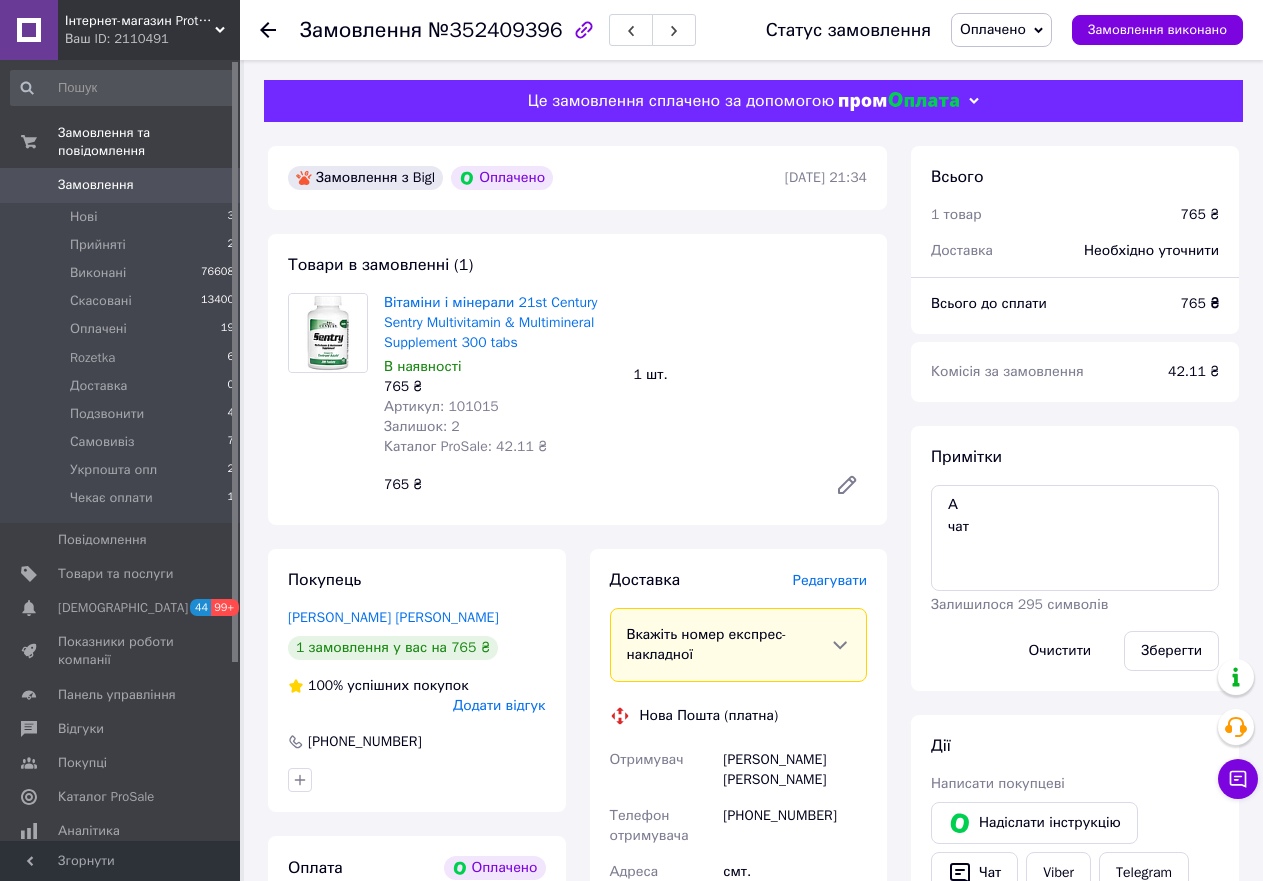 click 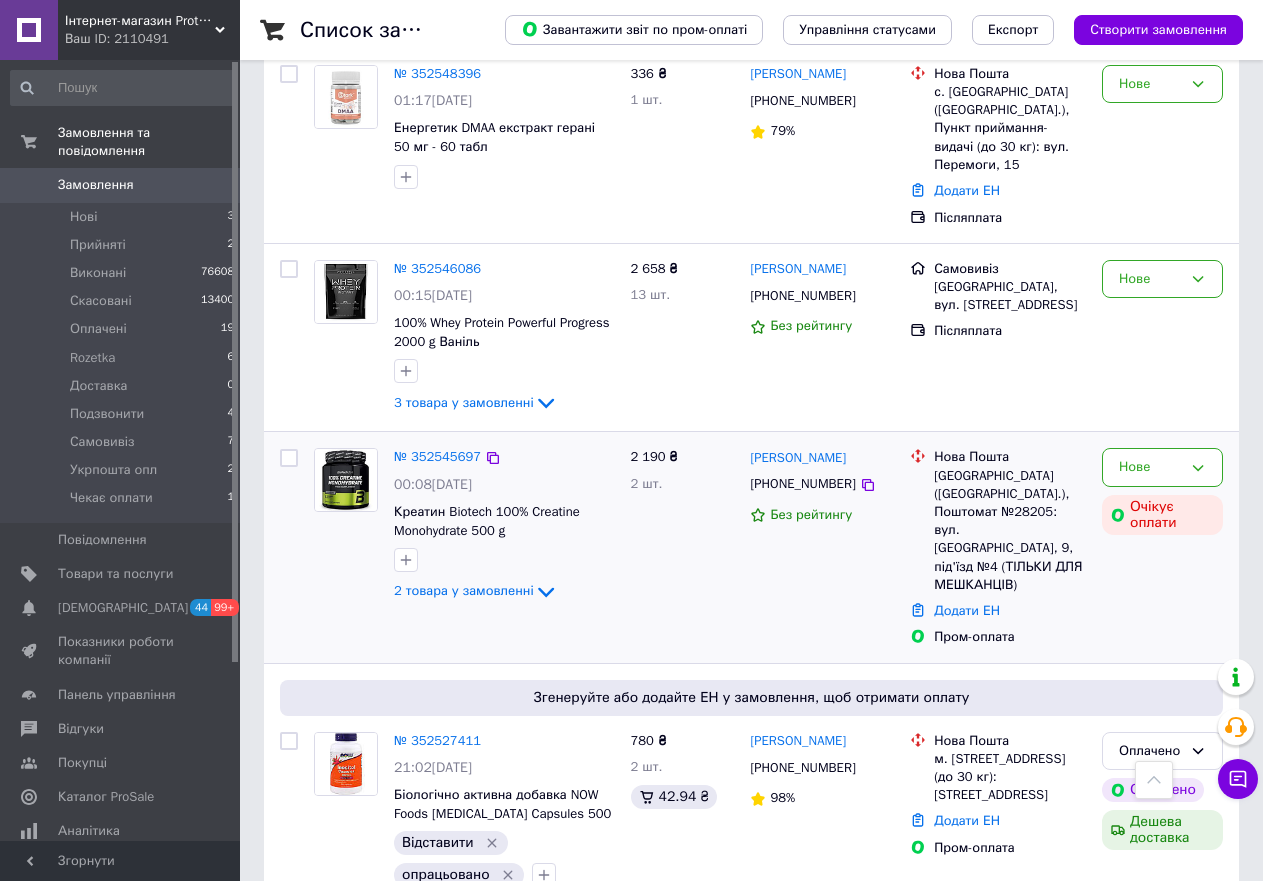 scroll, scrollTop: 600, scrollLeft: 0, axis: vertical 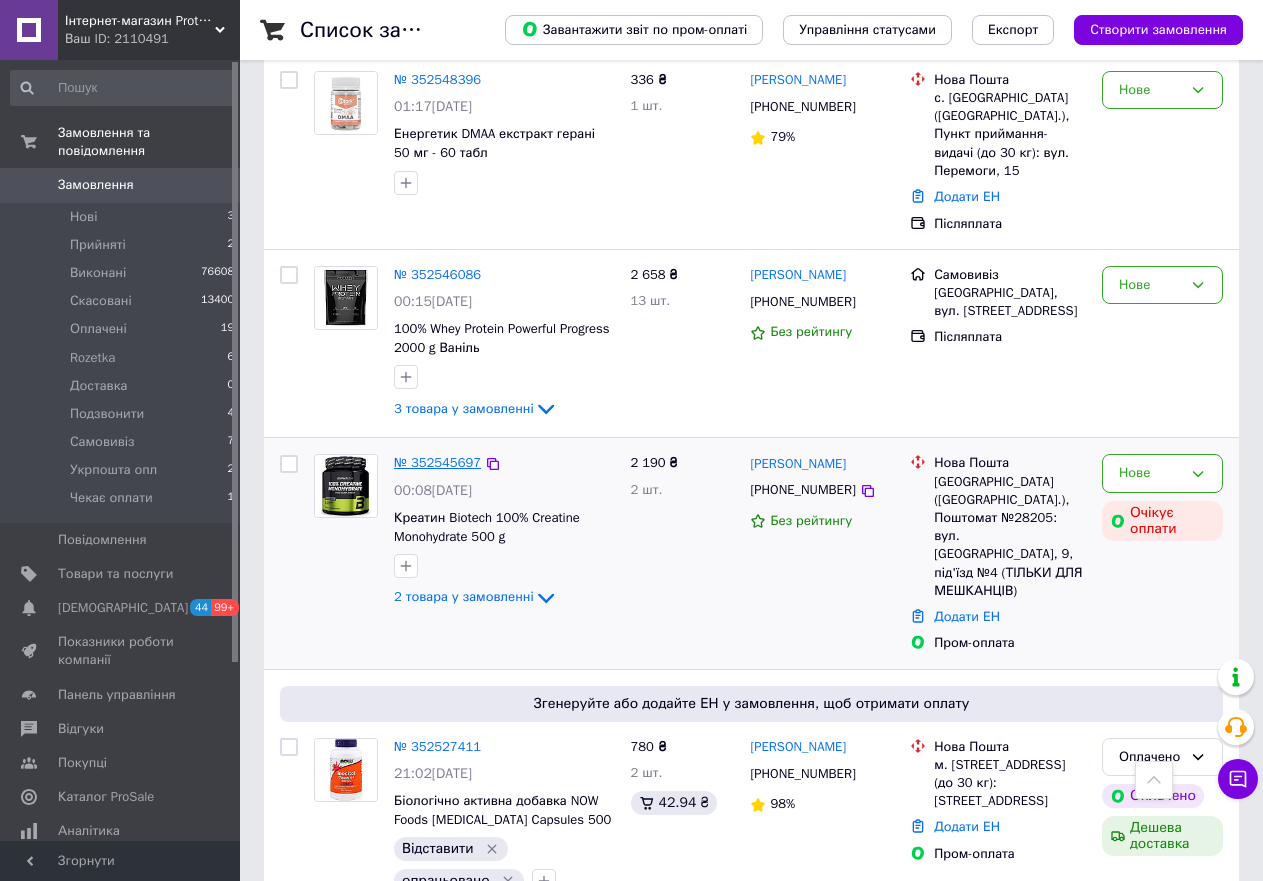 click on "№ 352545697" at bounding box center [437, 462] 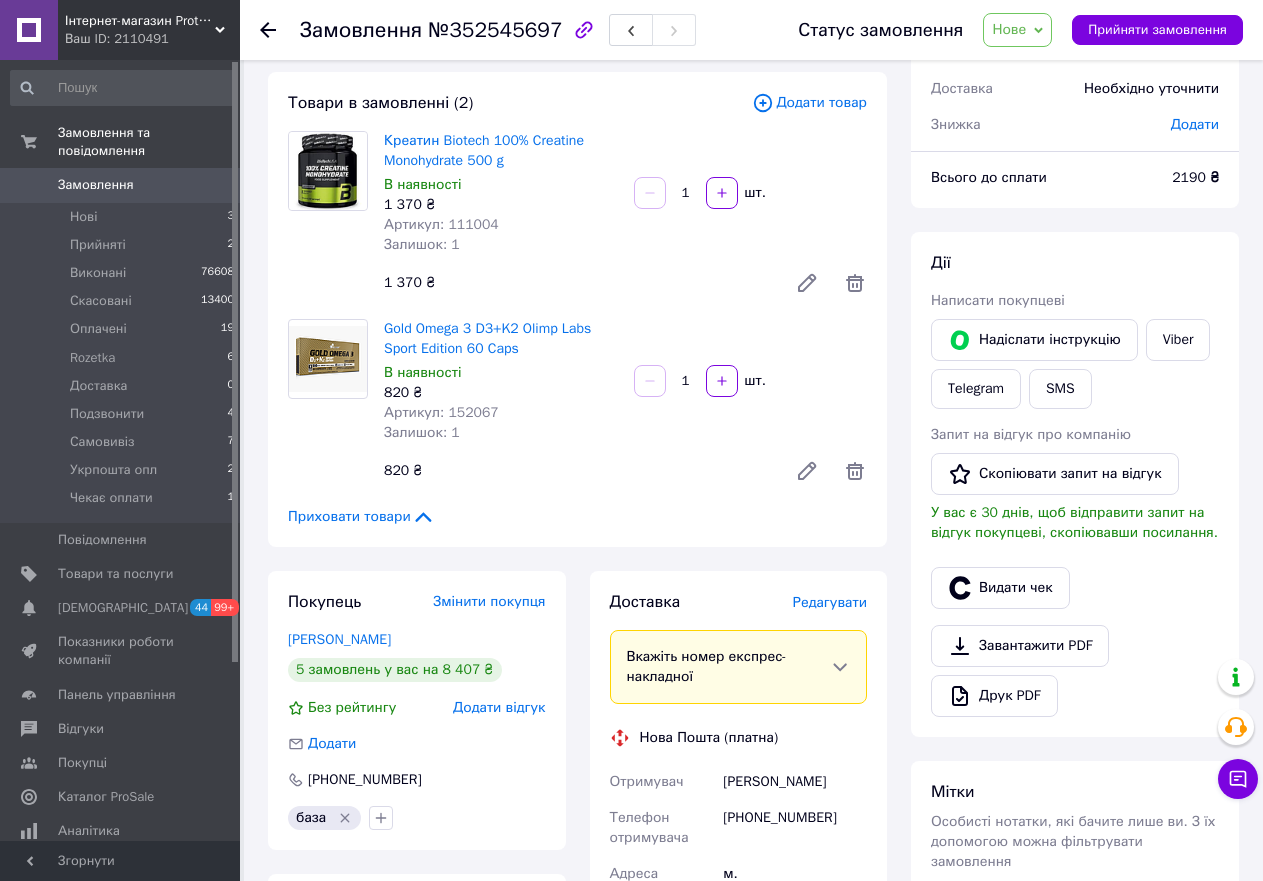 scroll, scrollTop: 0, scrollLeft: 0, axis: both 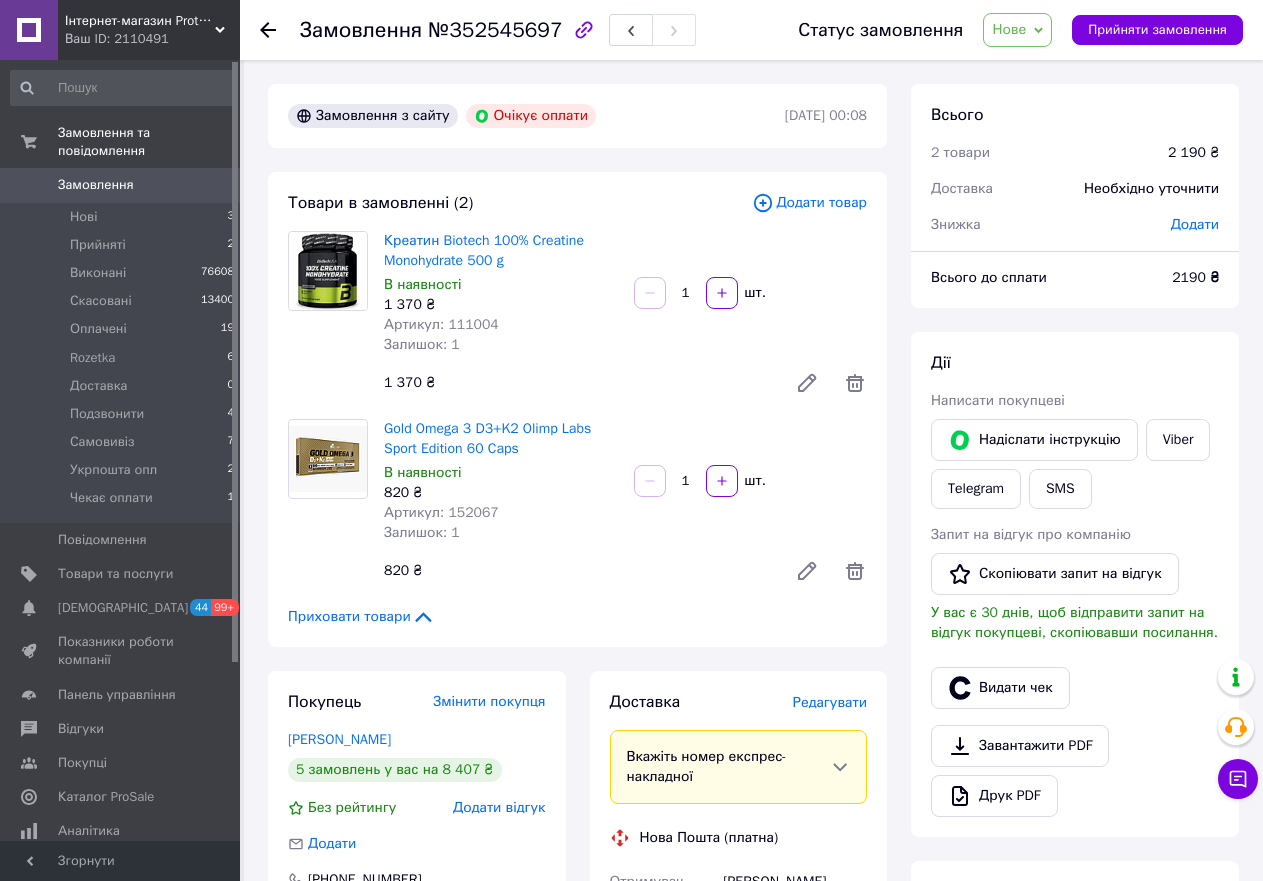 click on "Артикул: 111004" at bounding box center [441, 324] 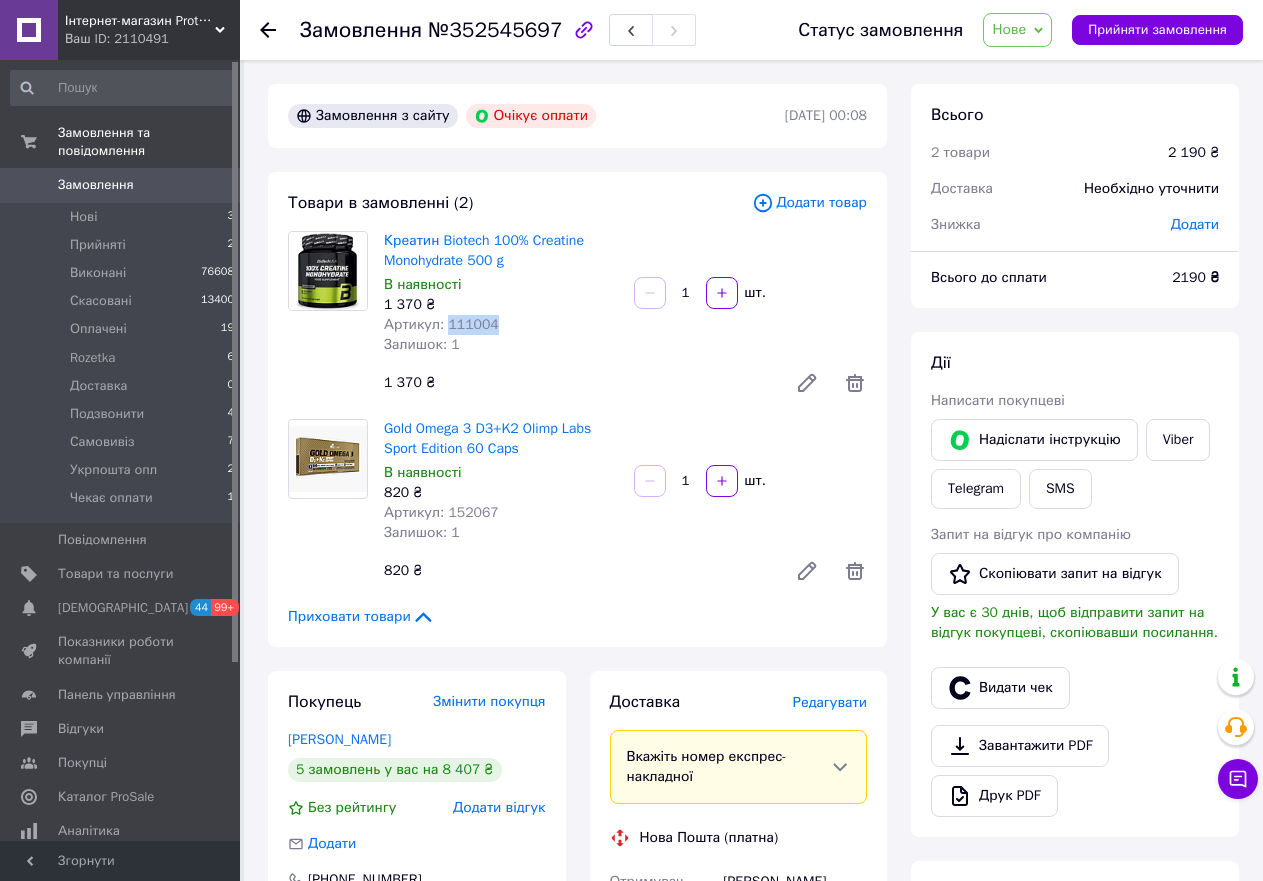 click on "Артикул: 111004" at bounding box center [441, 324] 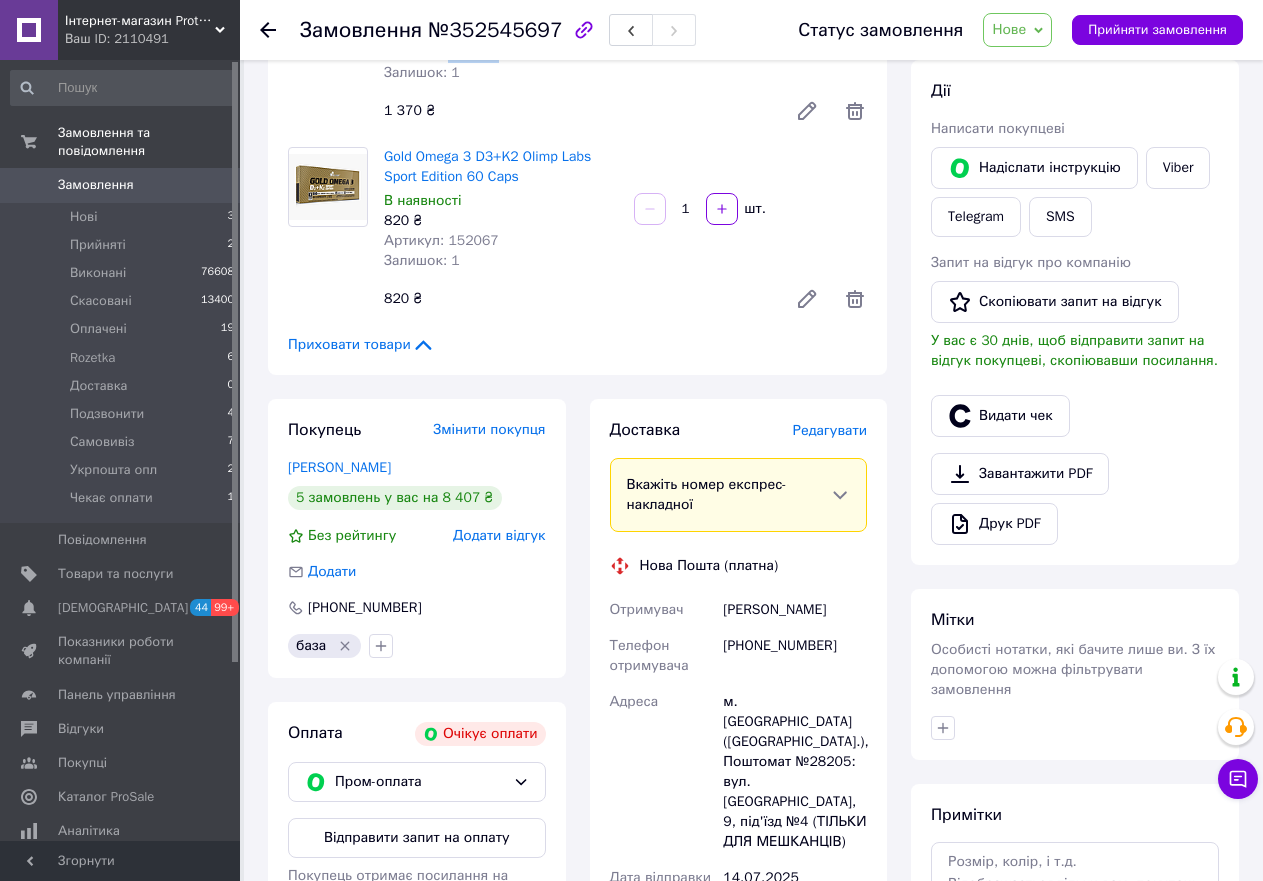 scroll, scrollTop: 300, scrollLeft: 0, axis: vertical 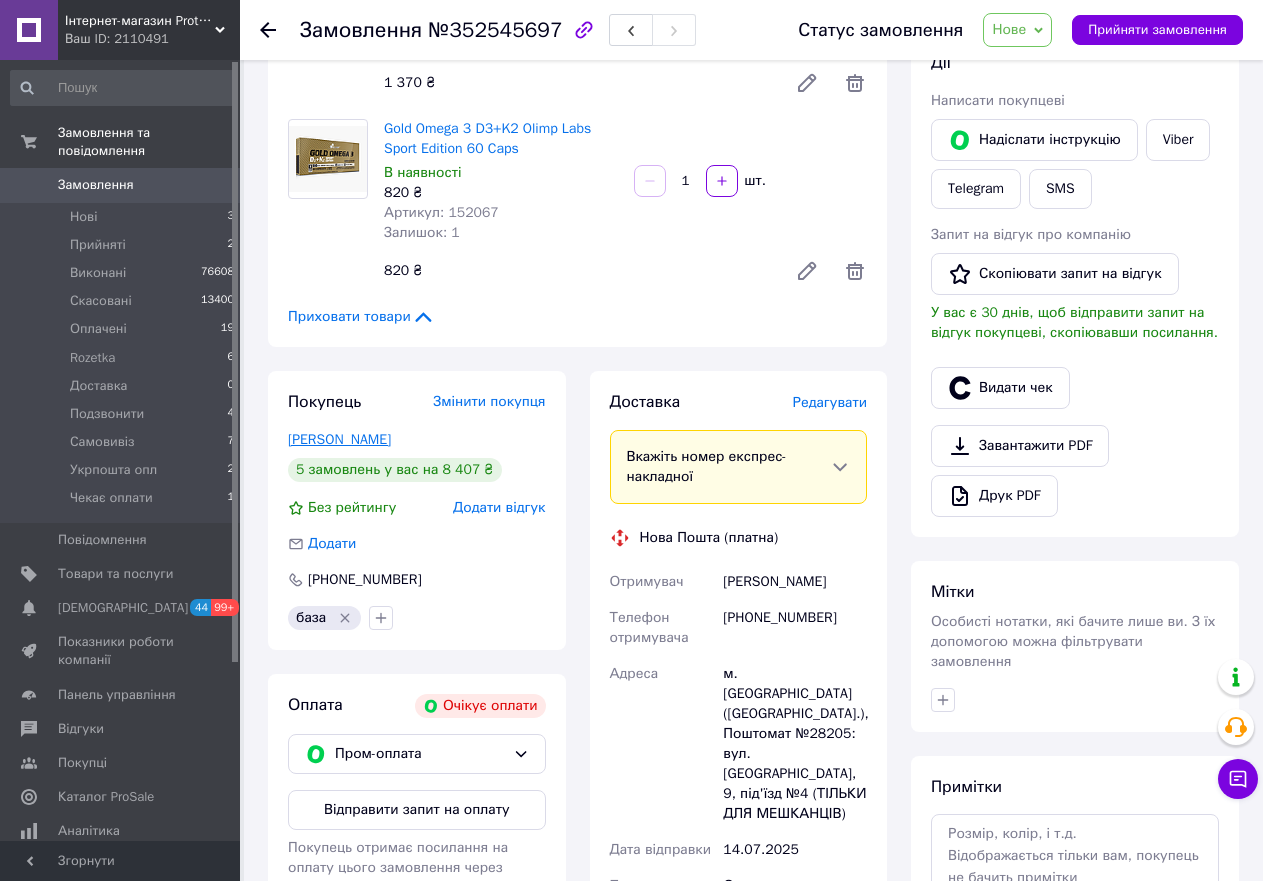click on "[PERSON_NAME]" at bounding box center [339, 439] 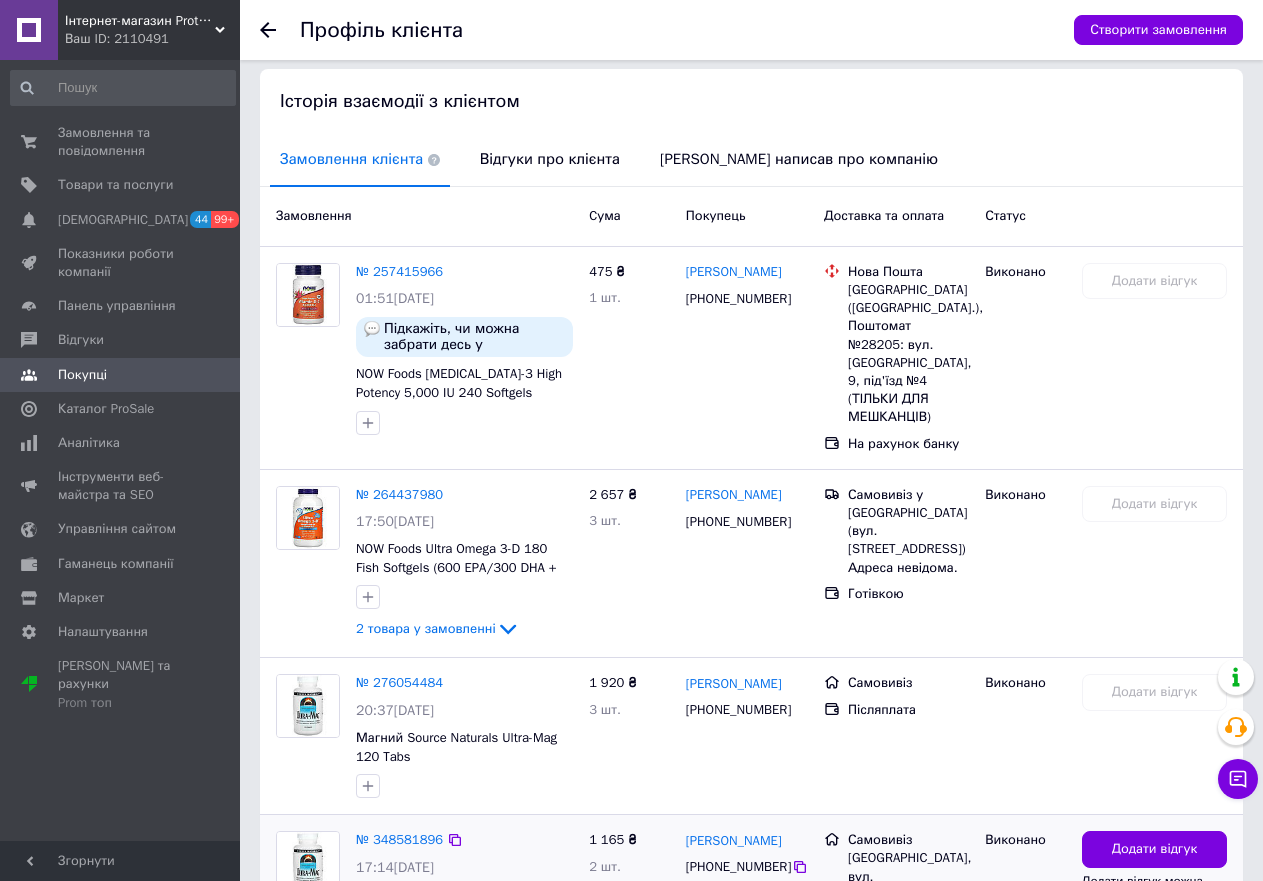 scroll, scrollTop: 409, scrollLeft: 0, axis: vertical 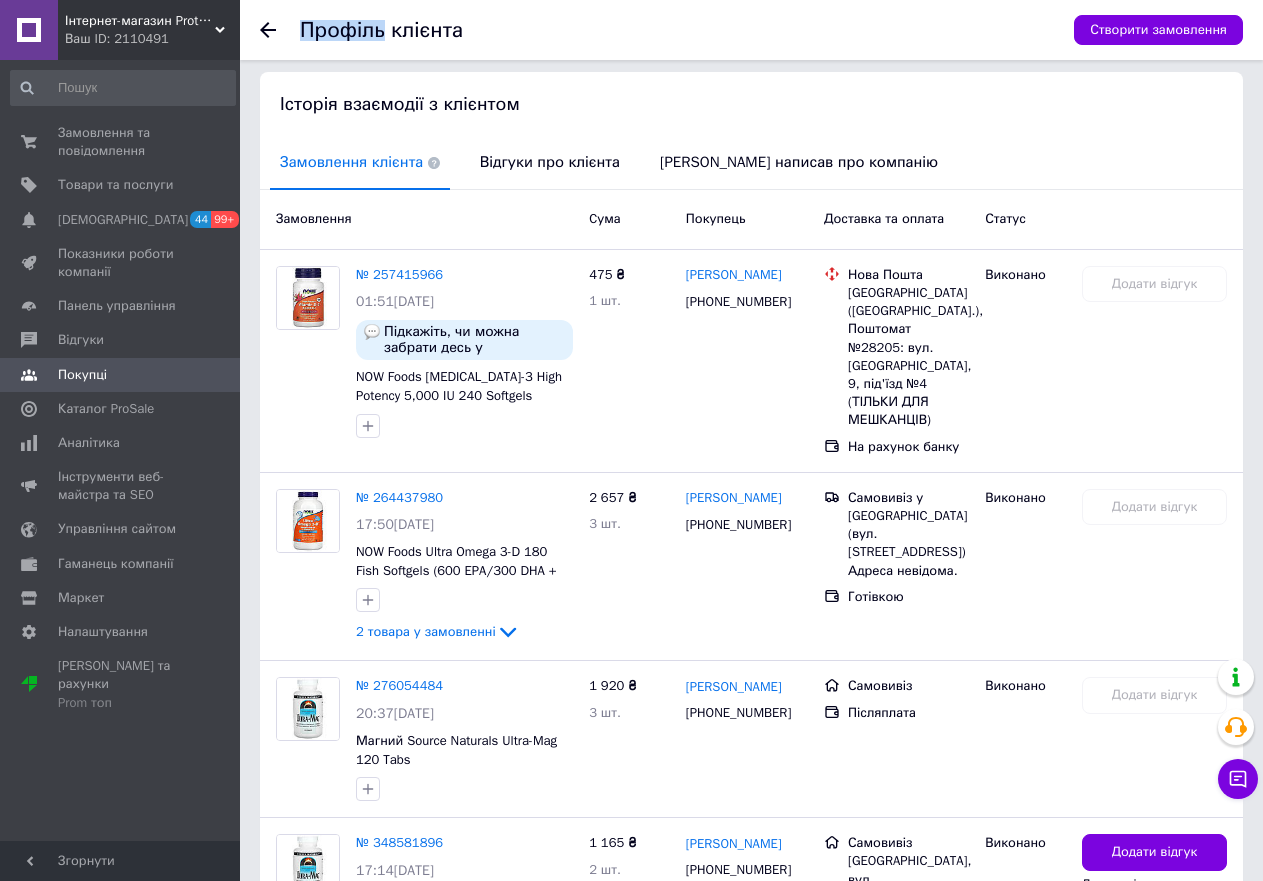 click 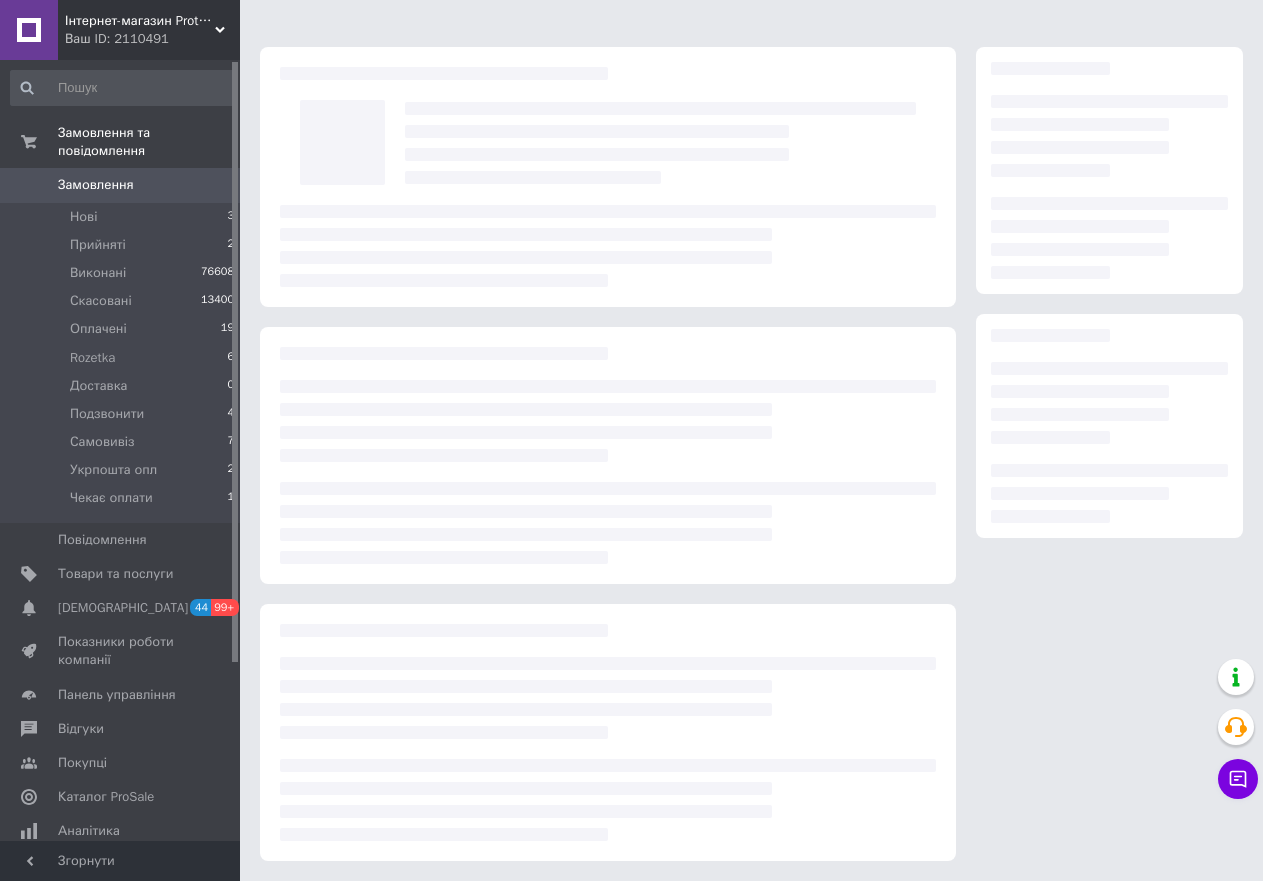 scroll, scrollTop: 33, scrollLeft: 0, axis: vertical 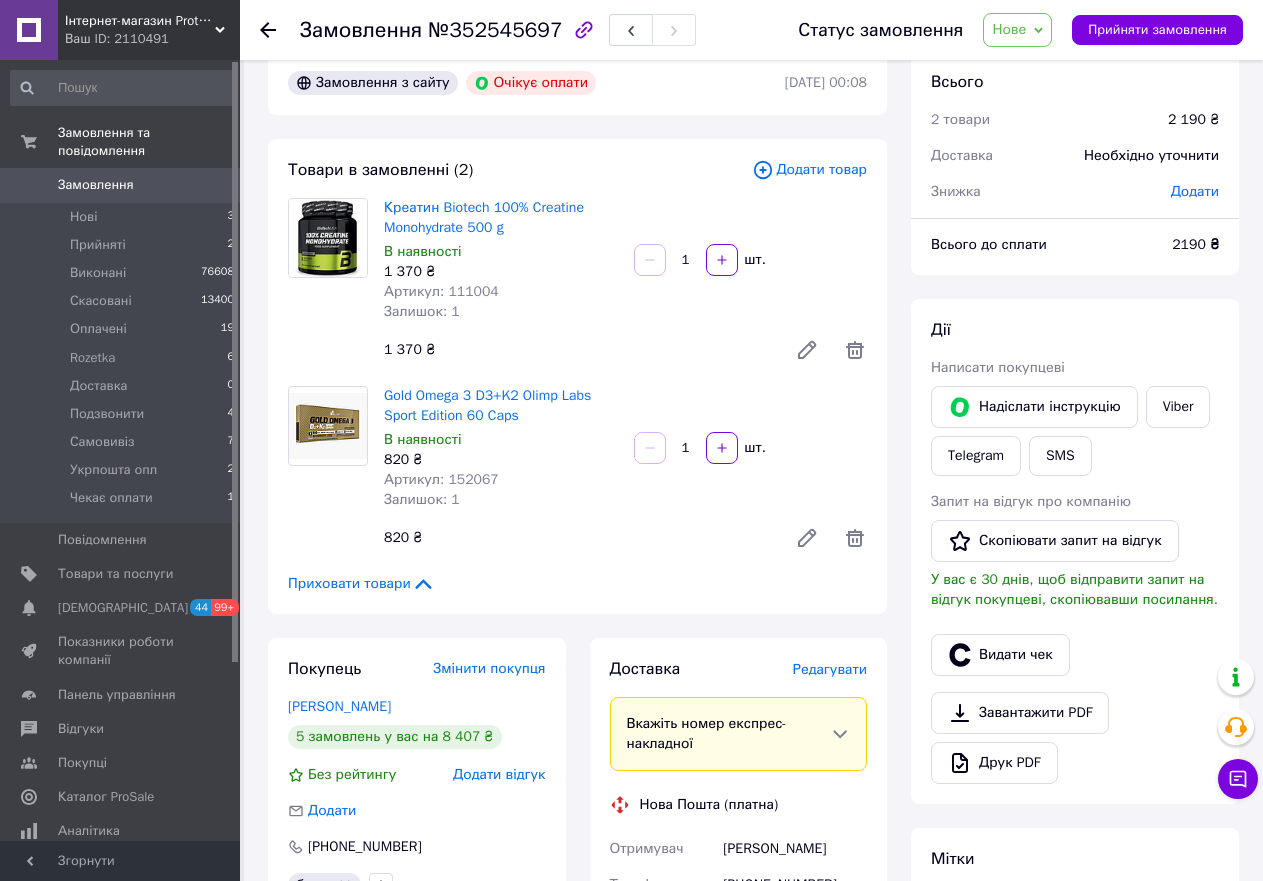 click 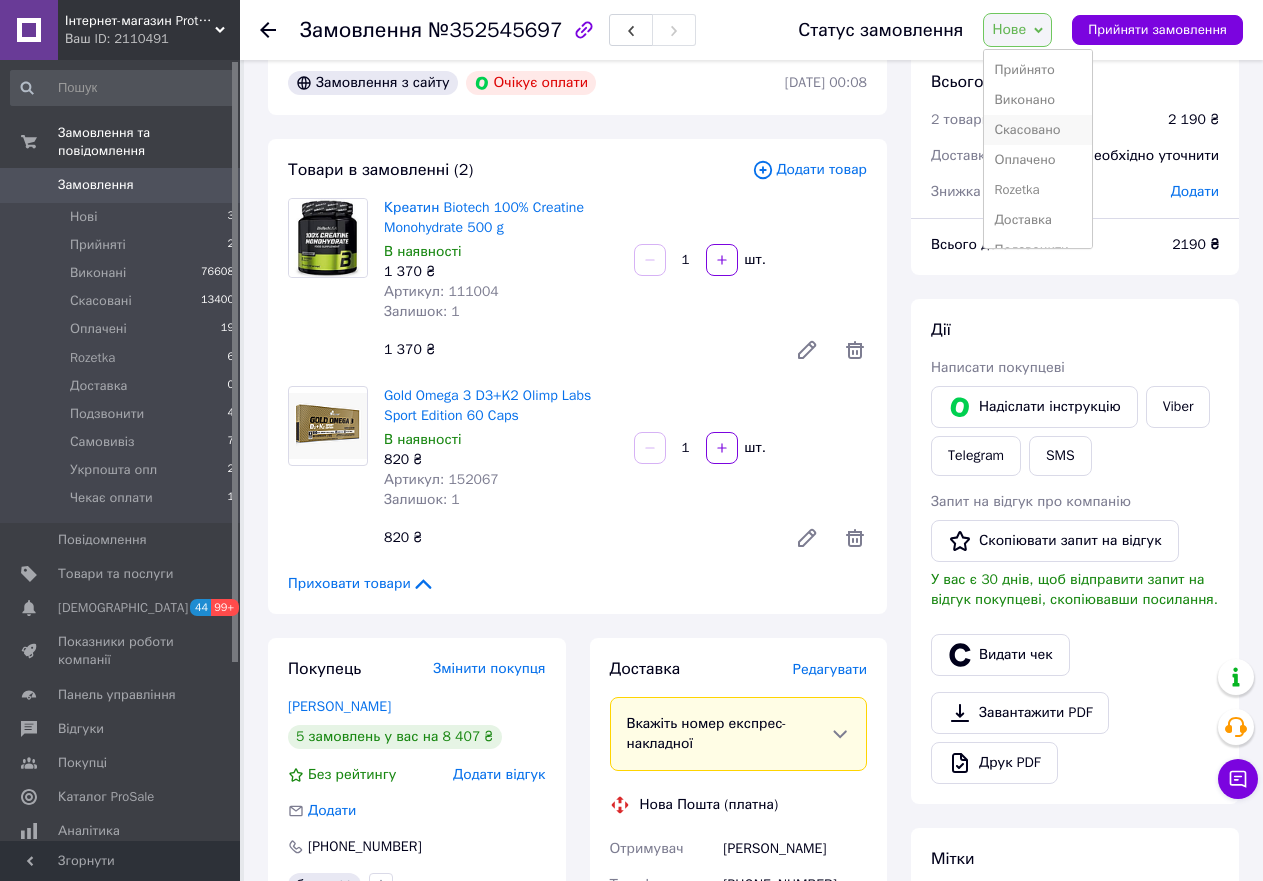 scroll, scrollTop: 112, scrollLeft: 0, axis: vertical 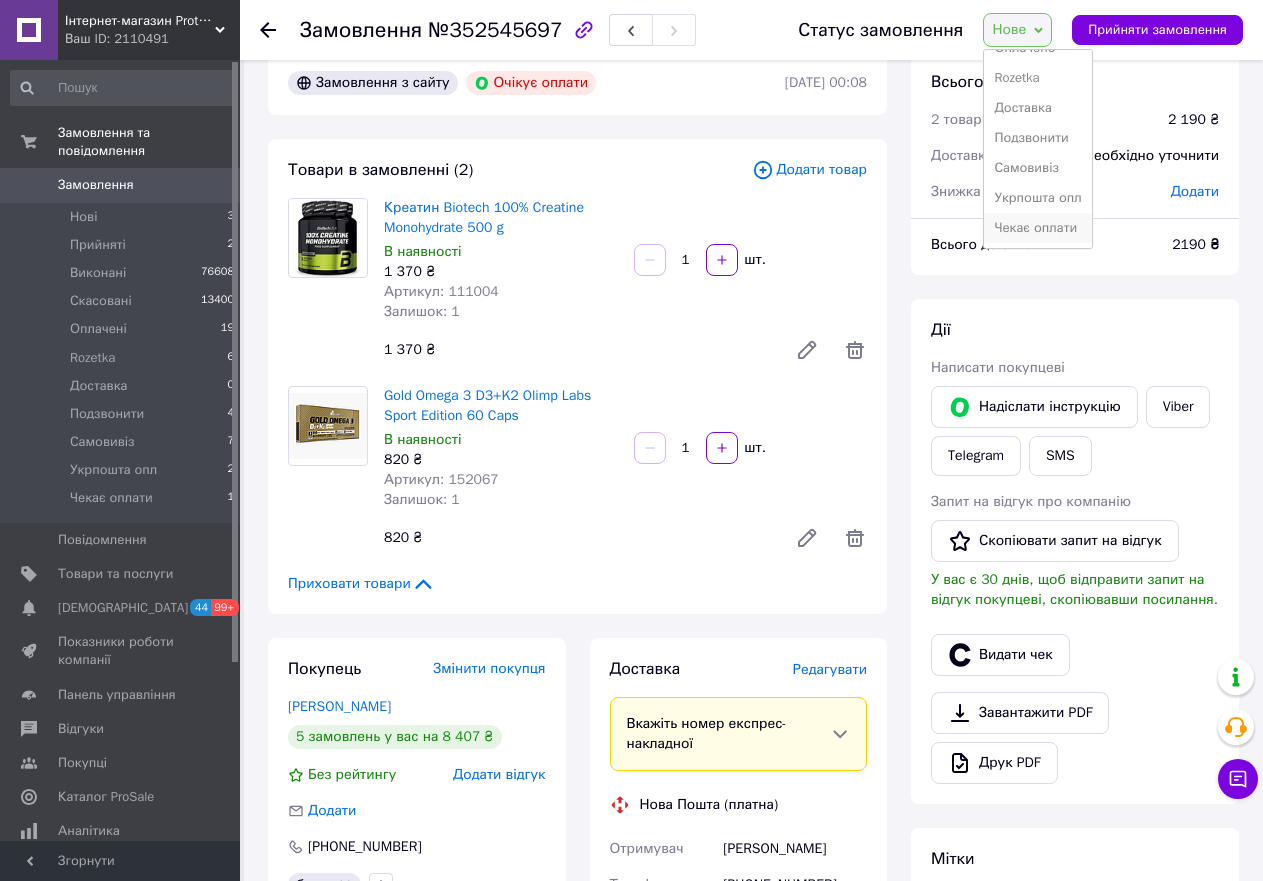 click on "Чекає оплати" at bounding box center [1037, 228] 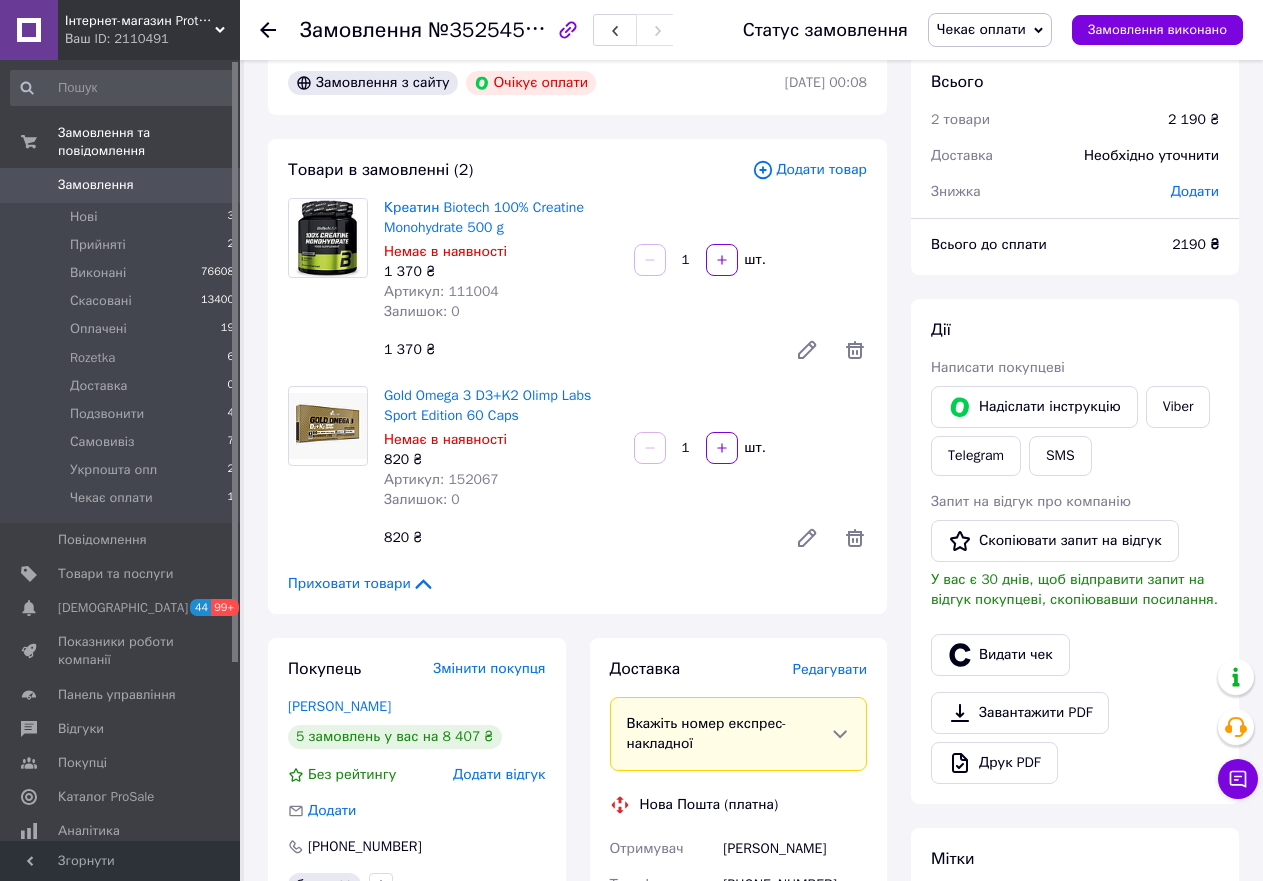 click on "820 ₴" at bounding box center [501, 460] 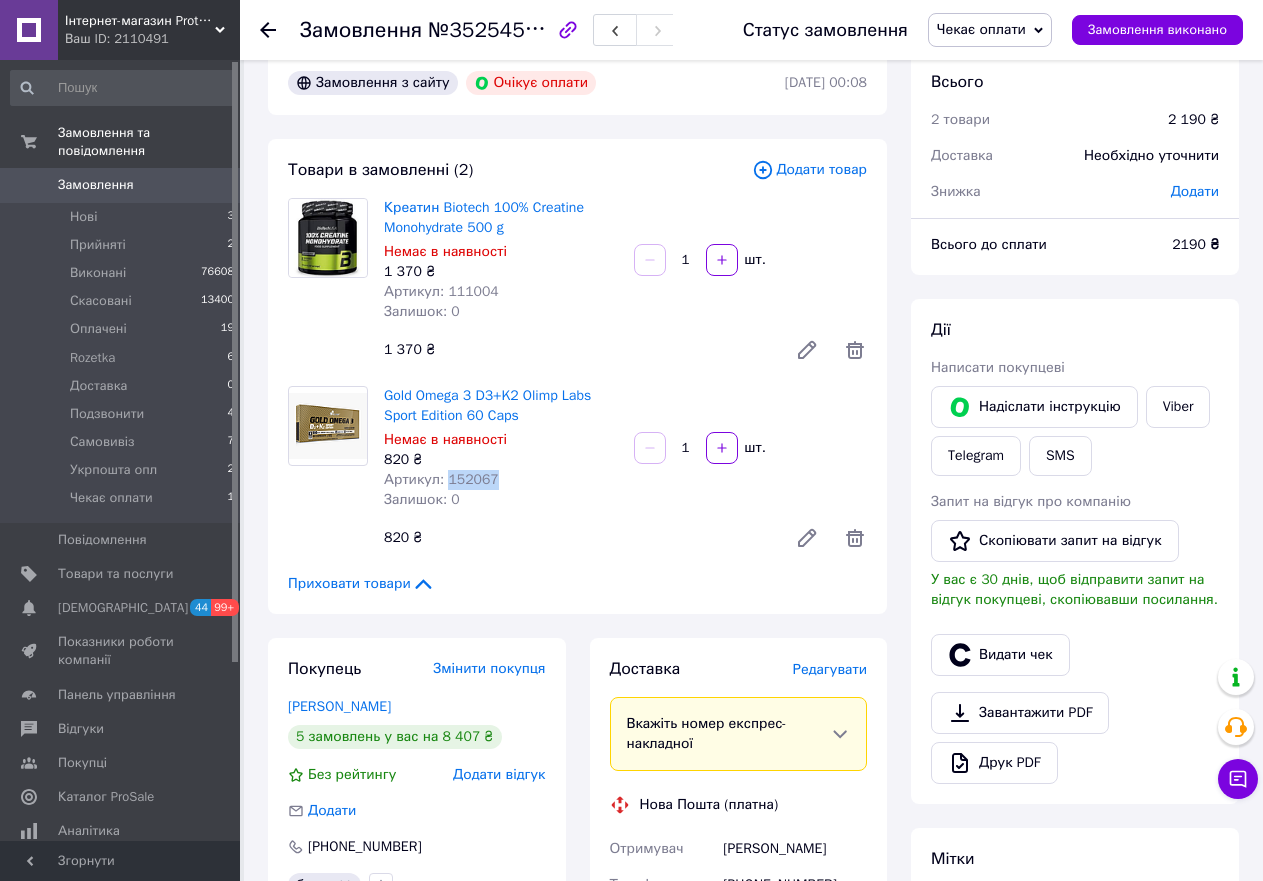 click on "Артикул: 152067" at bounding box center [441, 479] 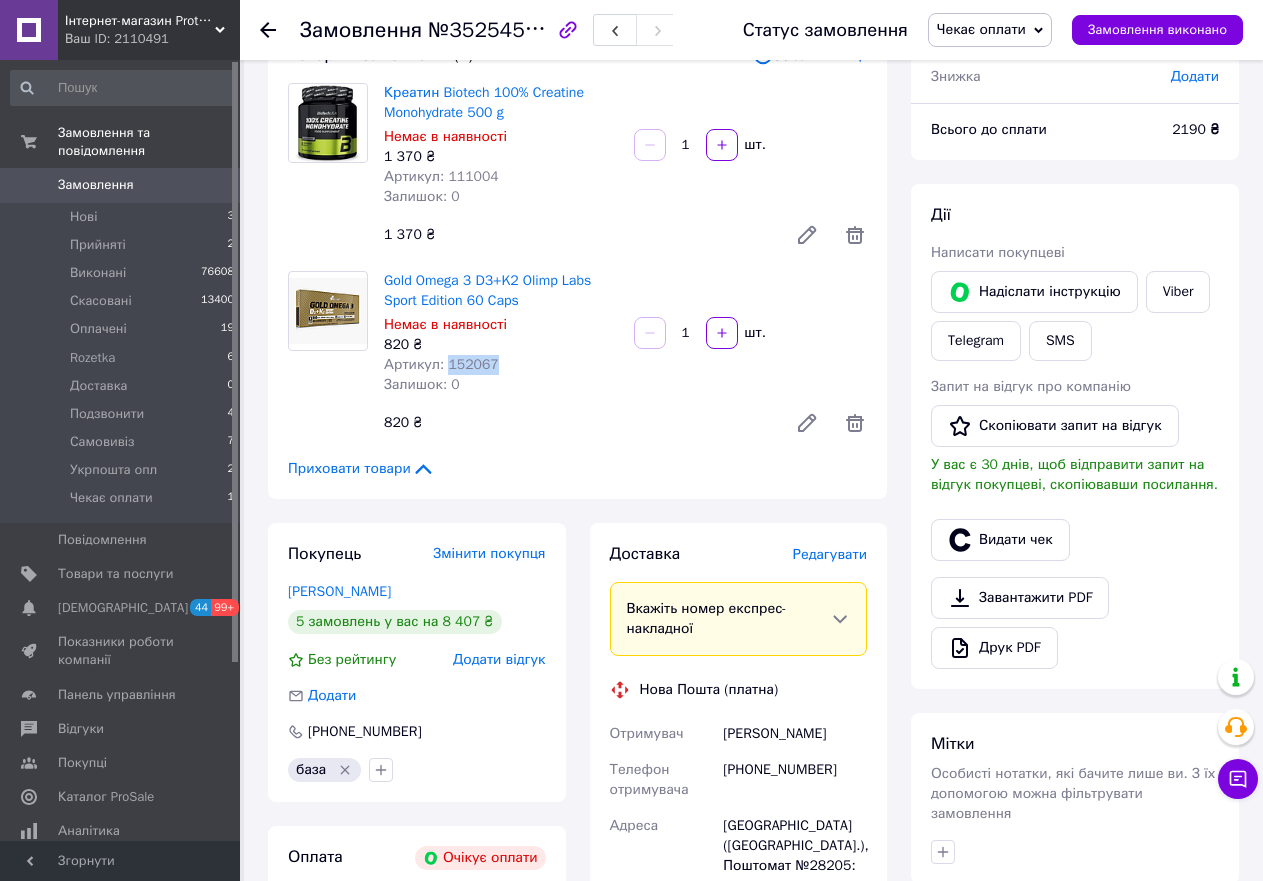 scroll, scrollTop: 433, scrollLeft: 0, axis: vertical 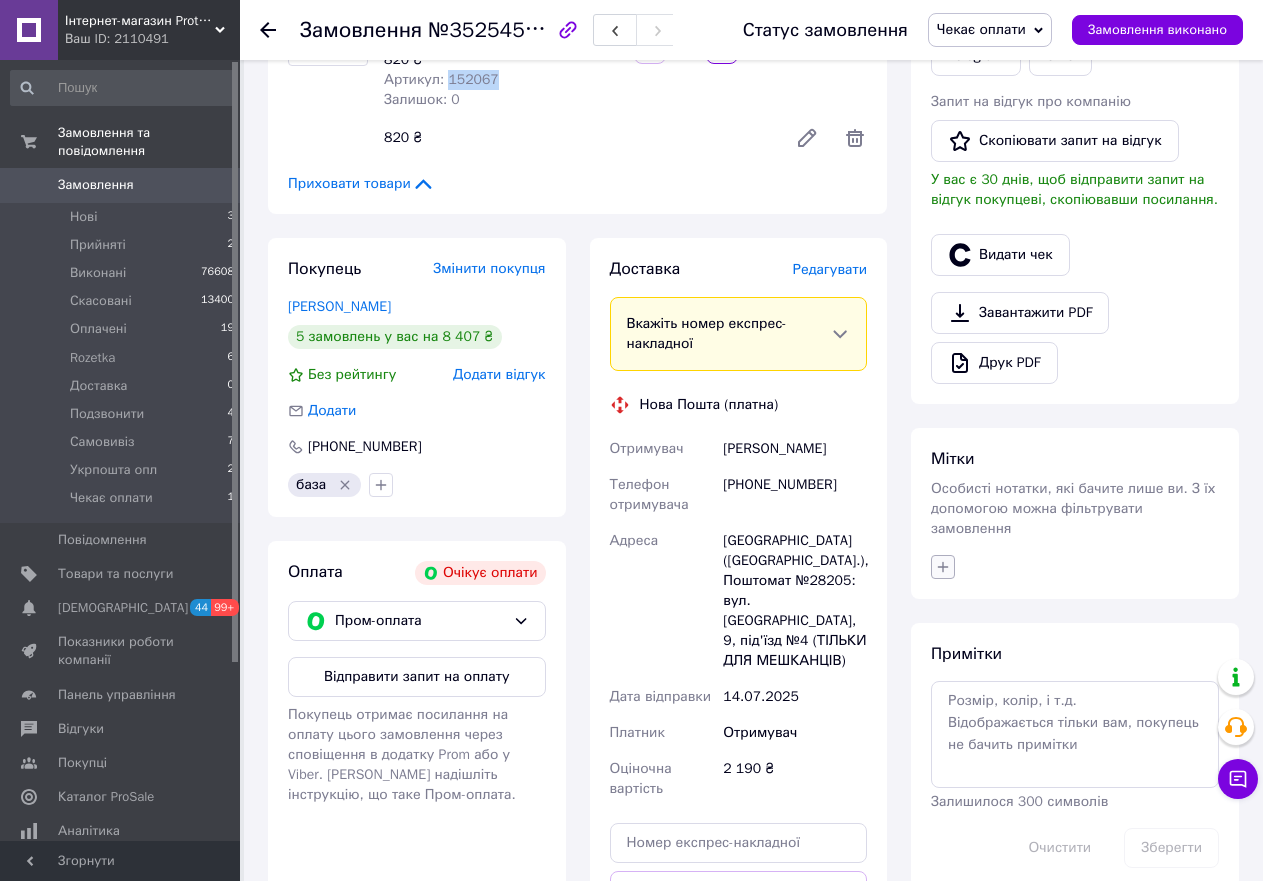 click 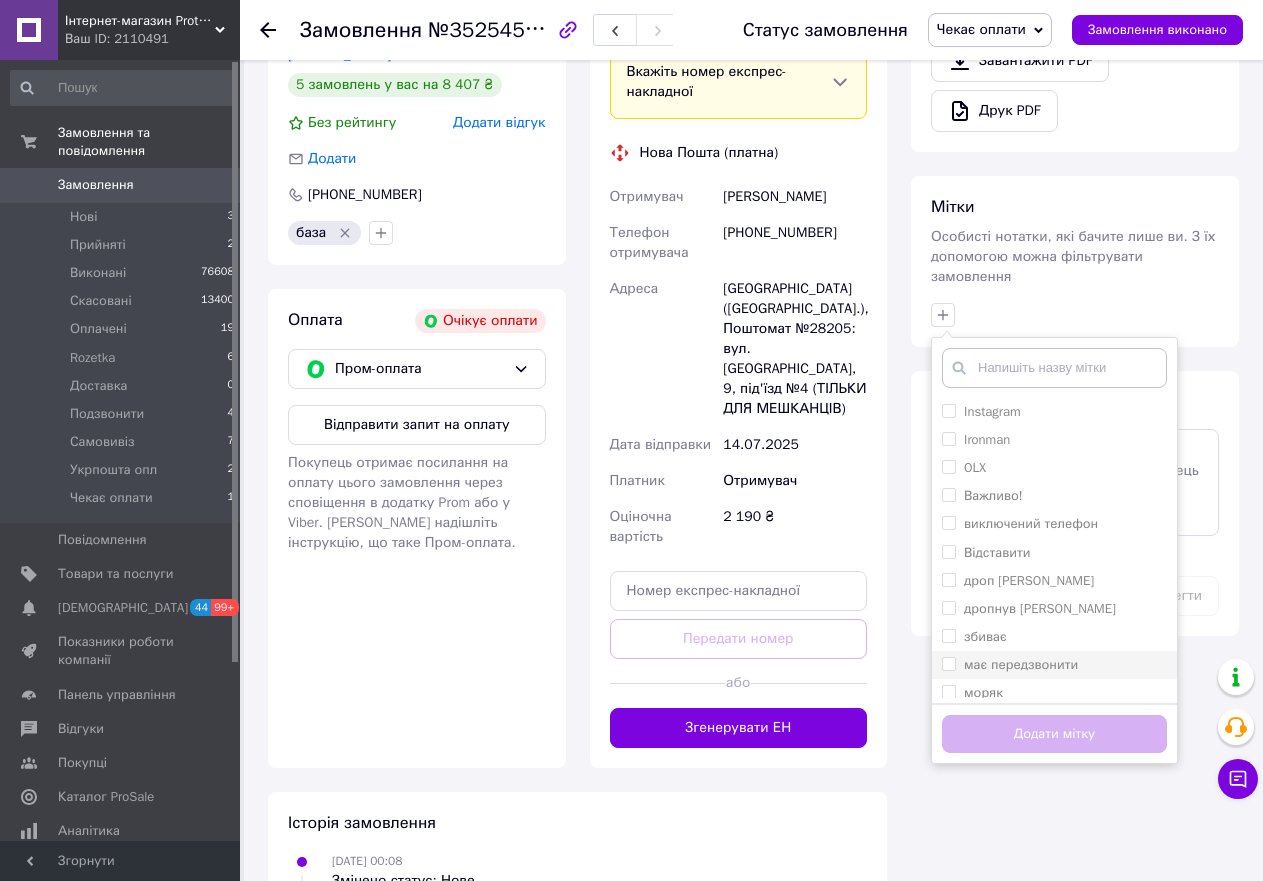 scroll, scrollTop: 733, scrollLeft: 0, axis: vertical 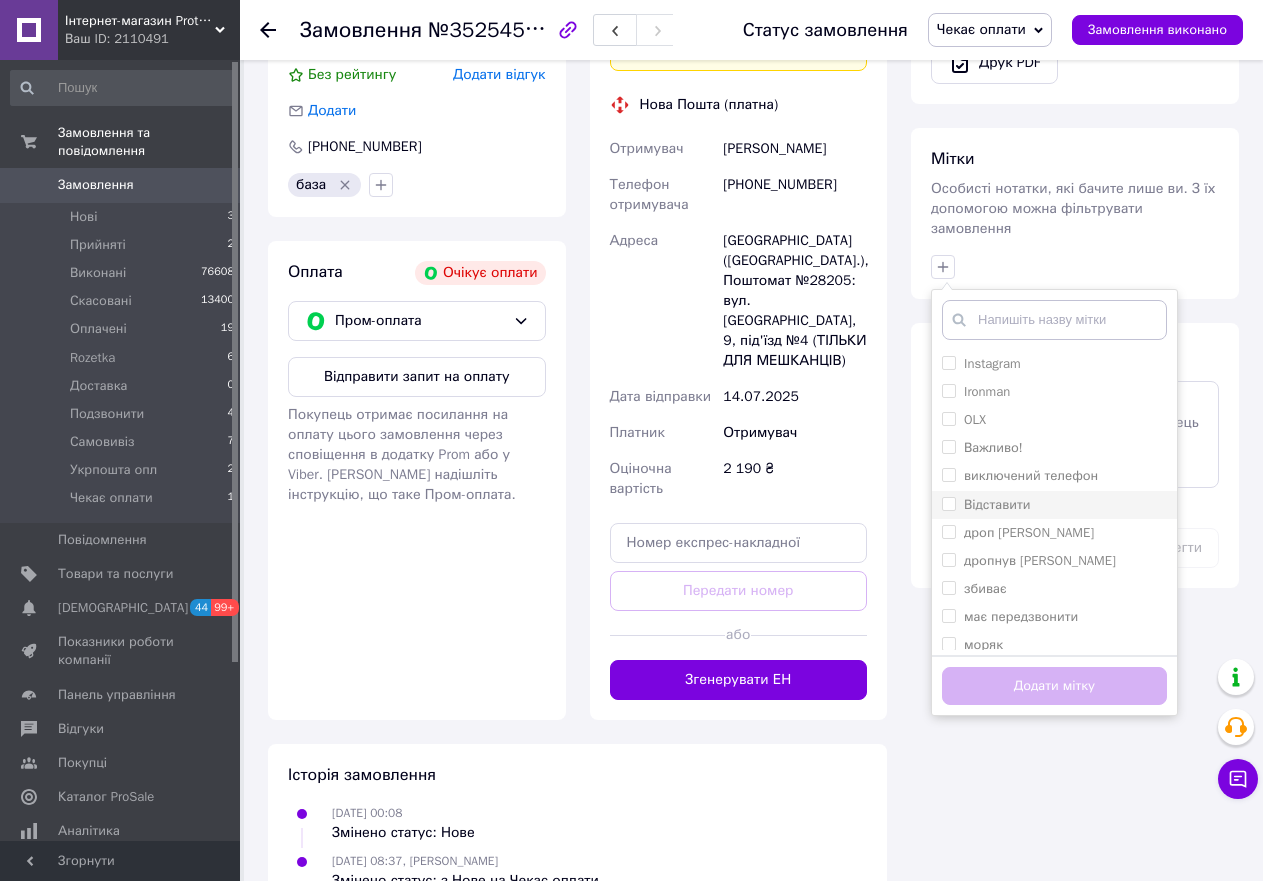 click on "Відставити" at bounding box center (948, 503) 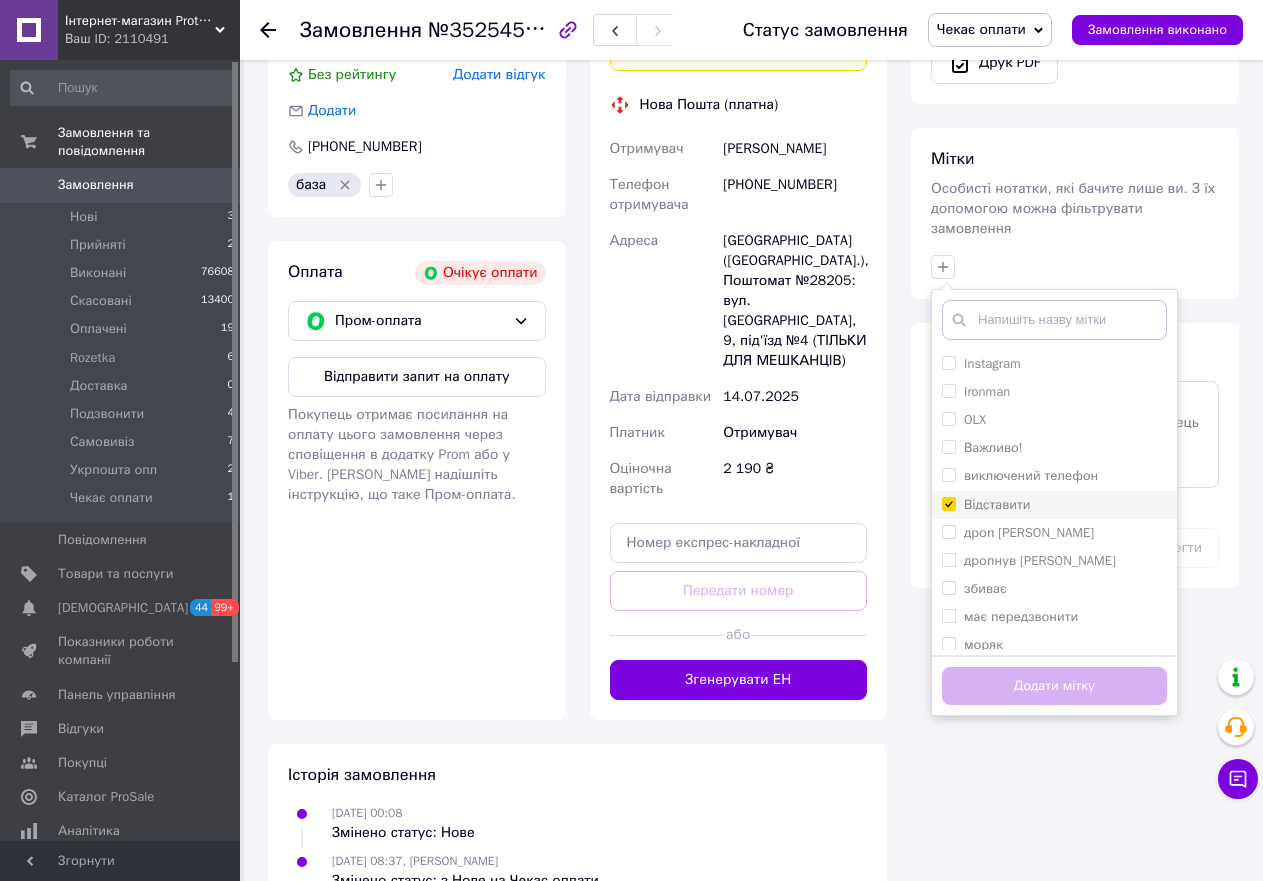 checkbox on "true" 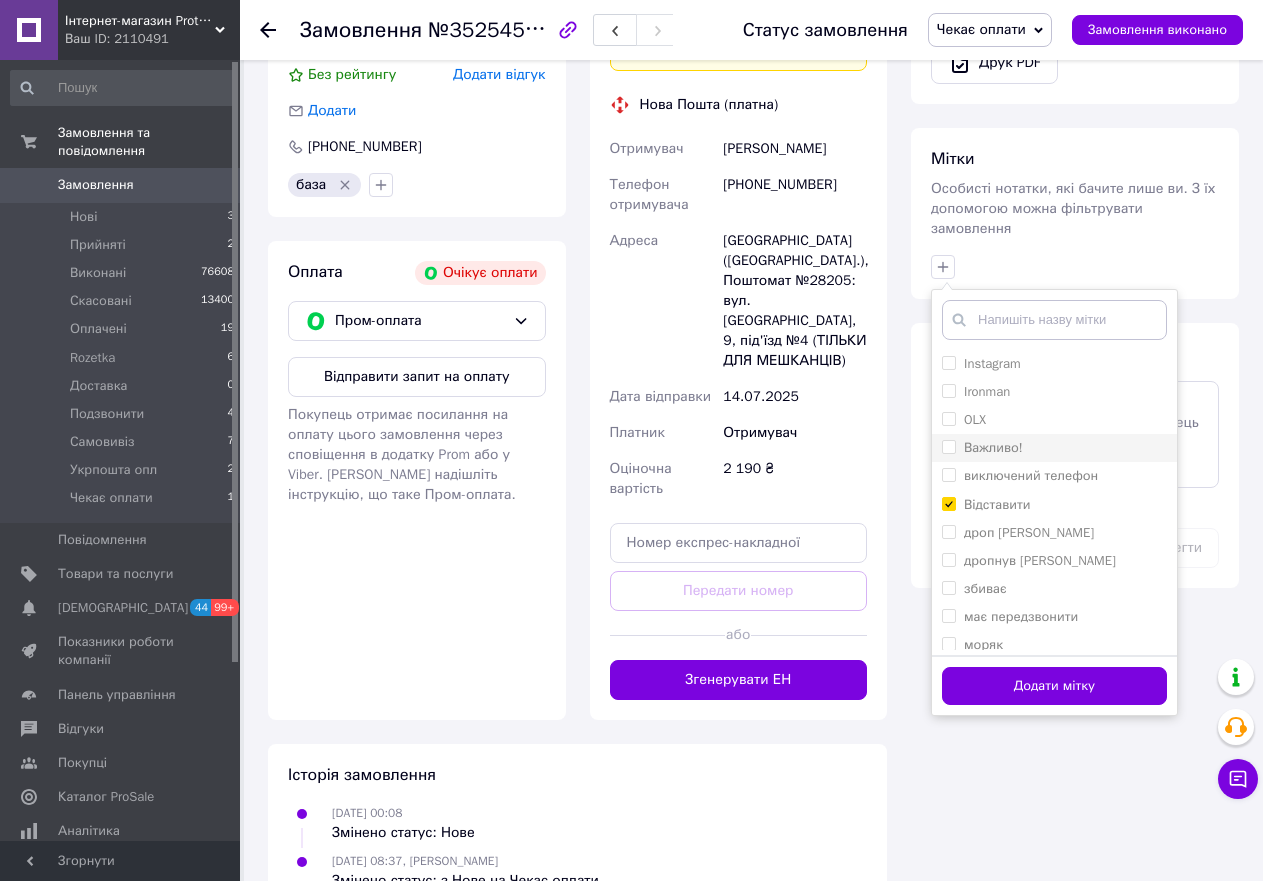 click on "Важливо!" at bounding box center [948, 446] 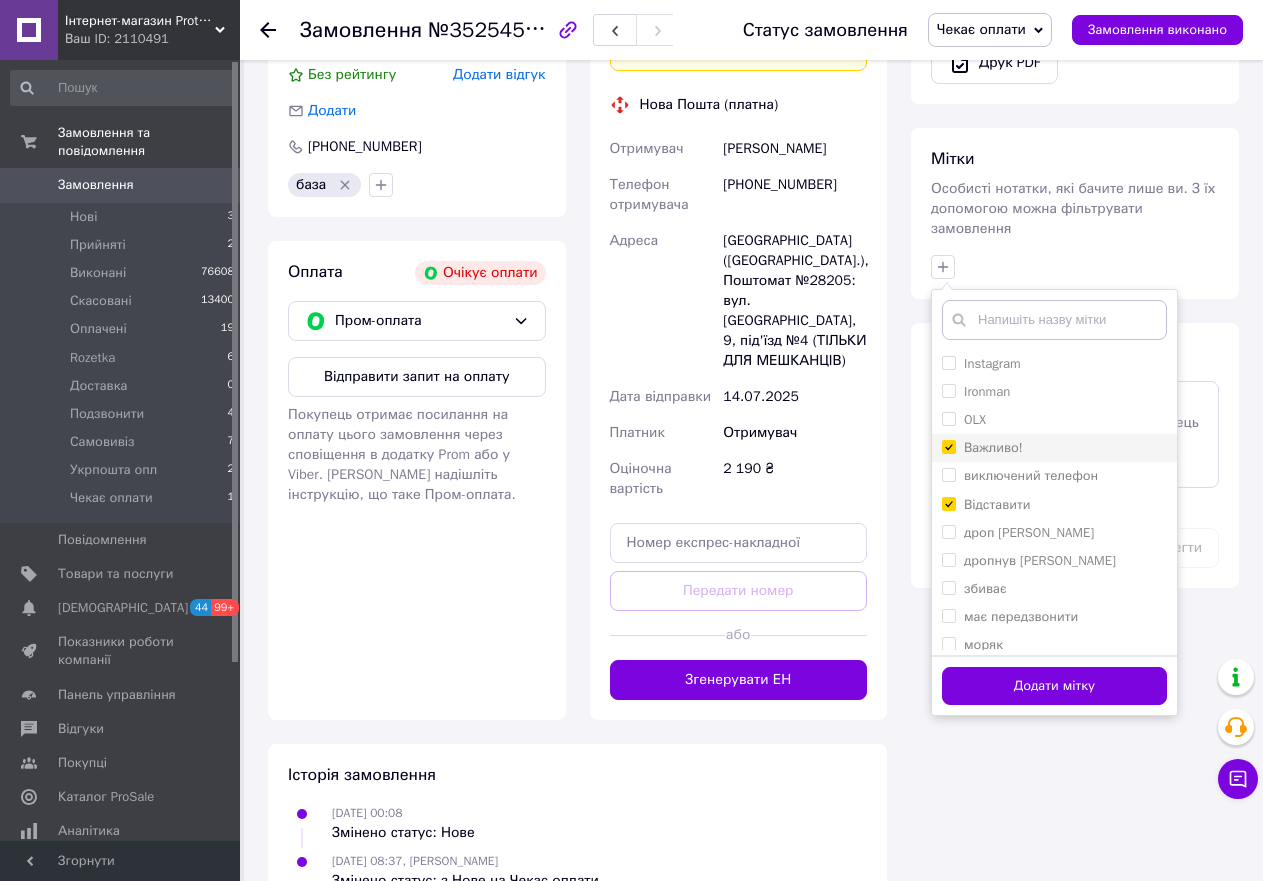 checkbox on "true" 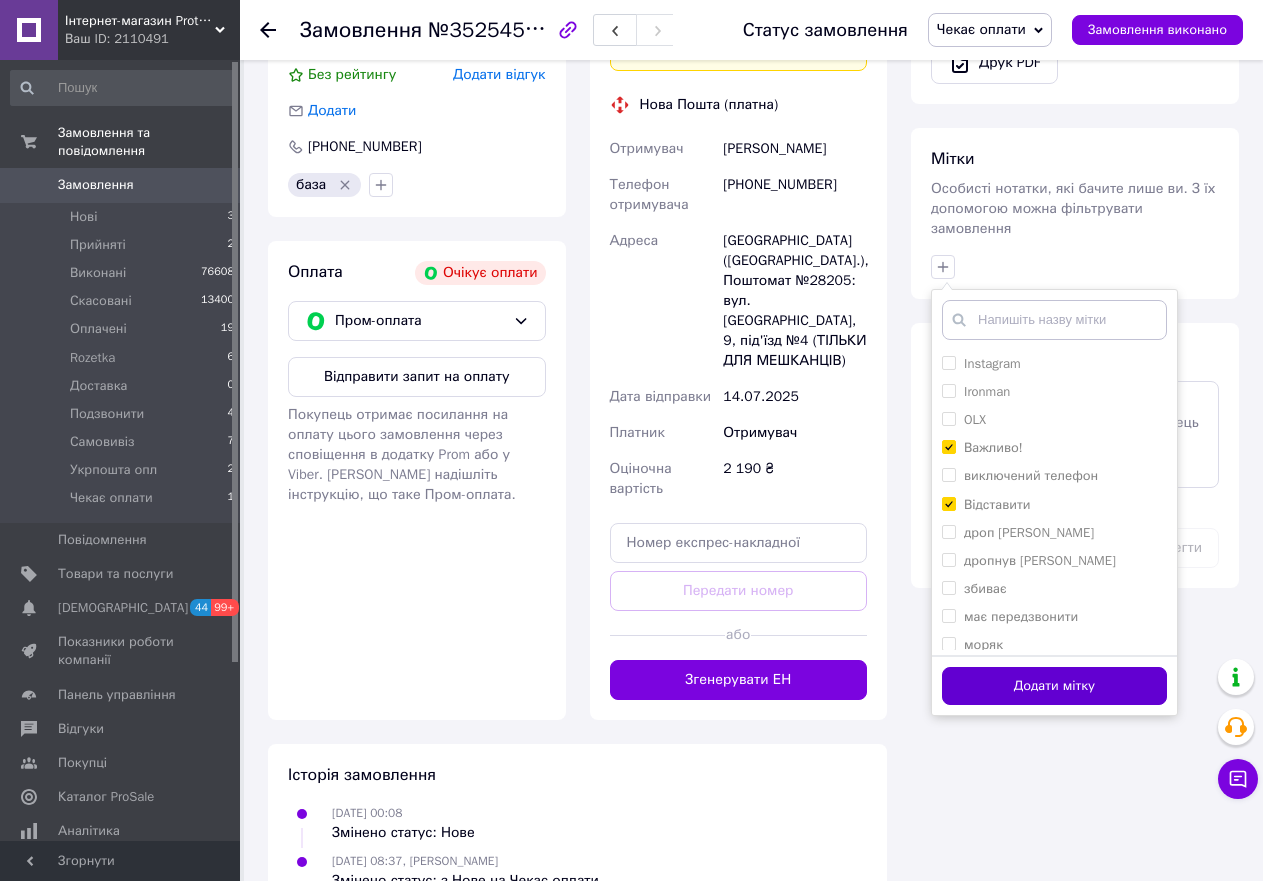 click on "Додати мітку" at bounding box center (1054, 686) 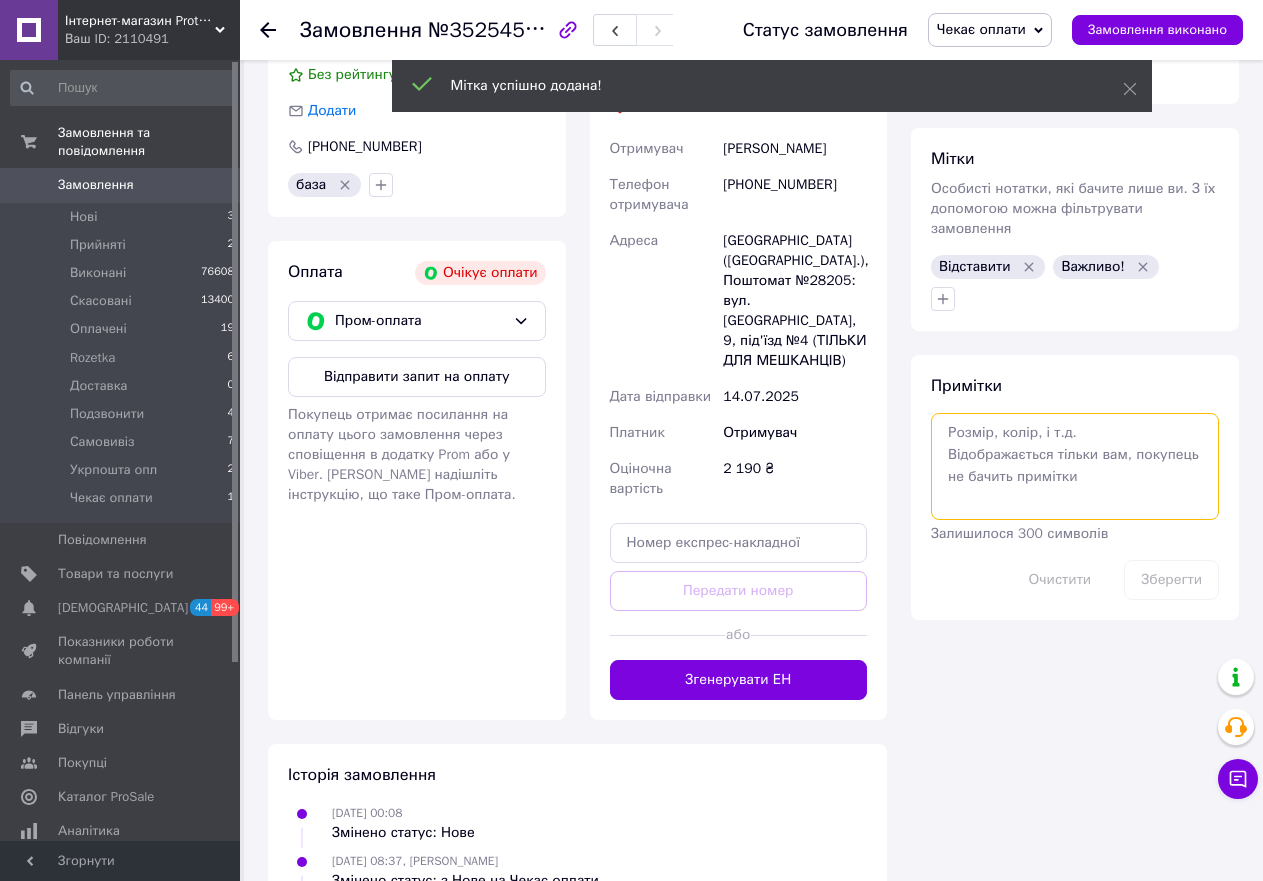 click at bounding box center (1075, 466) 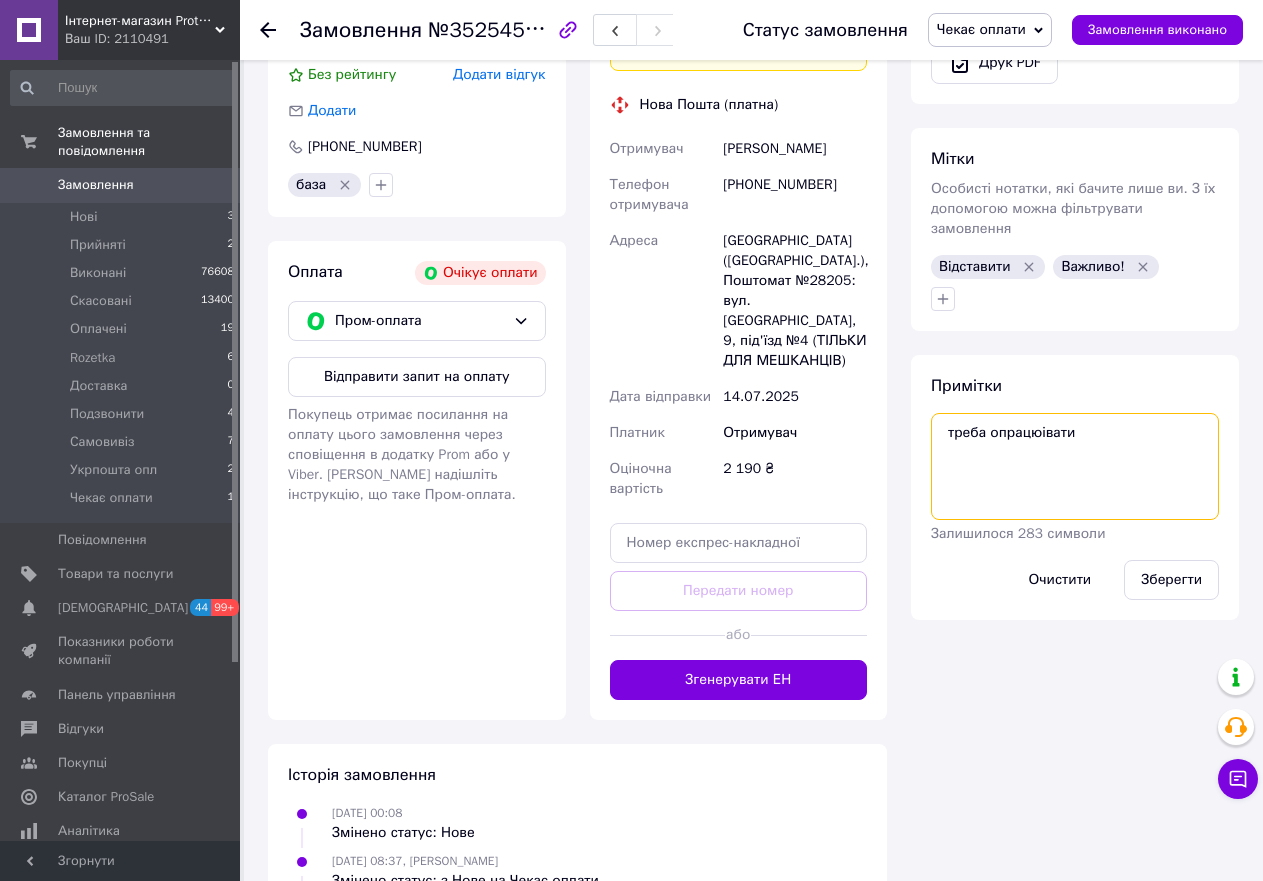 click on "треба опрацюівати" at bounding box center (1075, 466) 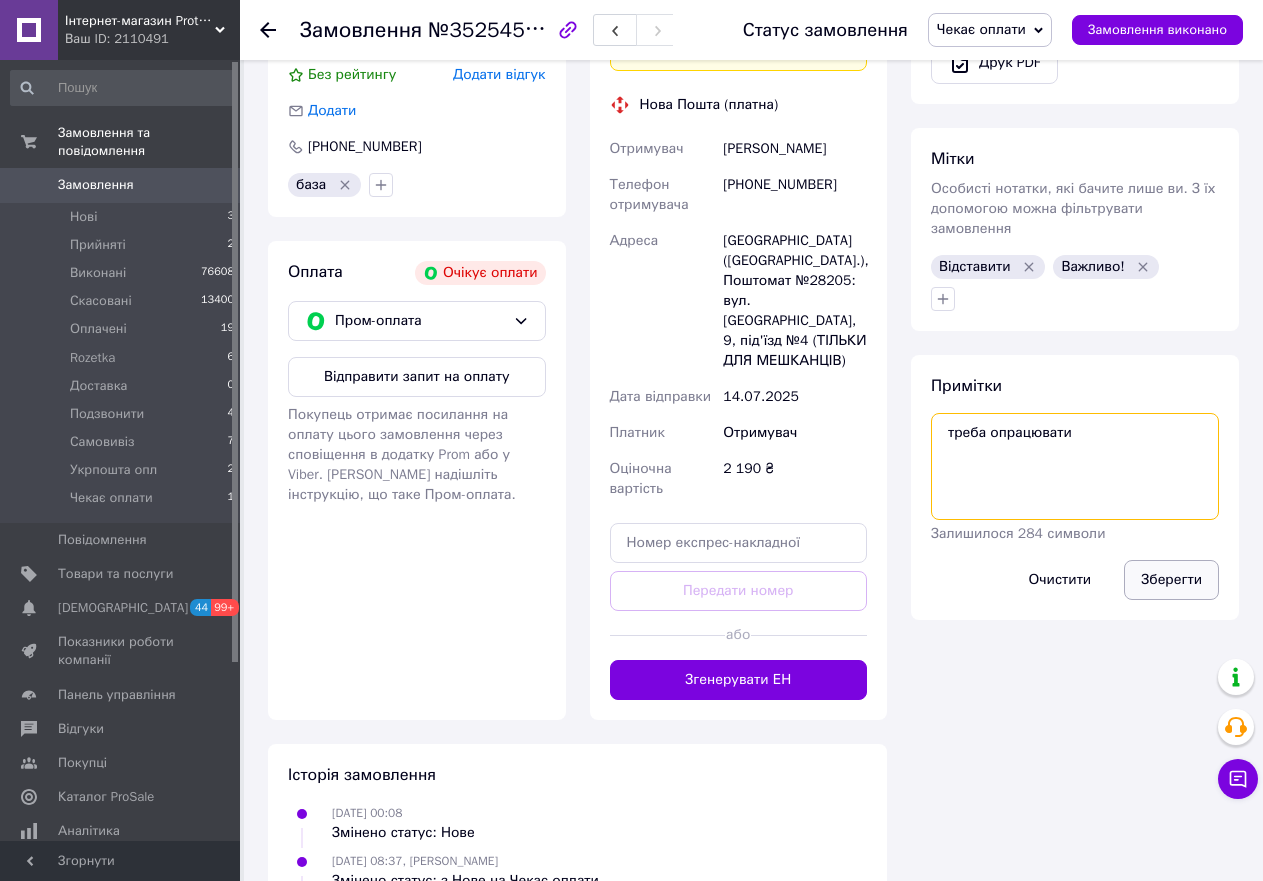 type on "треба опрацювати" 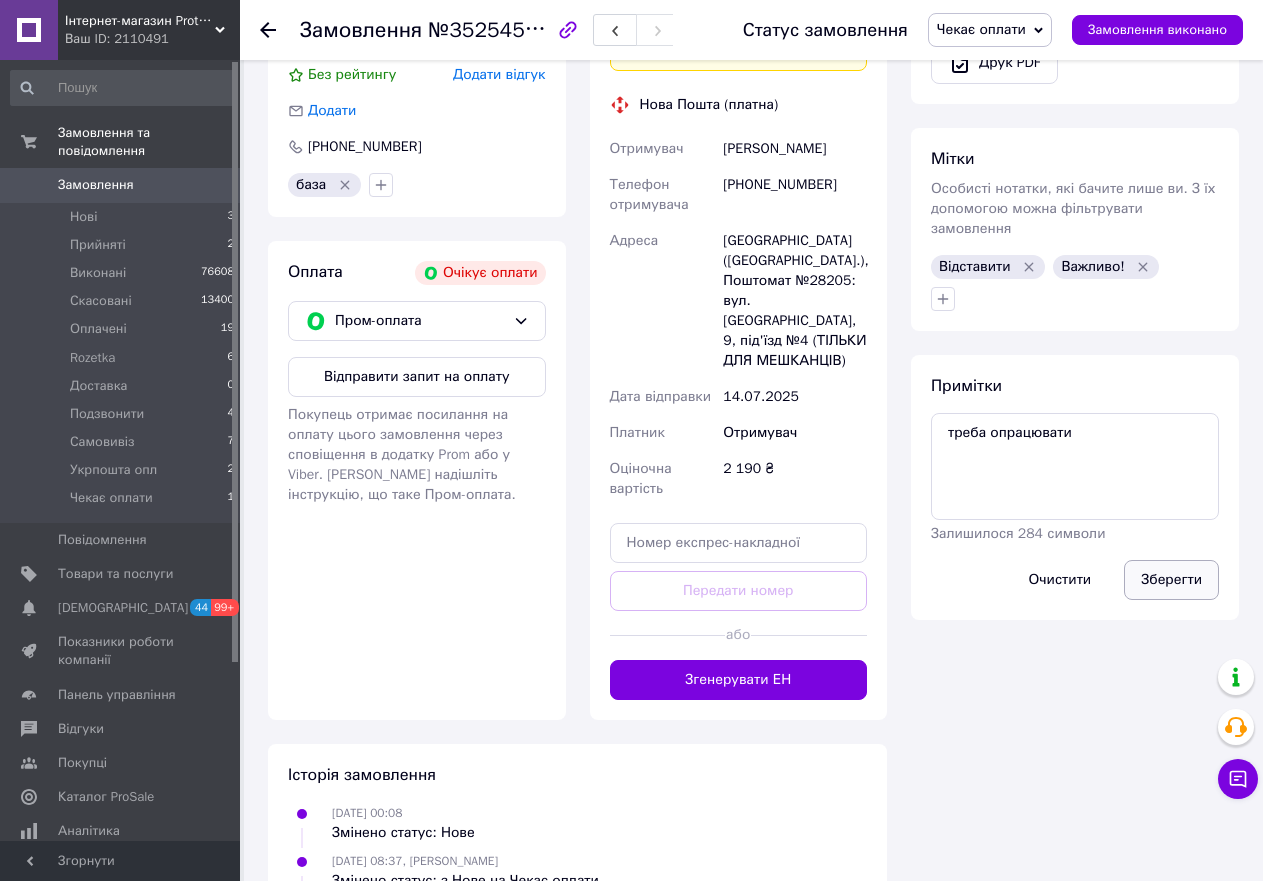 click on "Зберегти" at bounding box center (1171, 580) 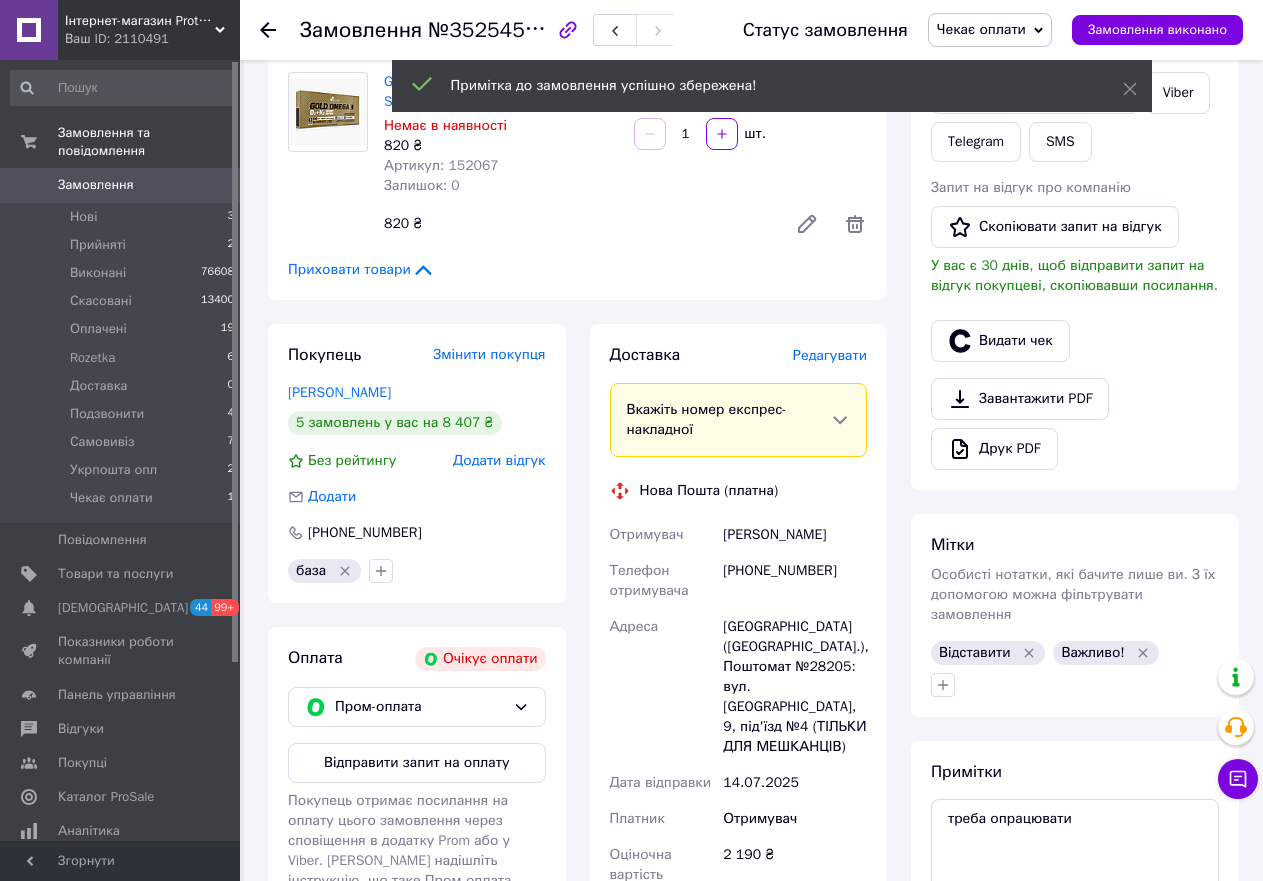 scroll, scrollTop: 333, scrollLeft: 0, axis: vertical 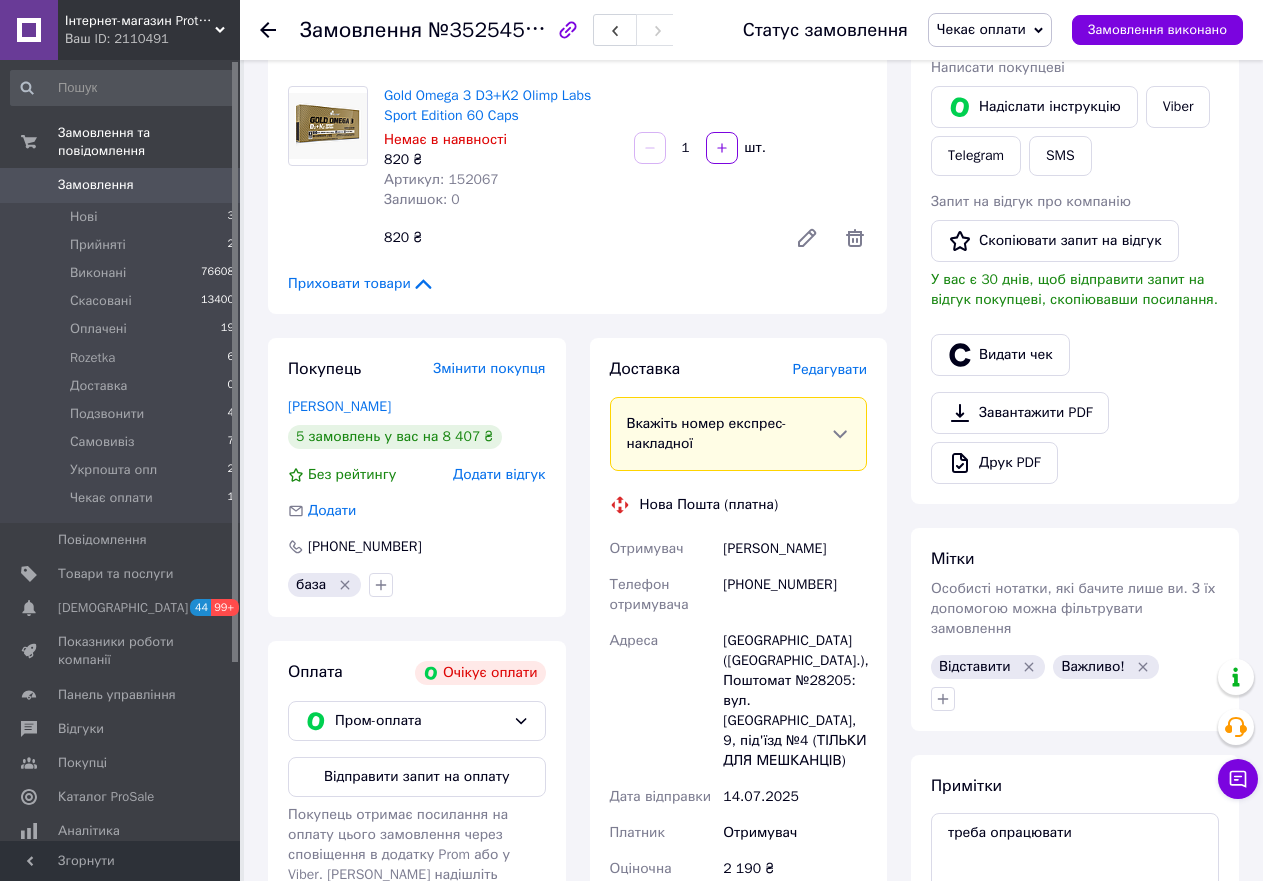 click 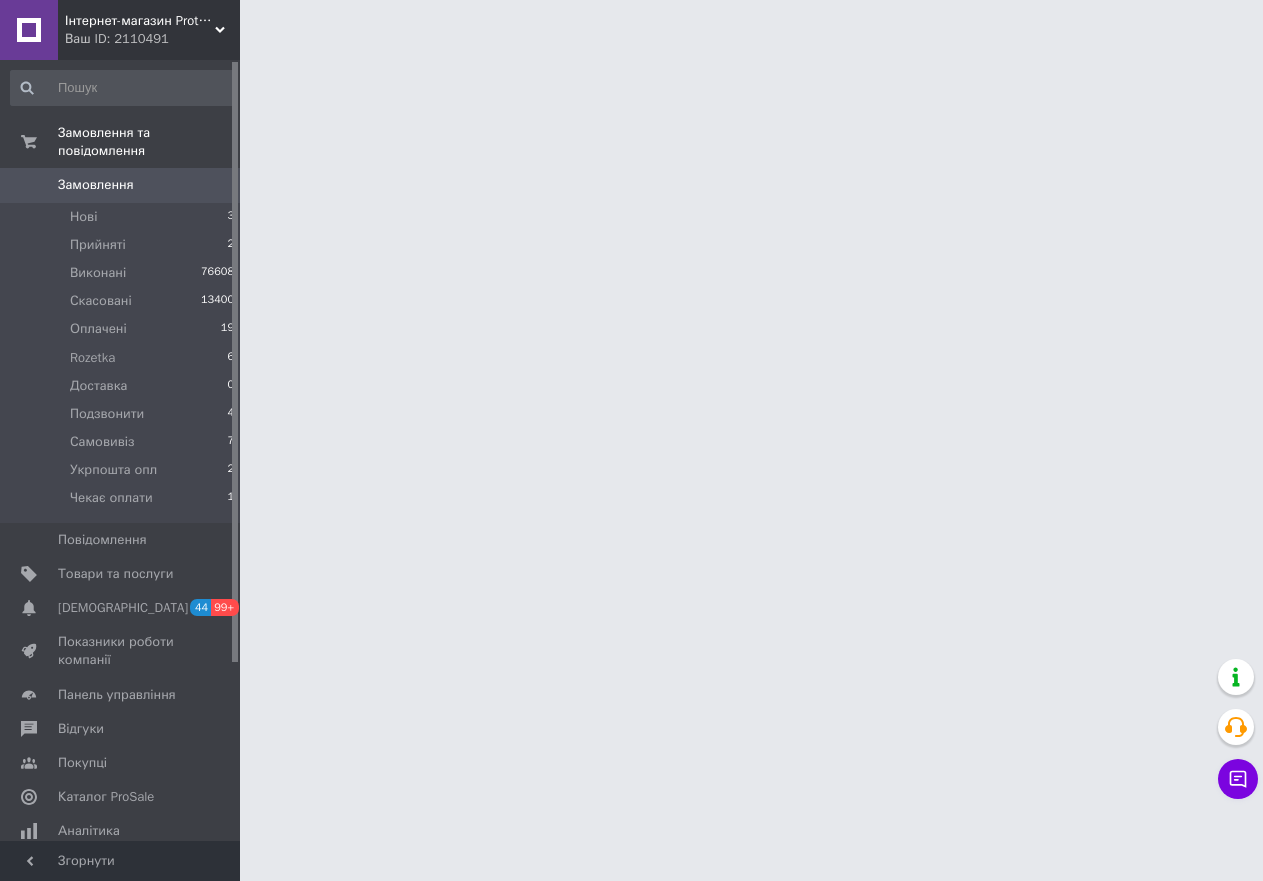 scroll, scrollTop: 0, scrollLeft: 0, axis: both 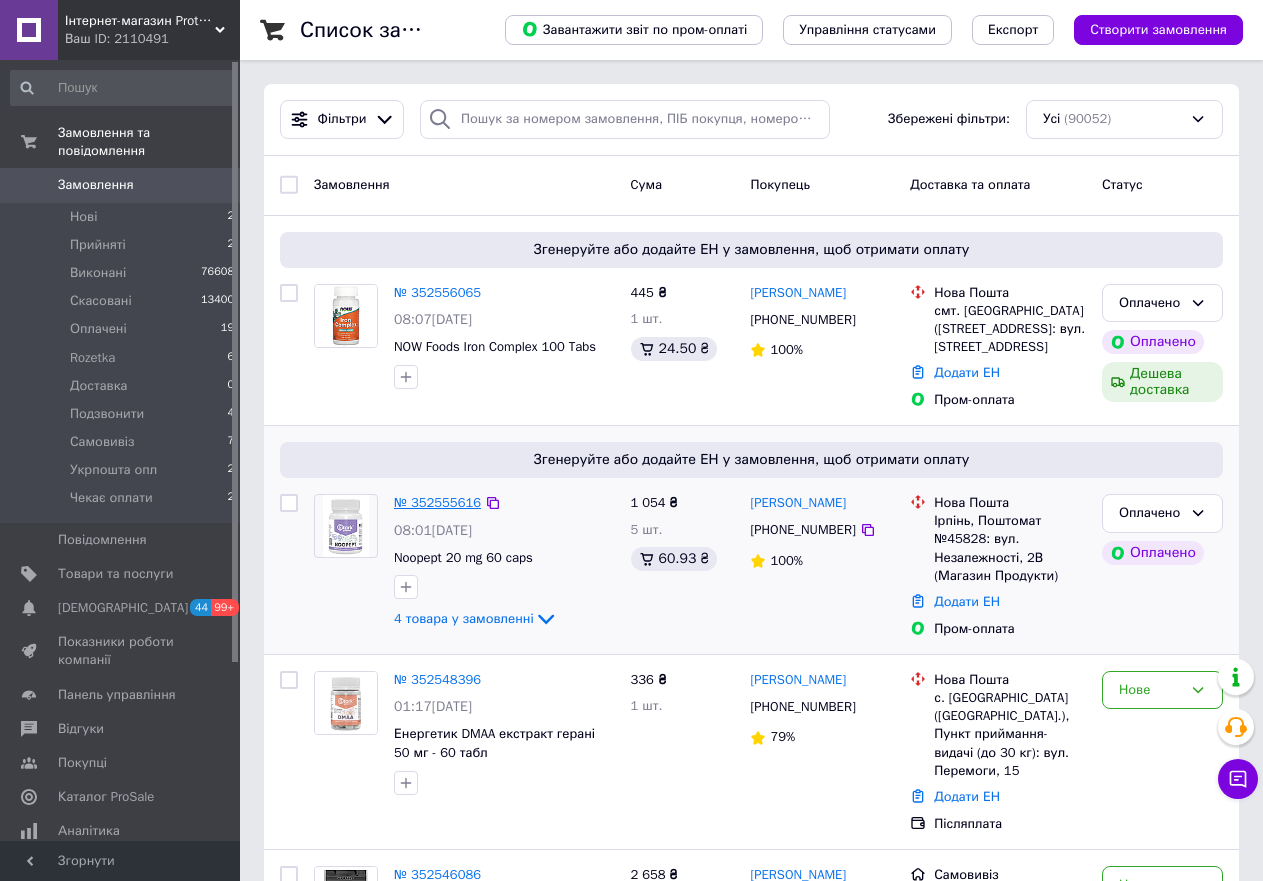 click on "№ 352555616" at bounding box center (437, 502) 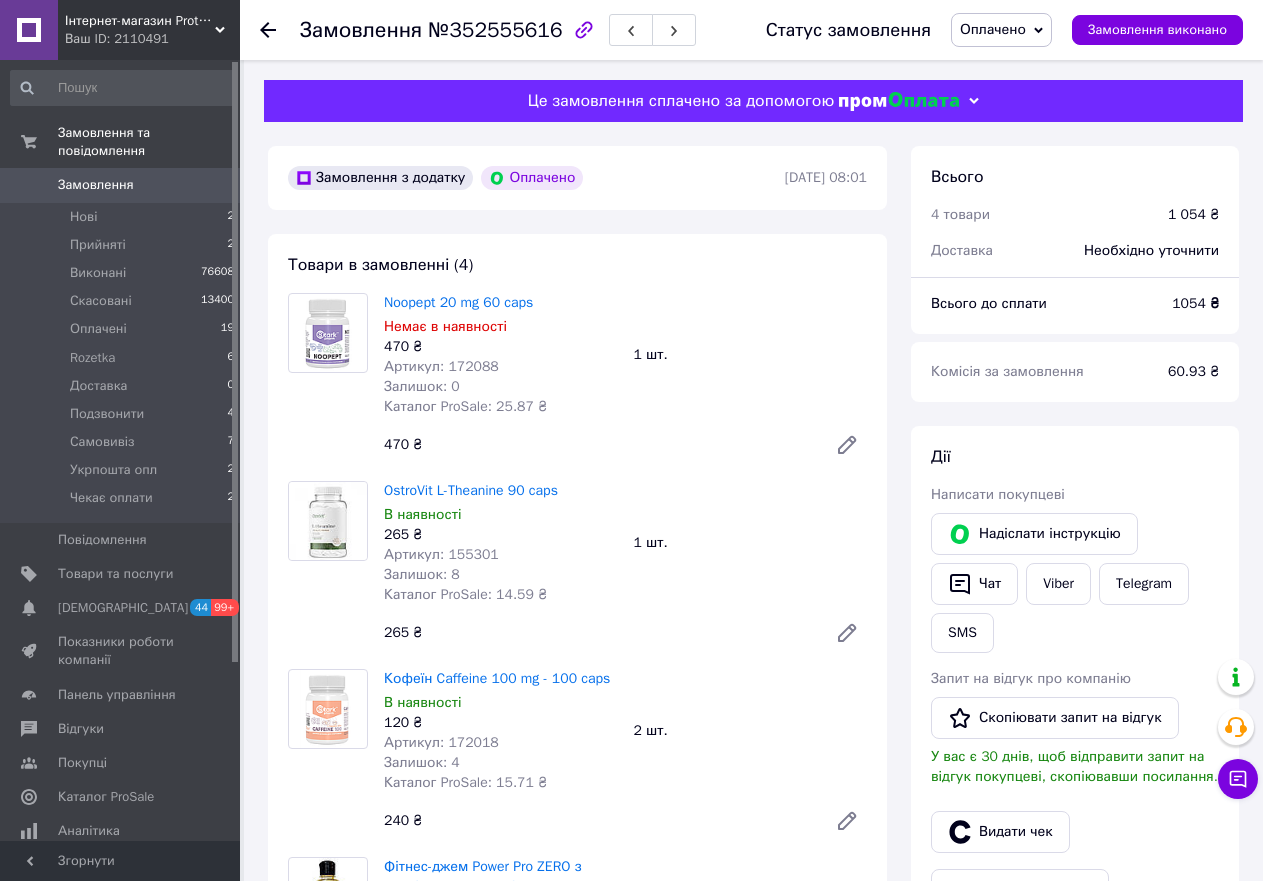 click on "Артикул: 172088" at bounding box center [441, 366] 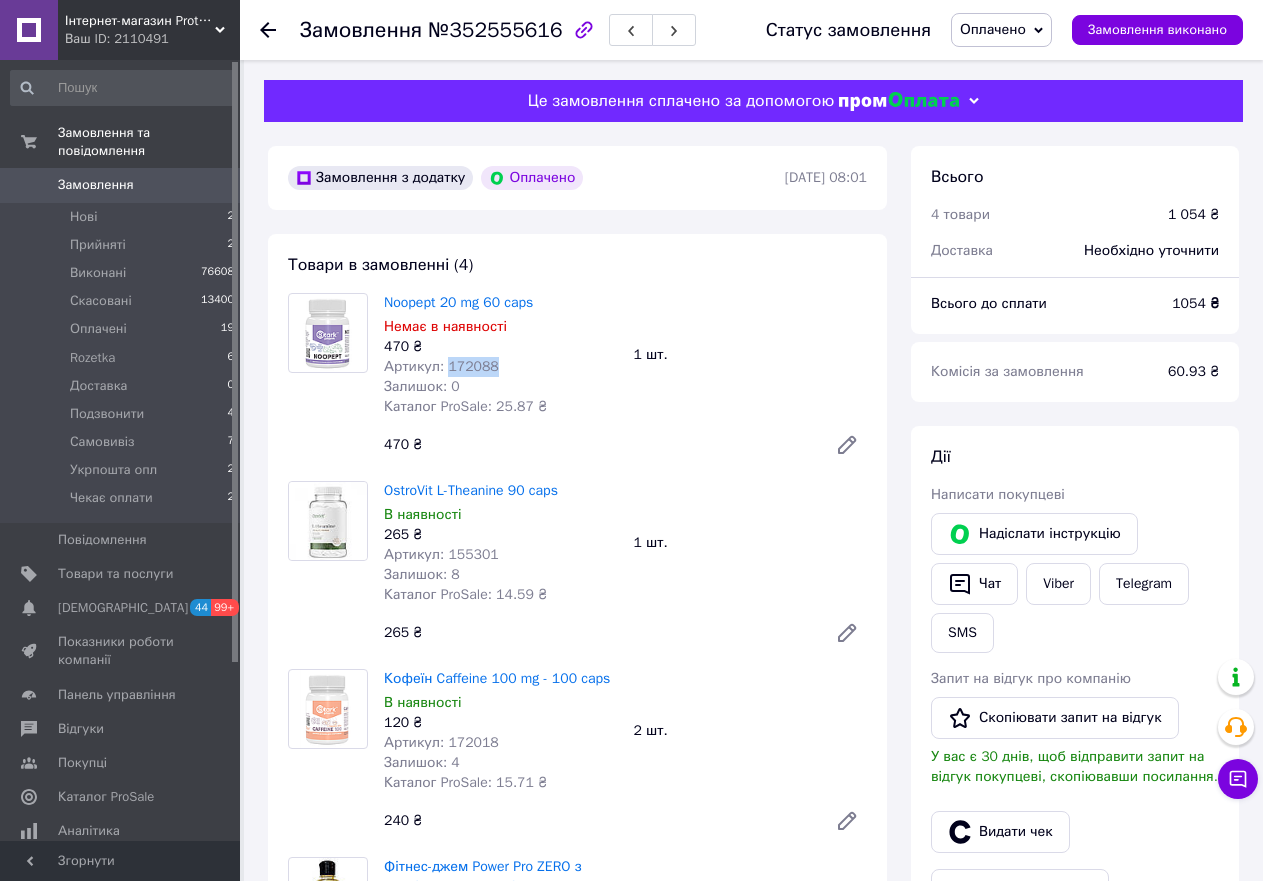 click on "Артикул: 172088" at bounding box center (441, 366) 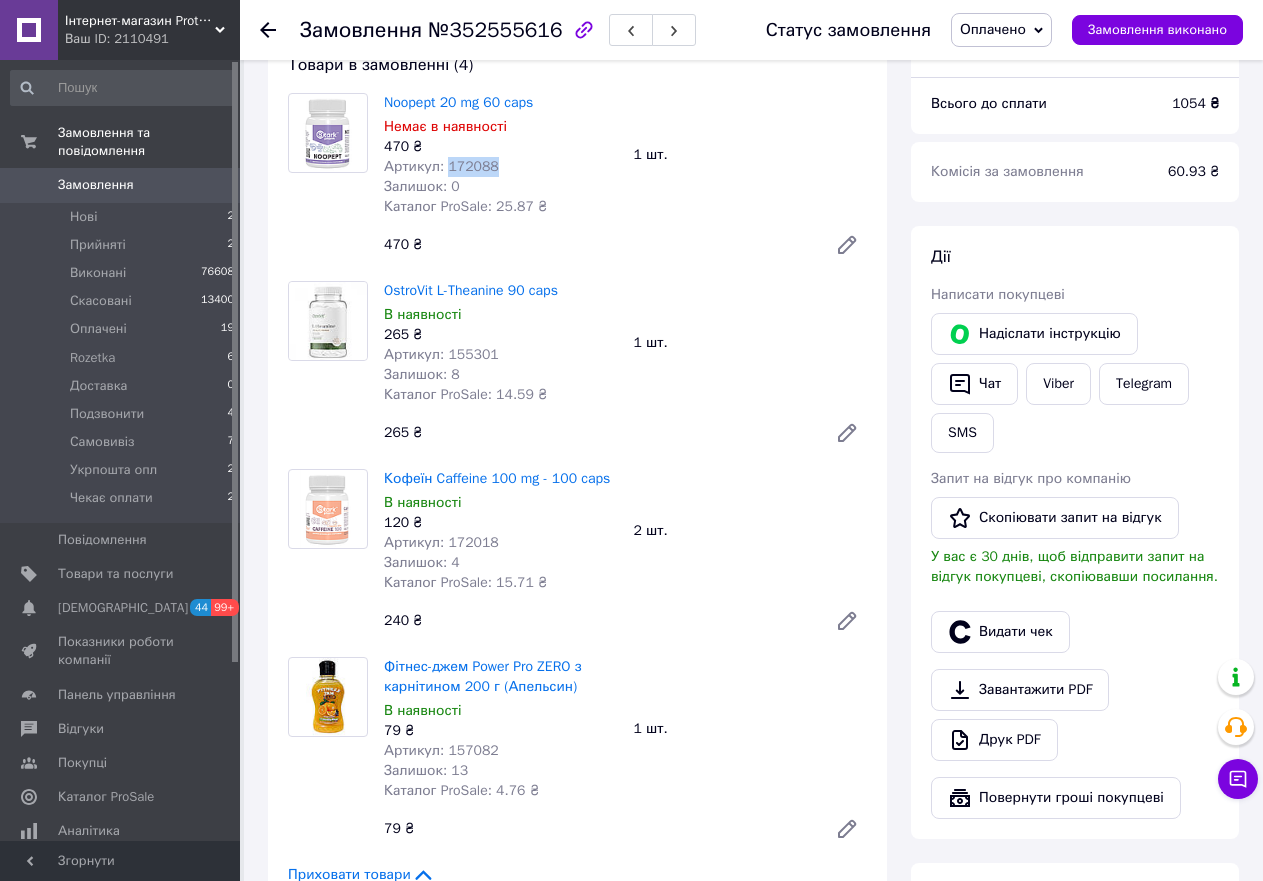 scroll, scrollTop: 100, scrollLeft: 0, axis: vertical 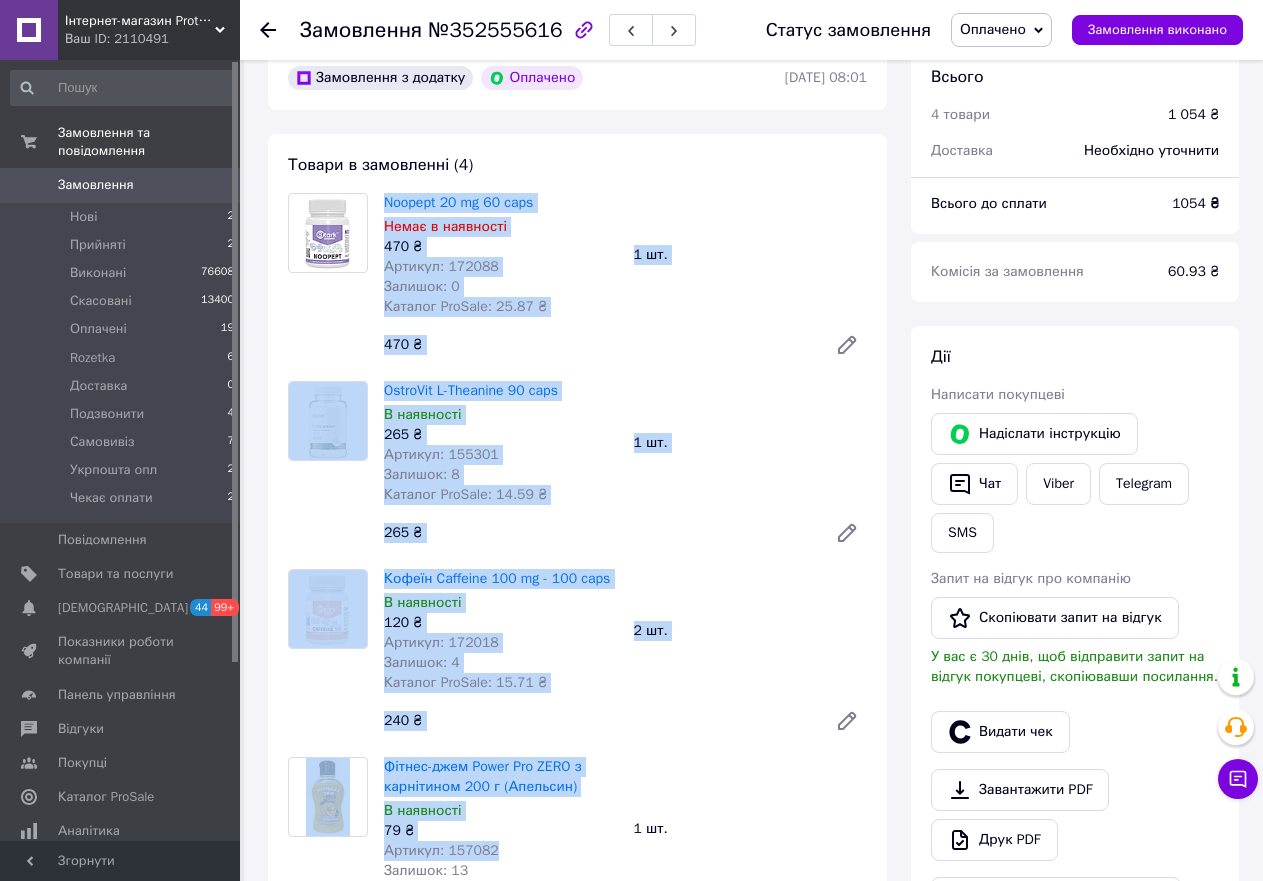 copy on "Noopept 20 mg 60 caps Немає в наявності 470 ₴ Артикул: 172088 Залишок: 0 Каталог ProSale: 25.87 ₴  1 шт. 470 ₴ OstroVit L-Theanine 90 caps В наявності 265 ₴ Артикул: 155301 Залишок: 8 Каталог ProSale: 14.59 ₴  1 шт. 265 ₴ Кофеїн Caffeine 100 mg - 100 caps В наявності 120 ₴ Артикул: 172018 Залишок: 4 Каталог ProSale: 15.71 ₴  2 шт. 240 ₴ Фітнес-джем Power Pro ZERO з карнітином 200 г (Апельсин) В наявності 79 ₴ Артикул: 157082" 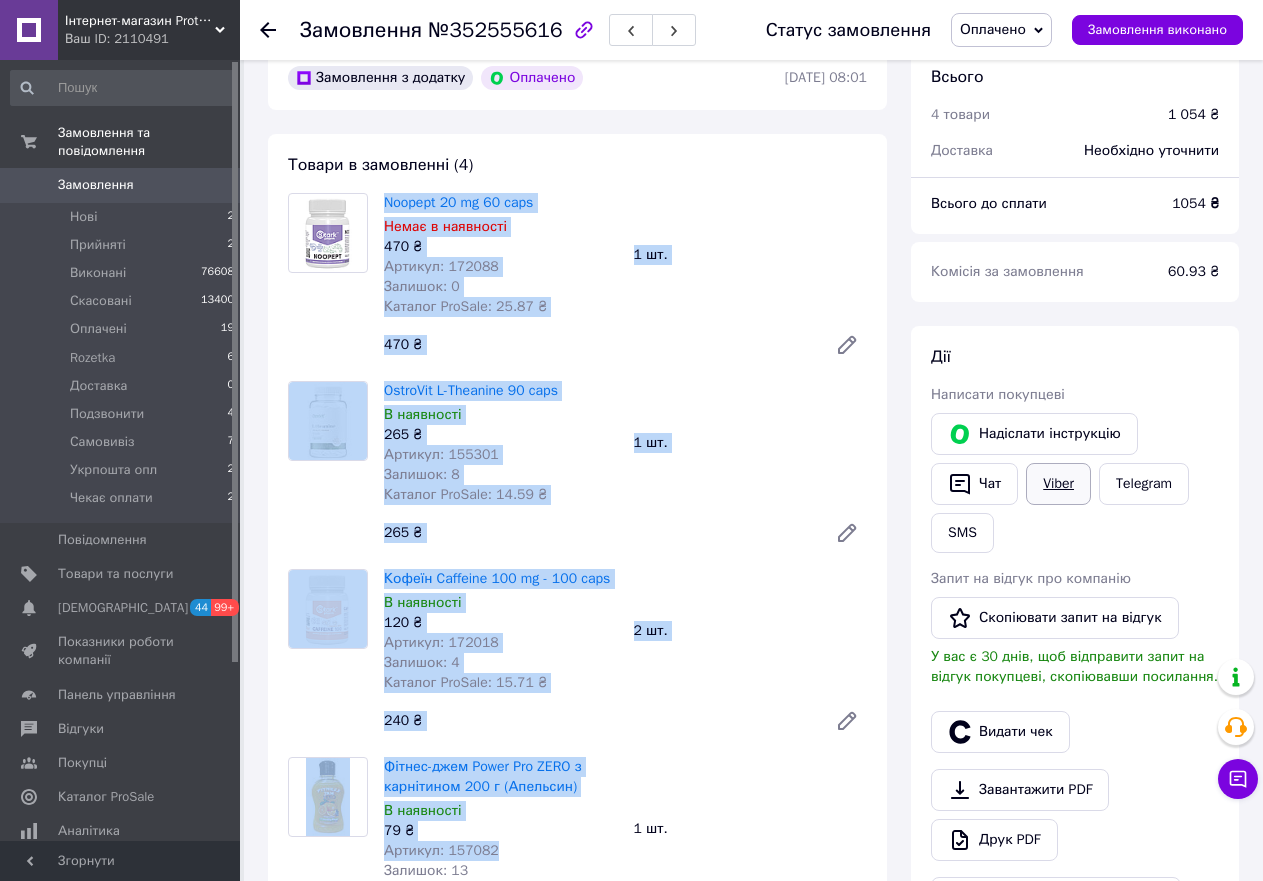 click on "Viber" at bounding box center [1058, 484] 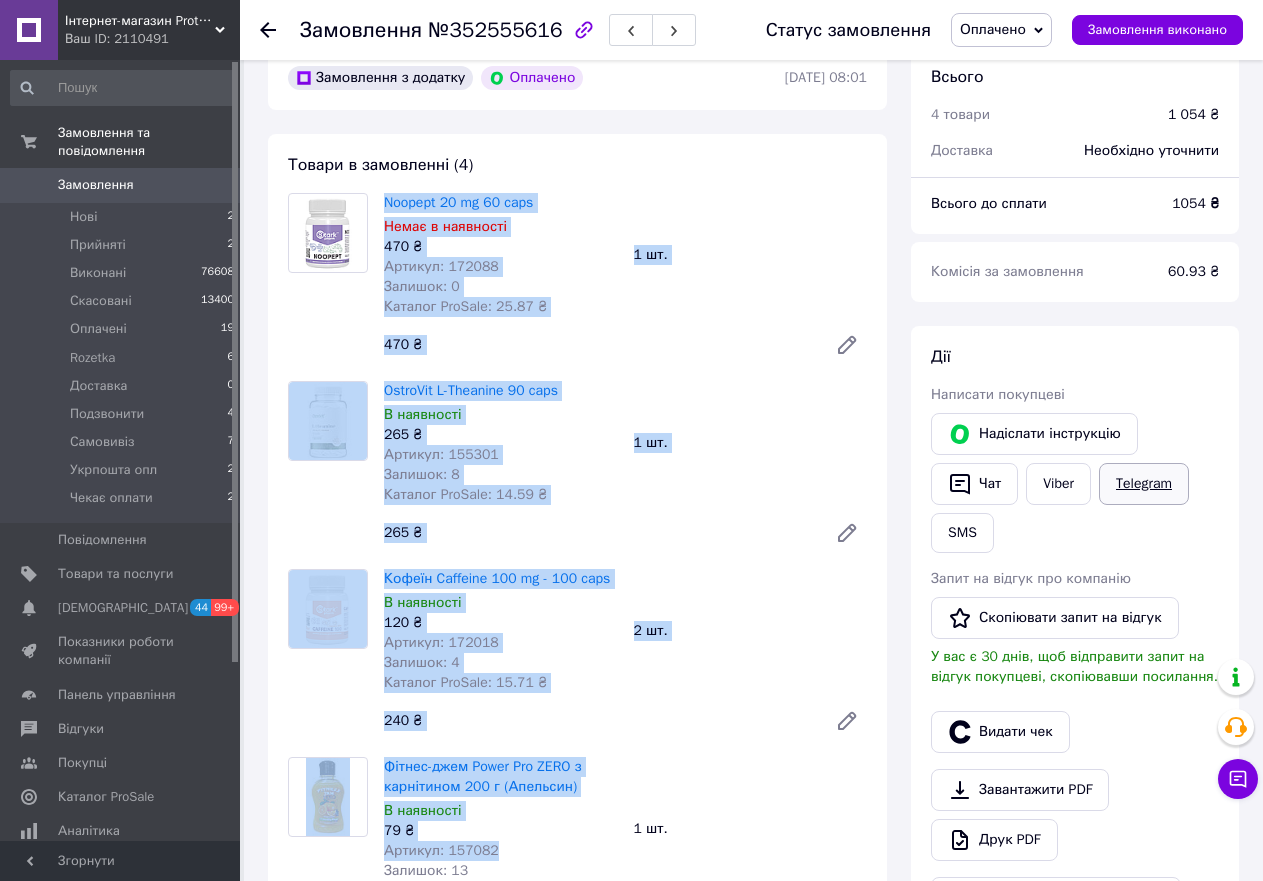 click on "Telegram" at bounding box center (1144, 484) 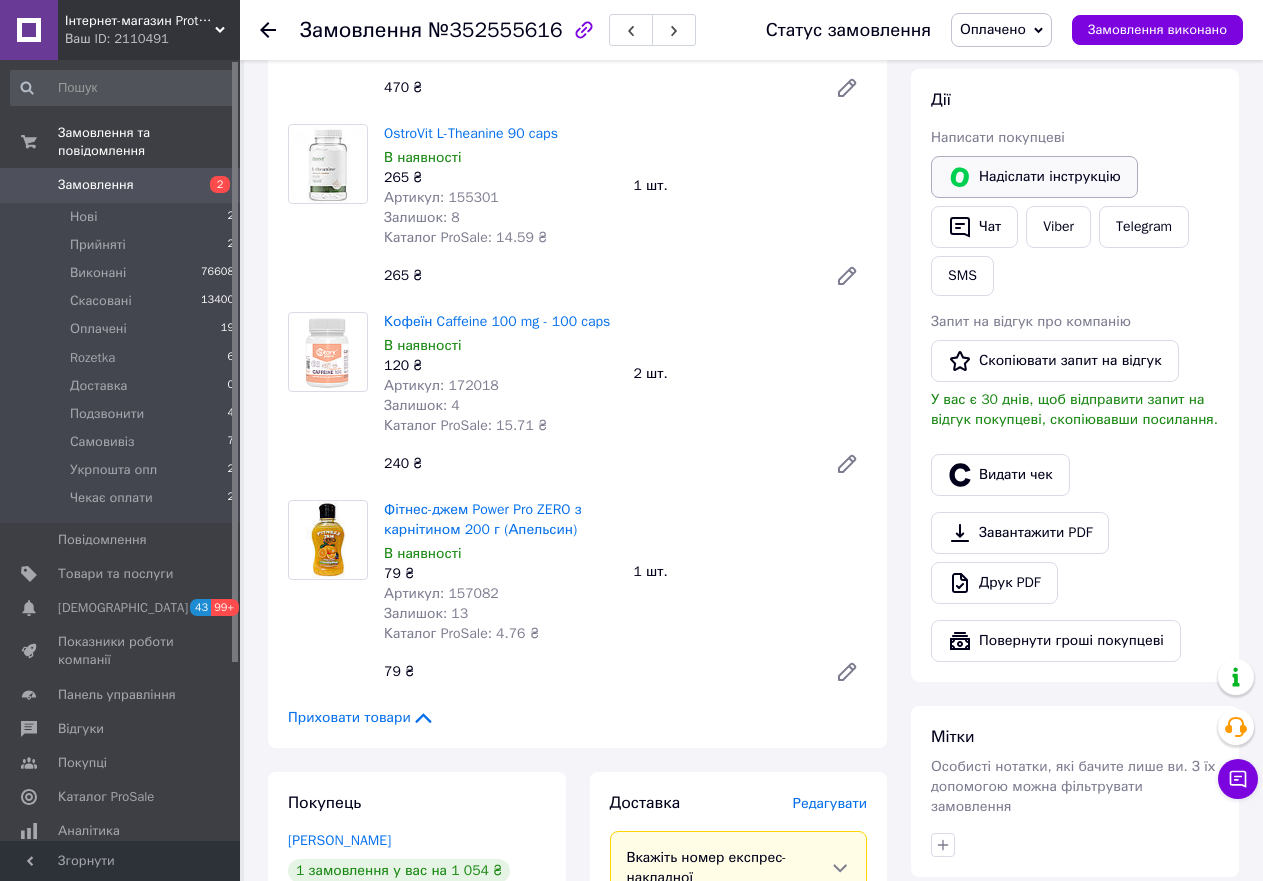 scroll, scrollTop: 100, scrollLeft: 0, axis: vertical 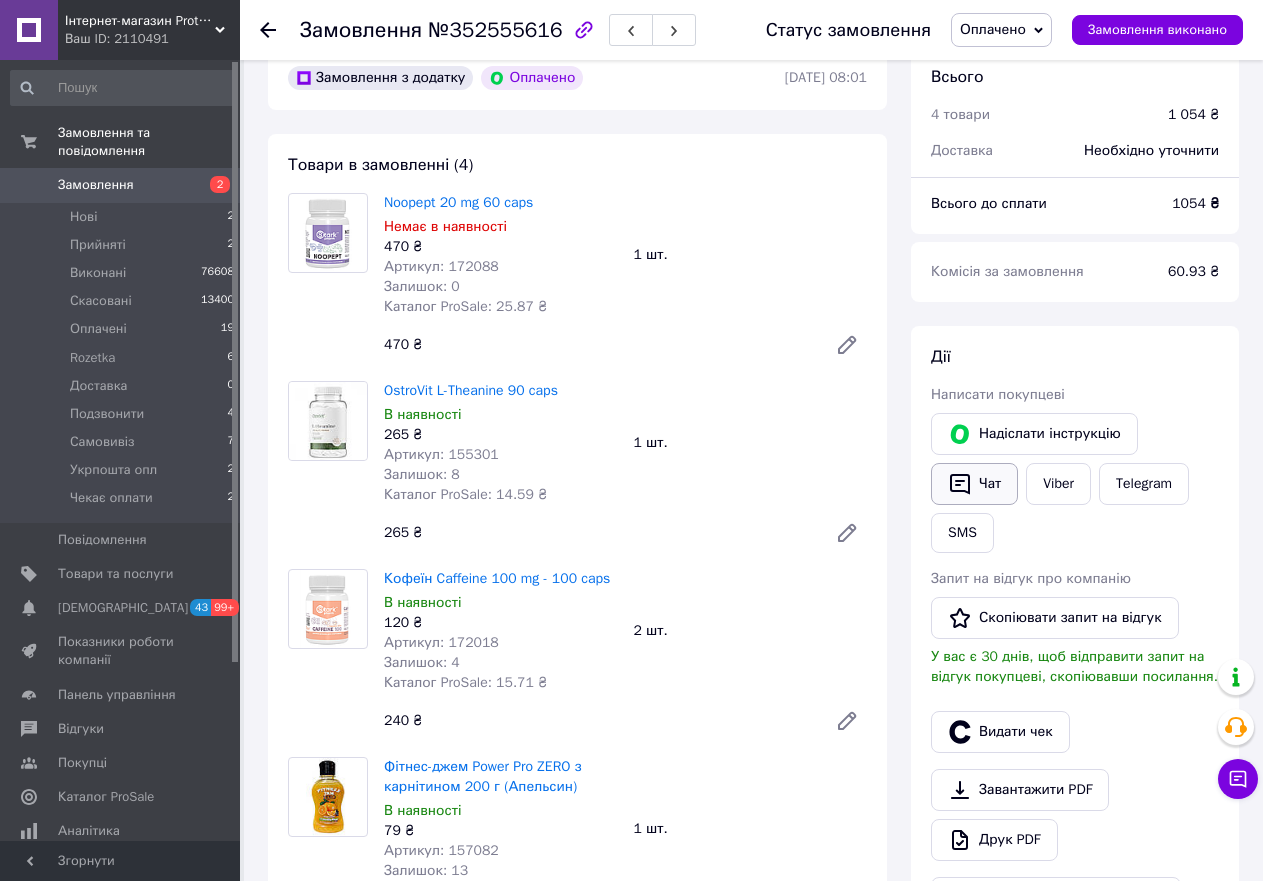 click on "Чат" at bounding box center (974, 484) 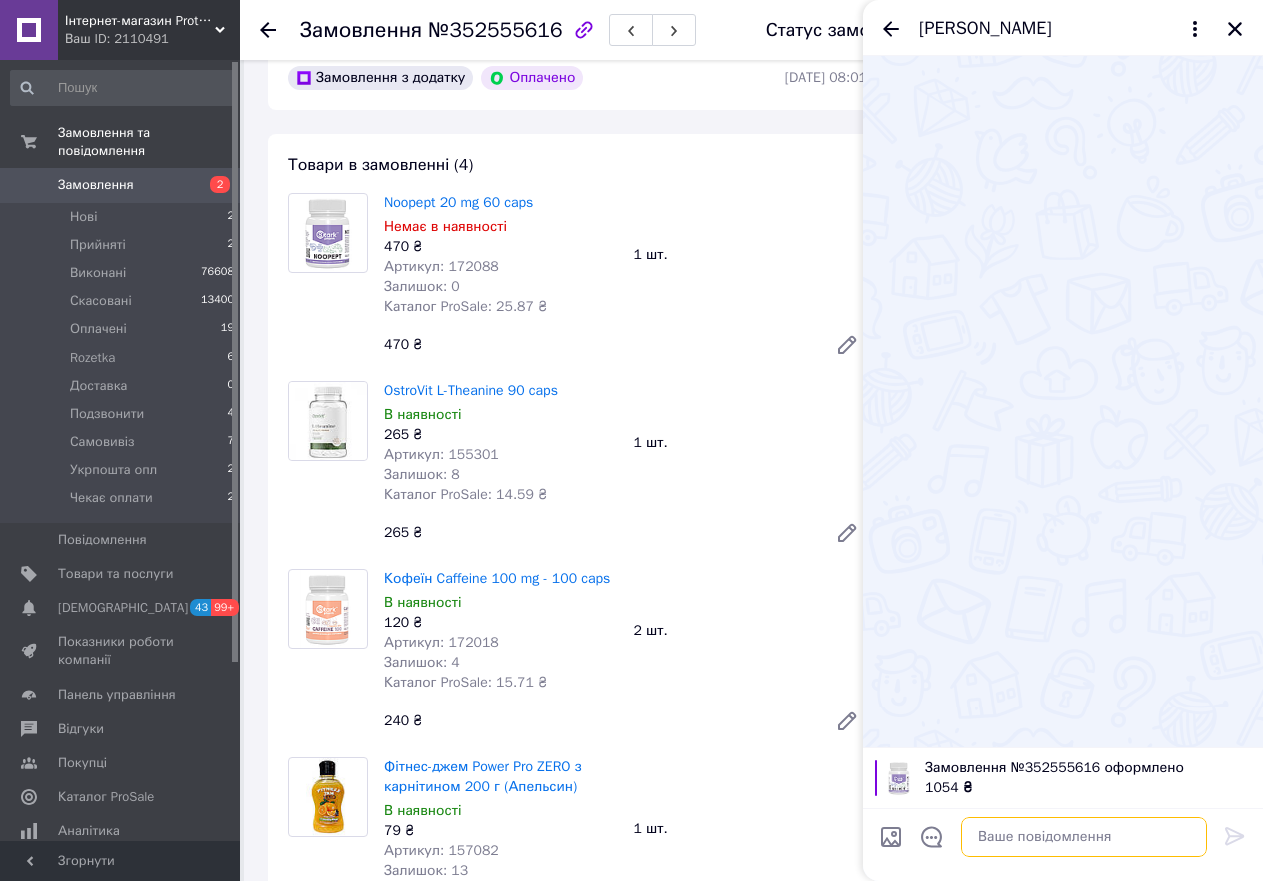 click at bounding box center [1084, 837] 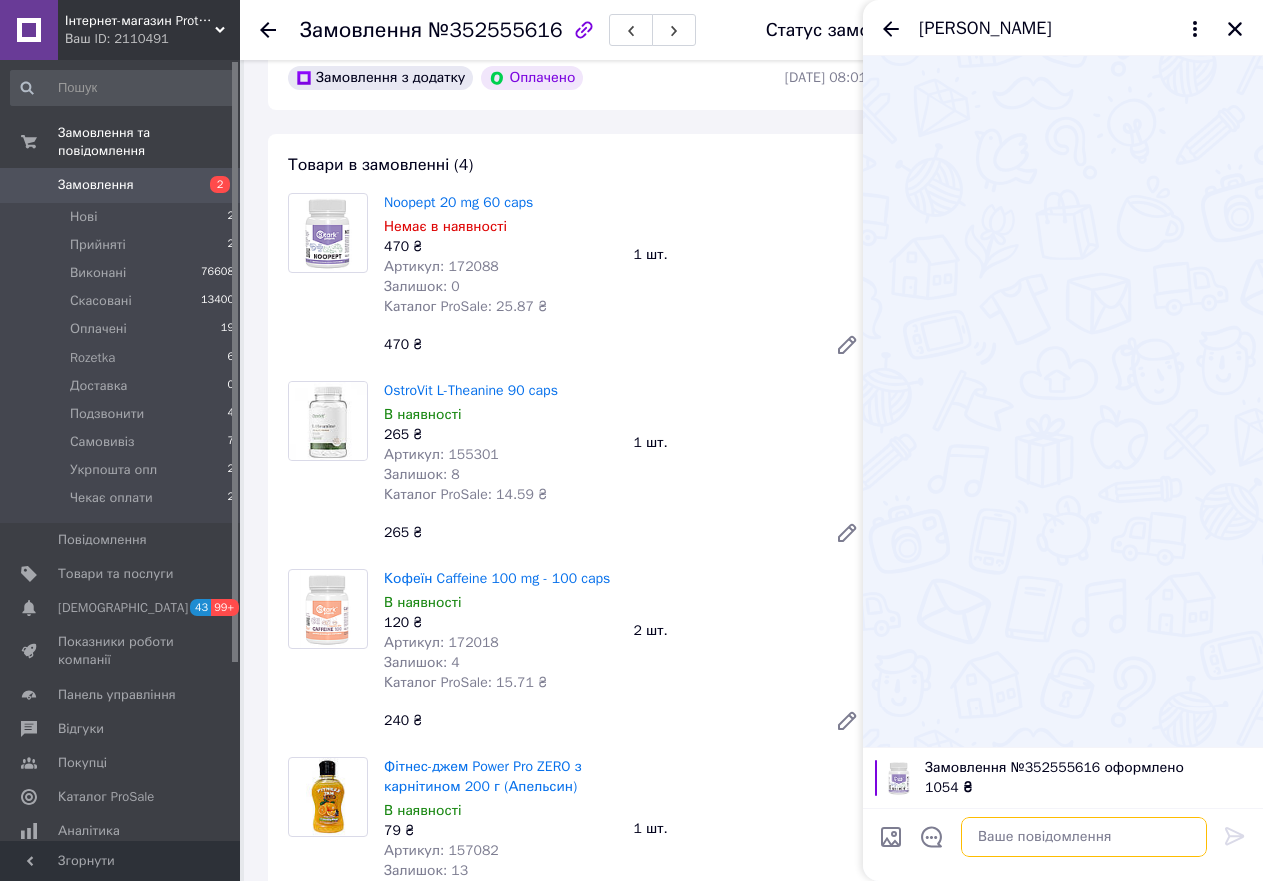 click at bounding box center [1084, 837] 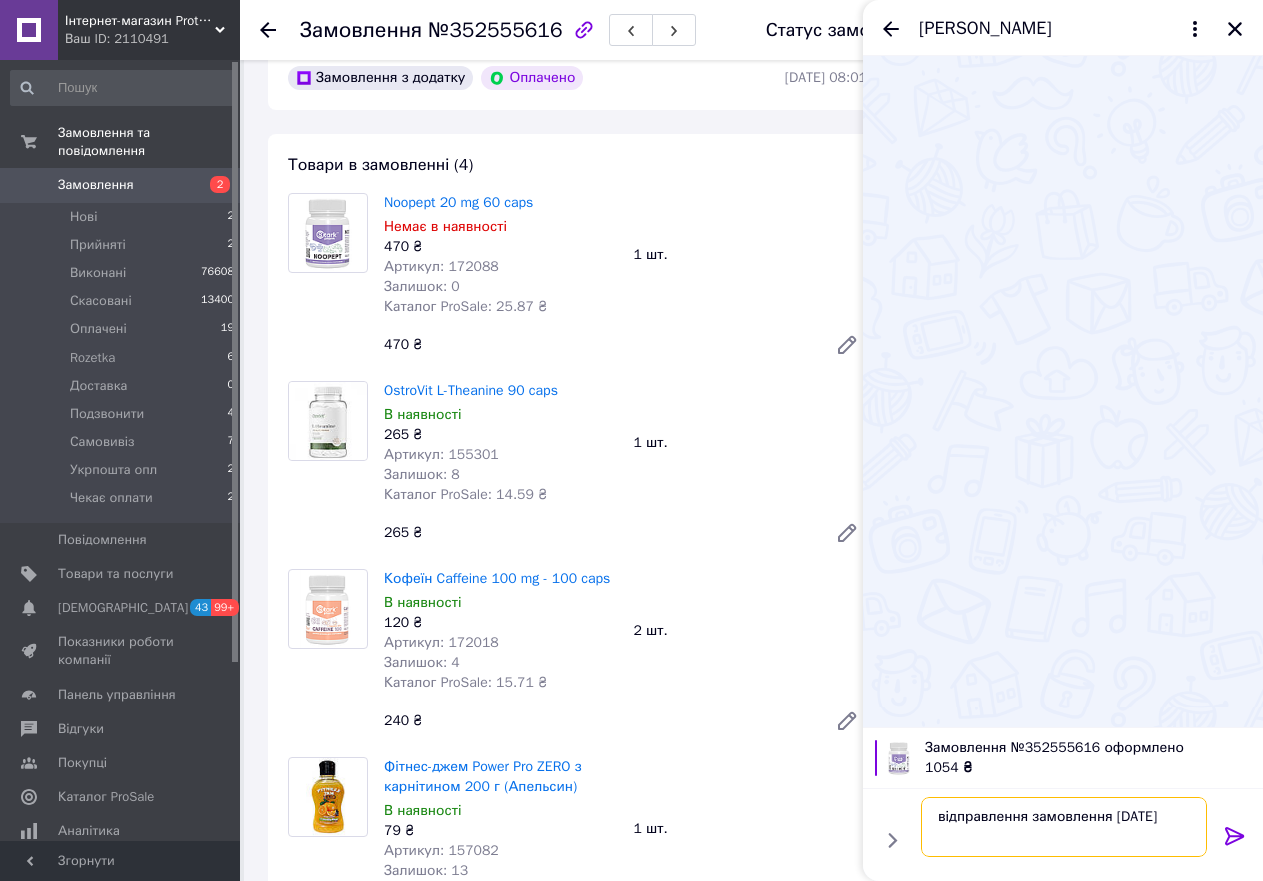 type on "відправлення замовлення [DATE]" 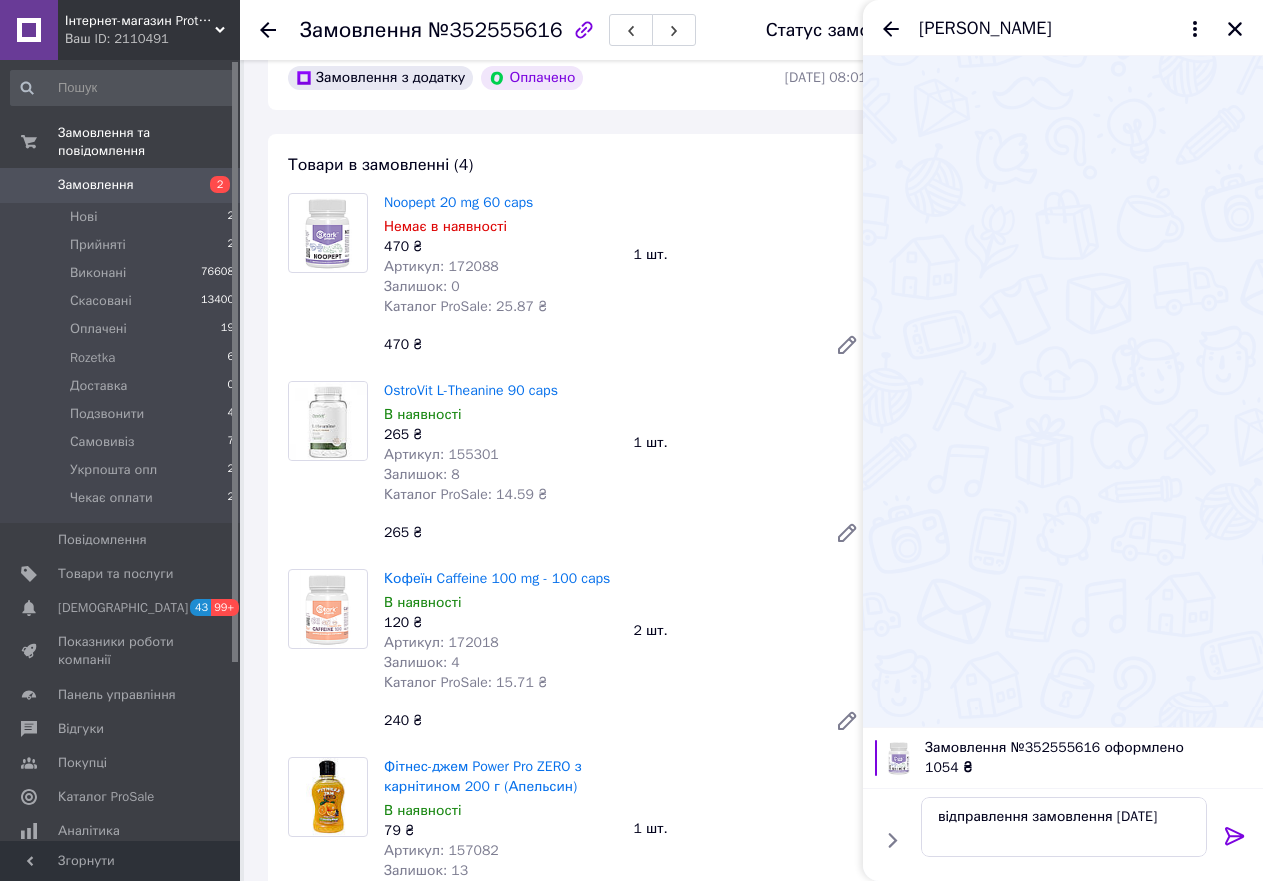 click 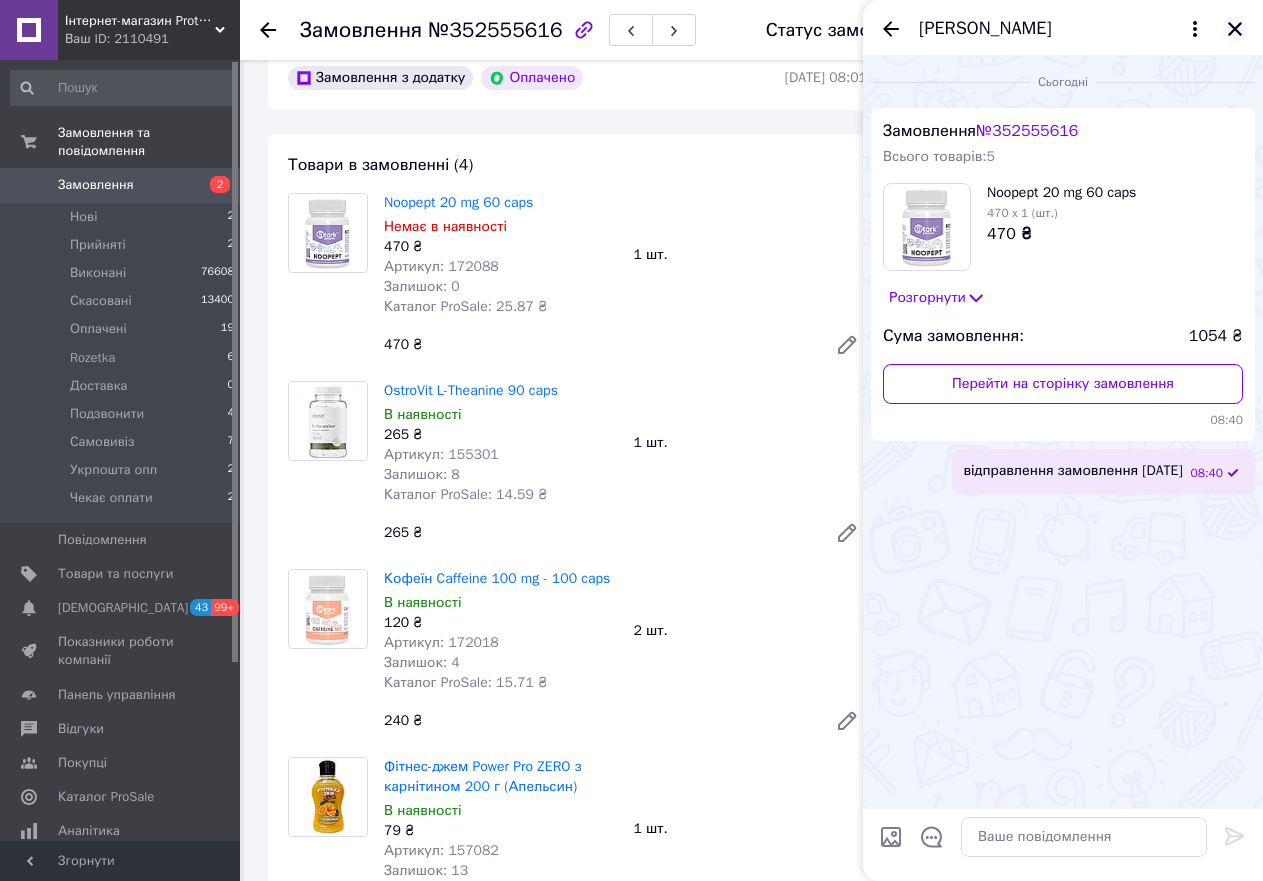 click 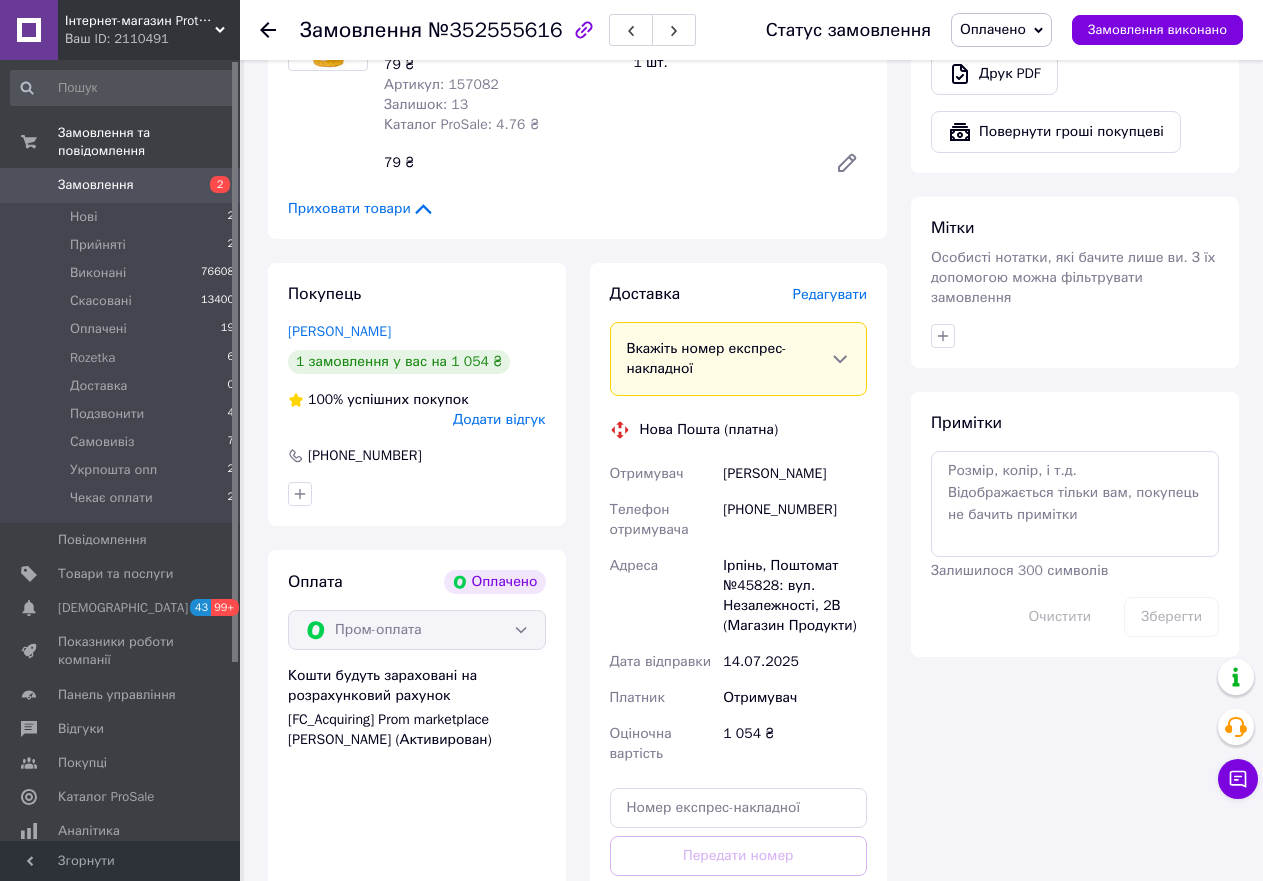 scroll, scrollTop: 900, scrollLeft: 0, axis: vertical 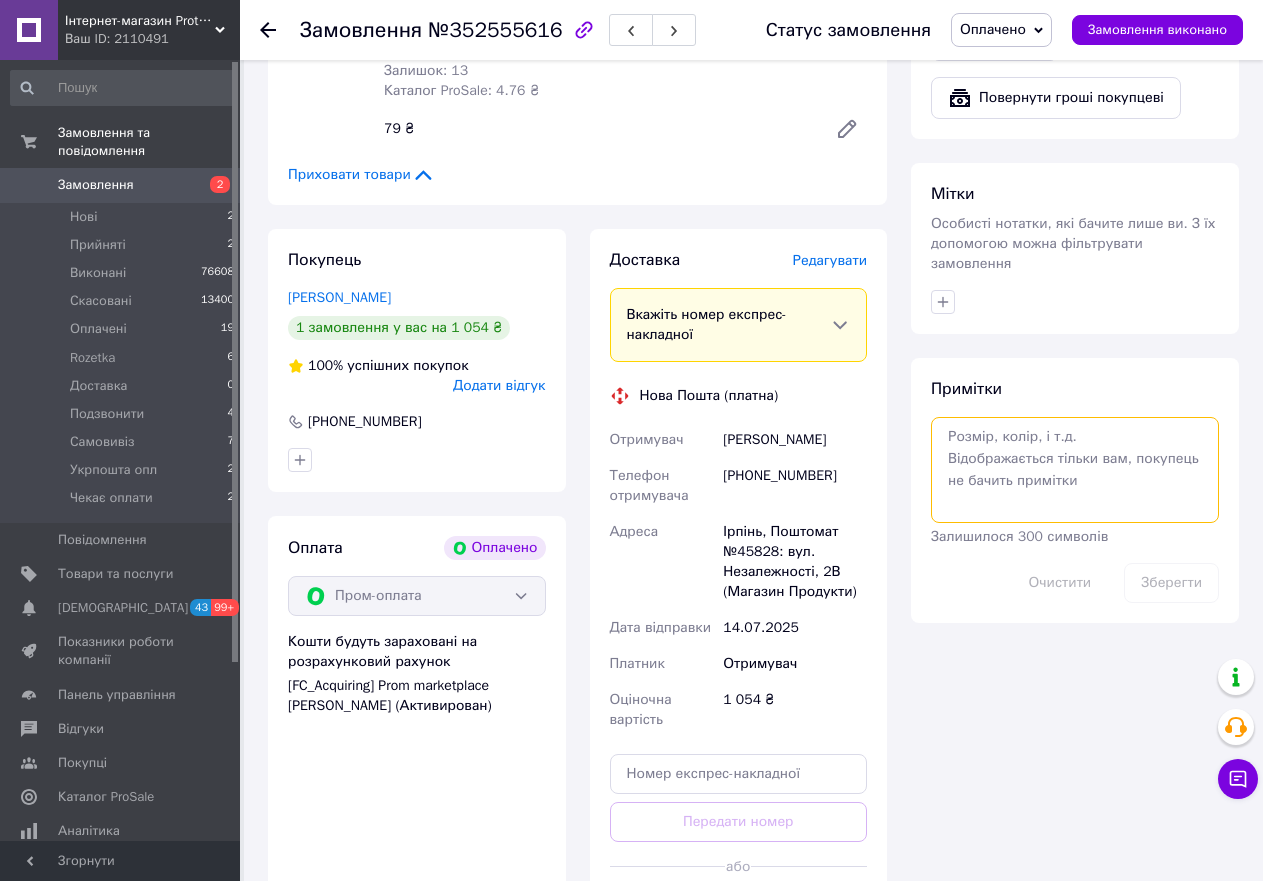 click at bounding box center (1075, 470) 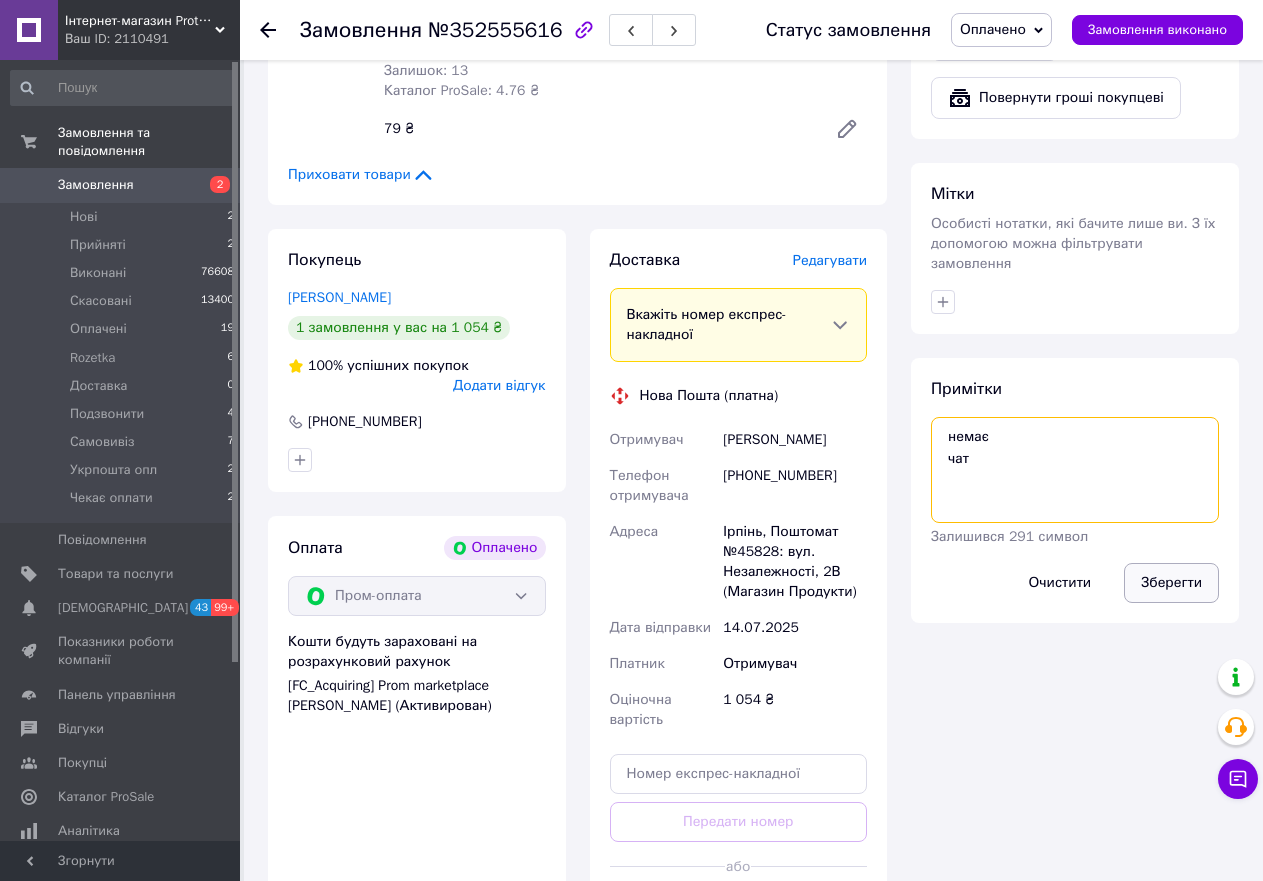 type on "немає
чат" 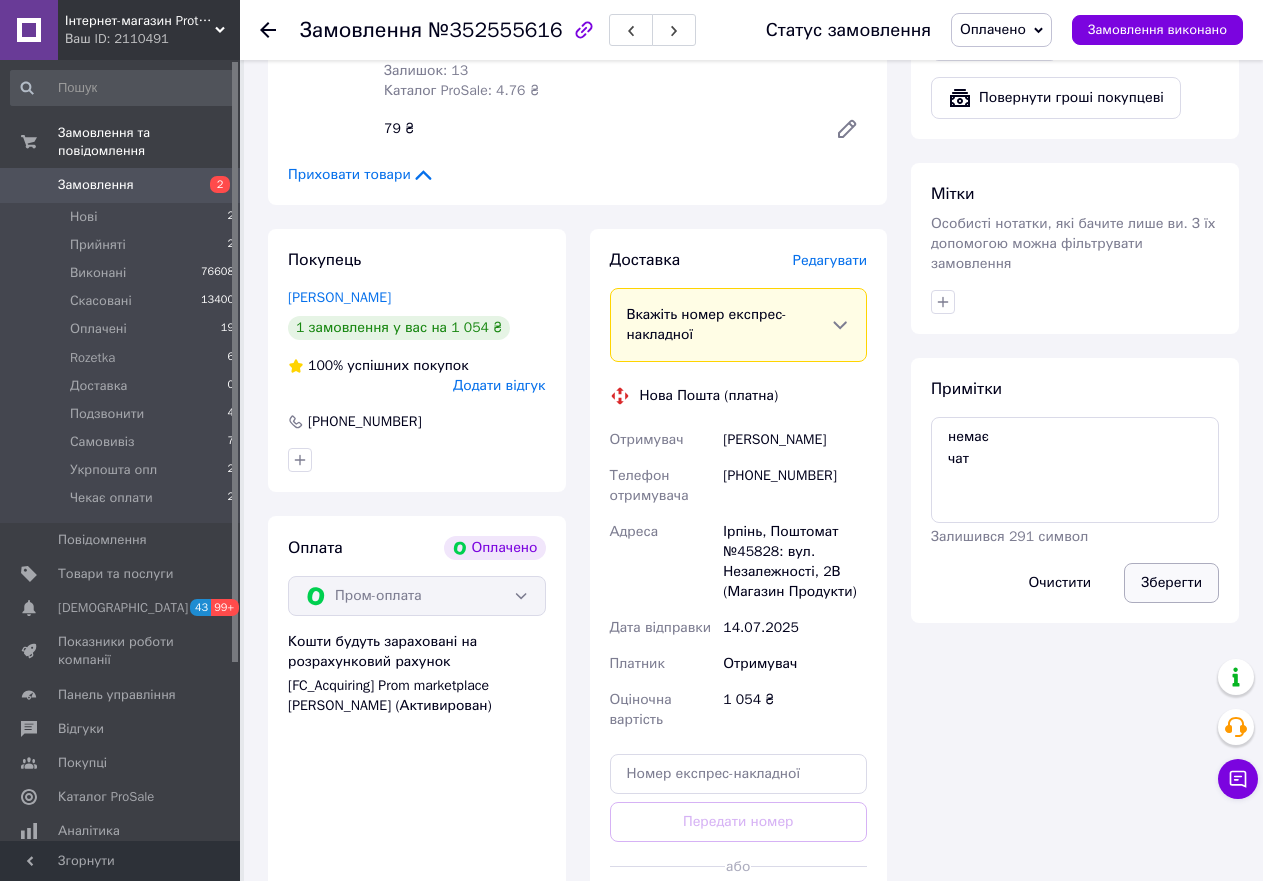 click on "Зберегти" at bounding box center [1171, 583] 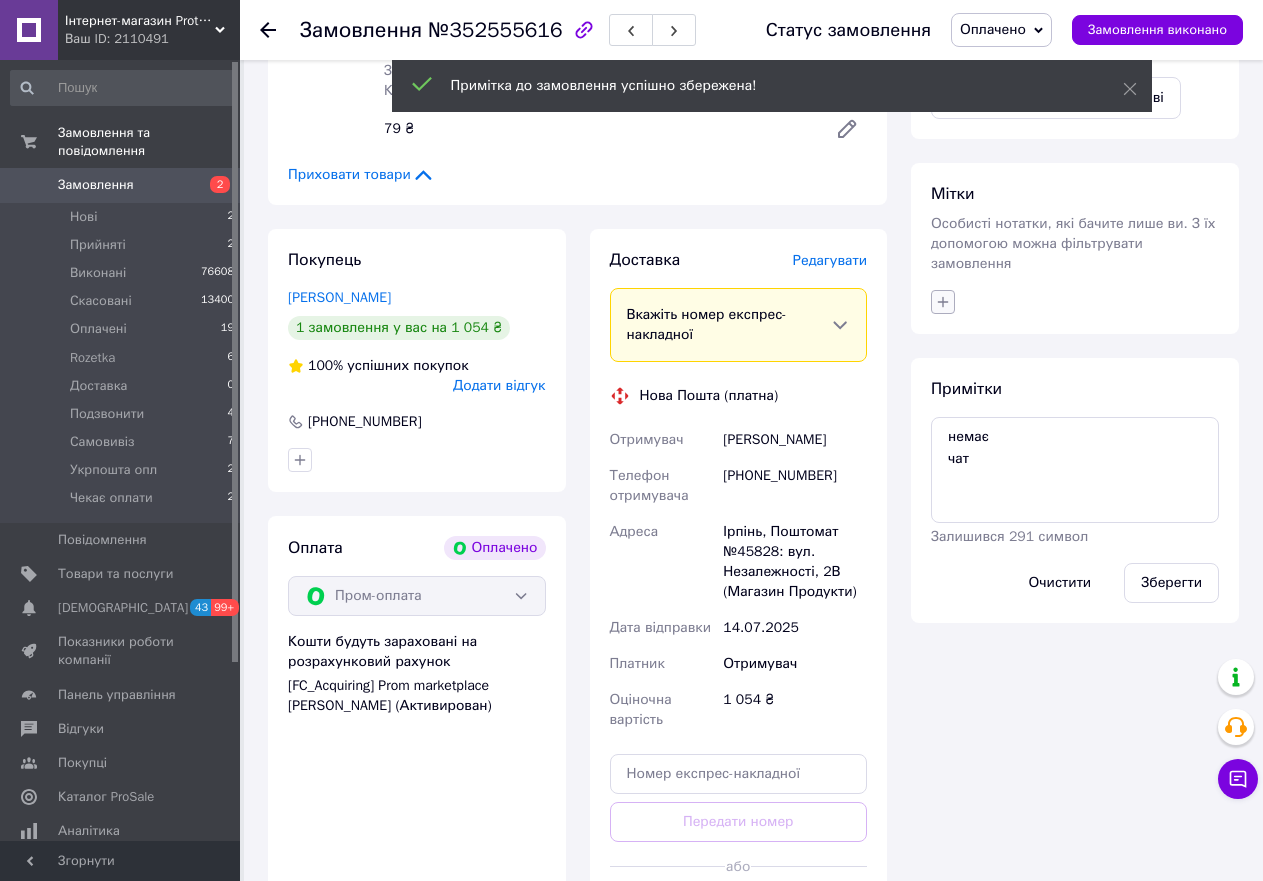click 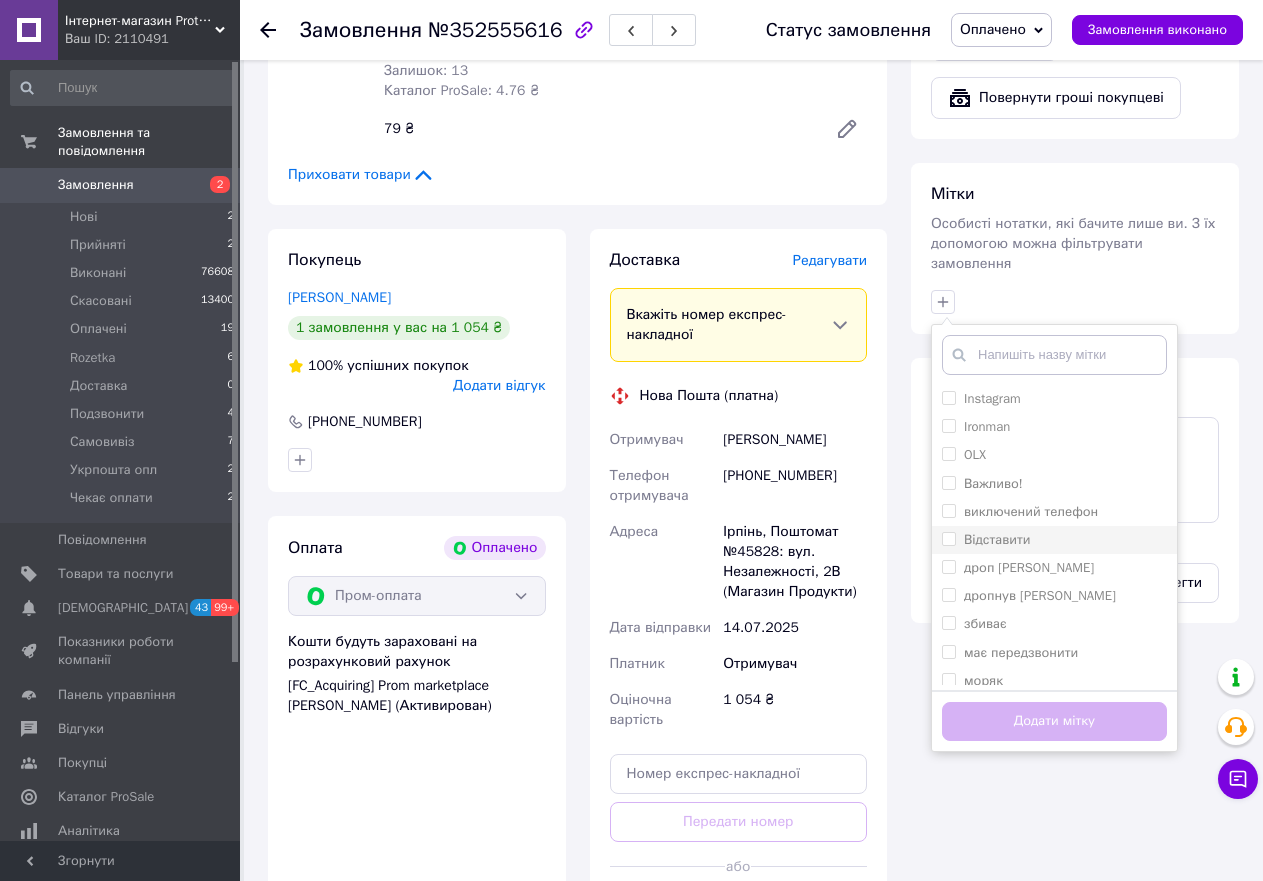 click on "Відставити" at bounding box center (948, 538) 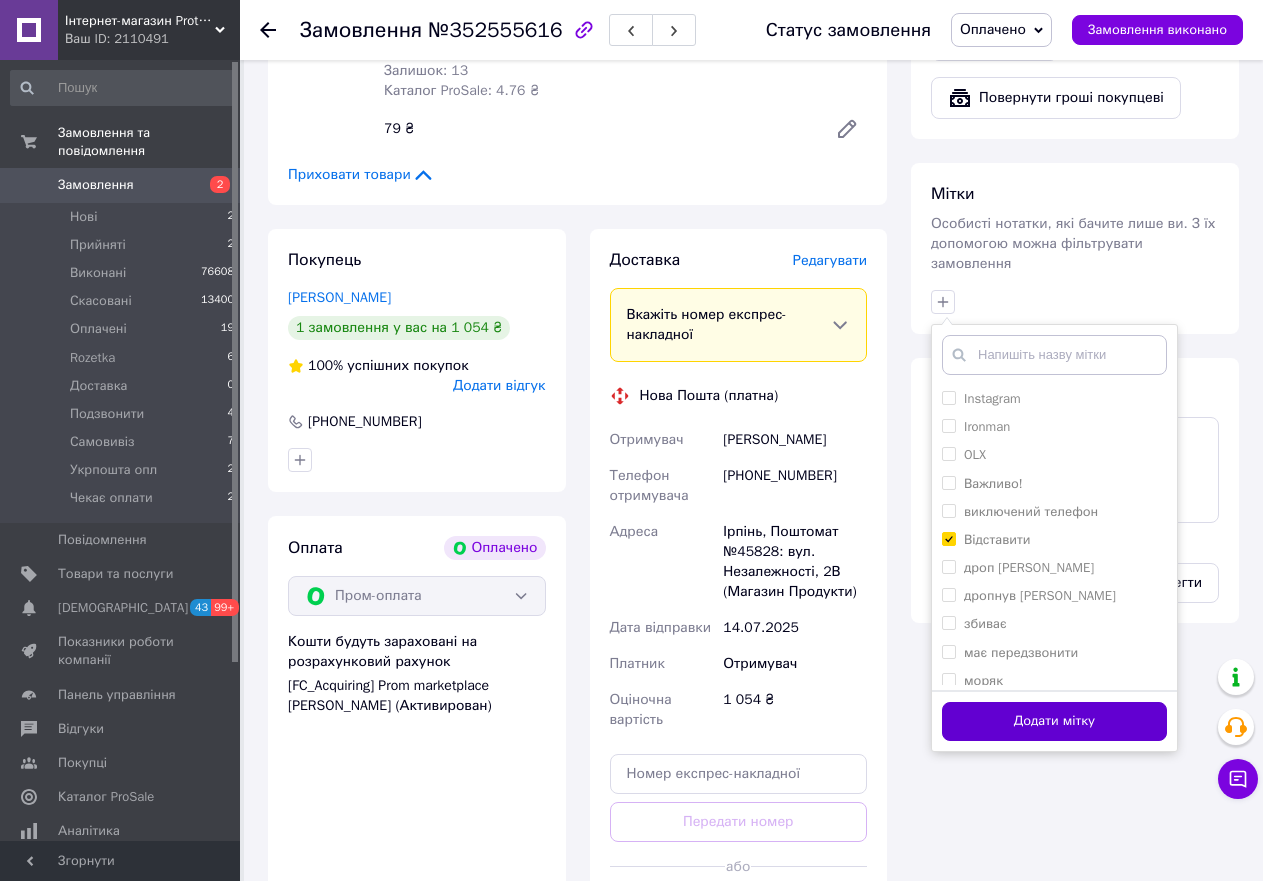 click on "Додати мітку" at bounding box center [1054, 721] 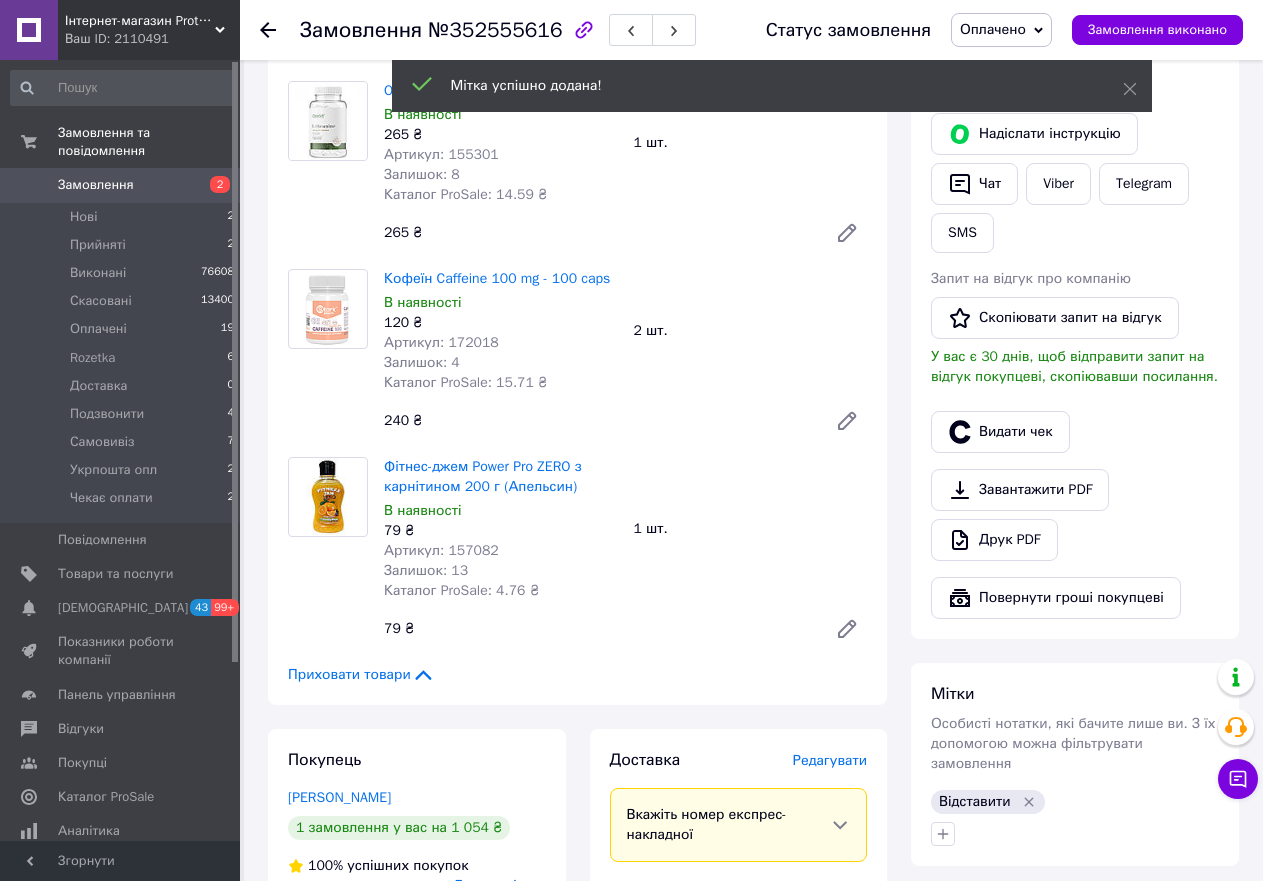 scroll, scrollTop: 0, scrollLeft: 0, axis: both 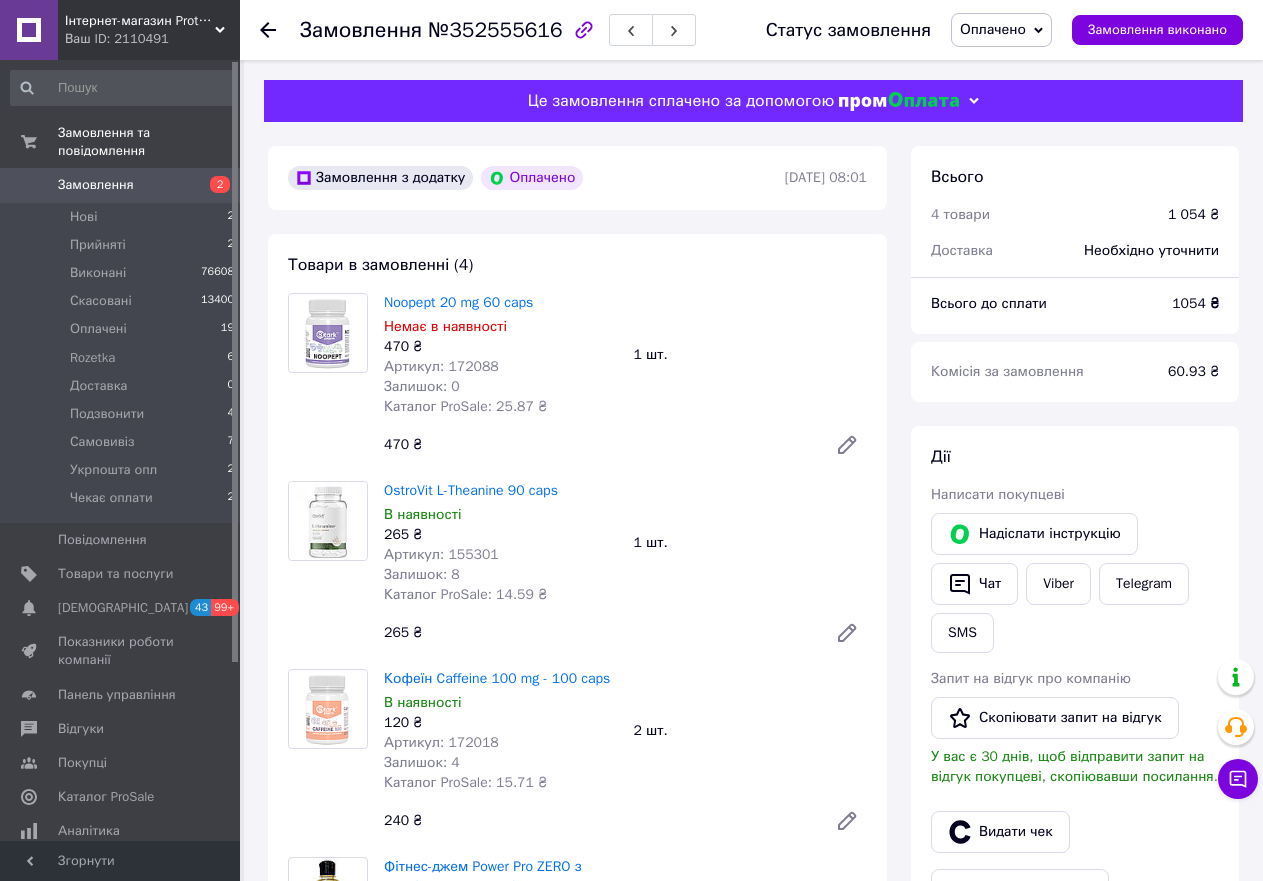 click on "Артикул: 155301" at bounding box center (441, 554) 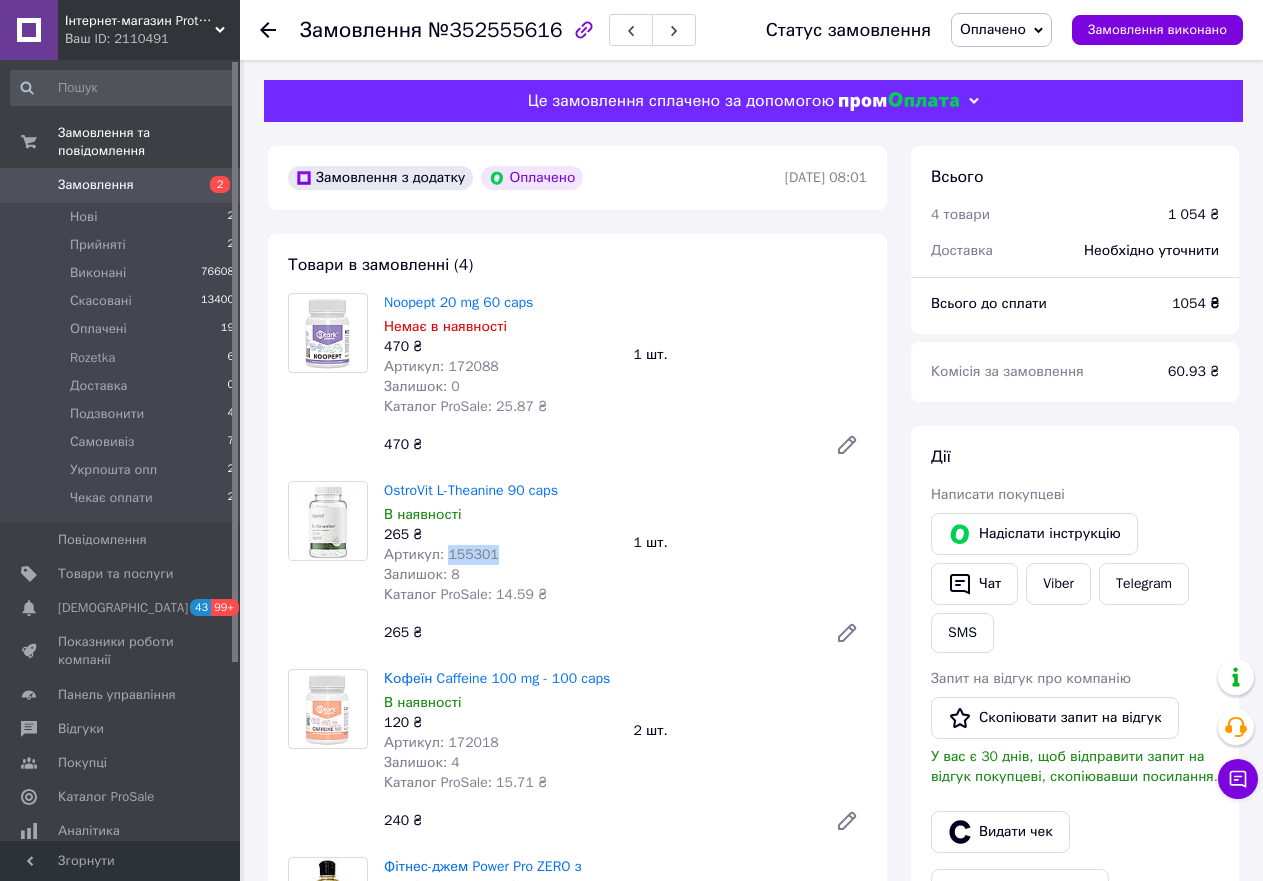 click on "Артикул: 155301" at bounding box center [441, 554] 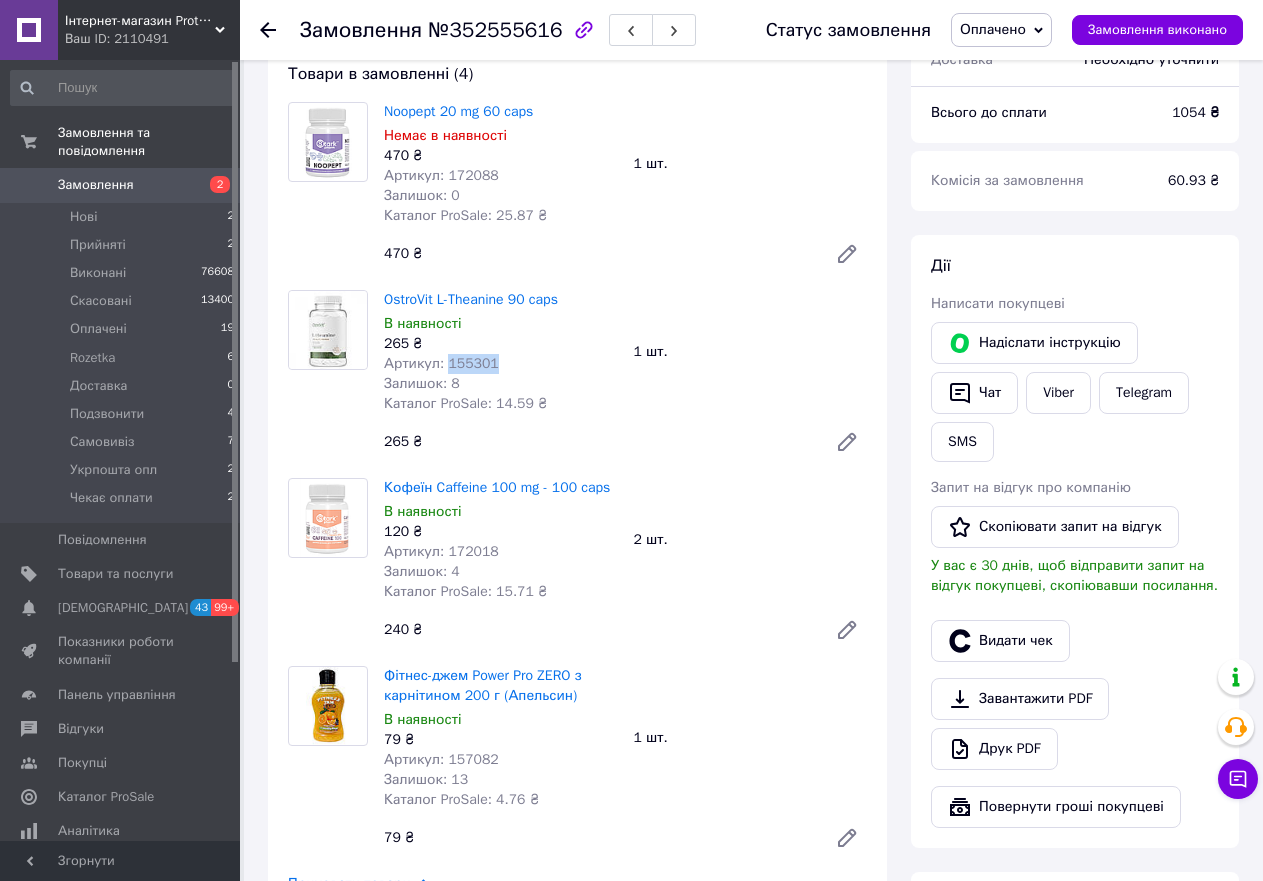 scroll, scrollTop: 200, scrollLeft: 0, axis: vertical 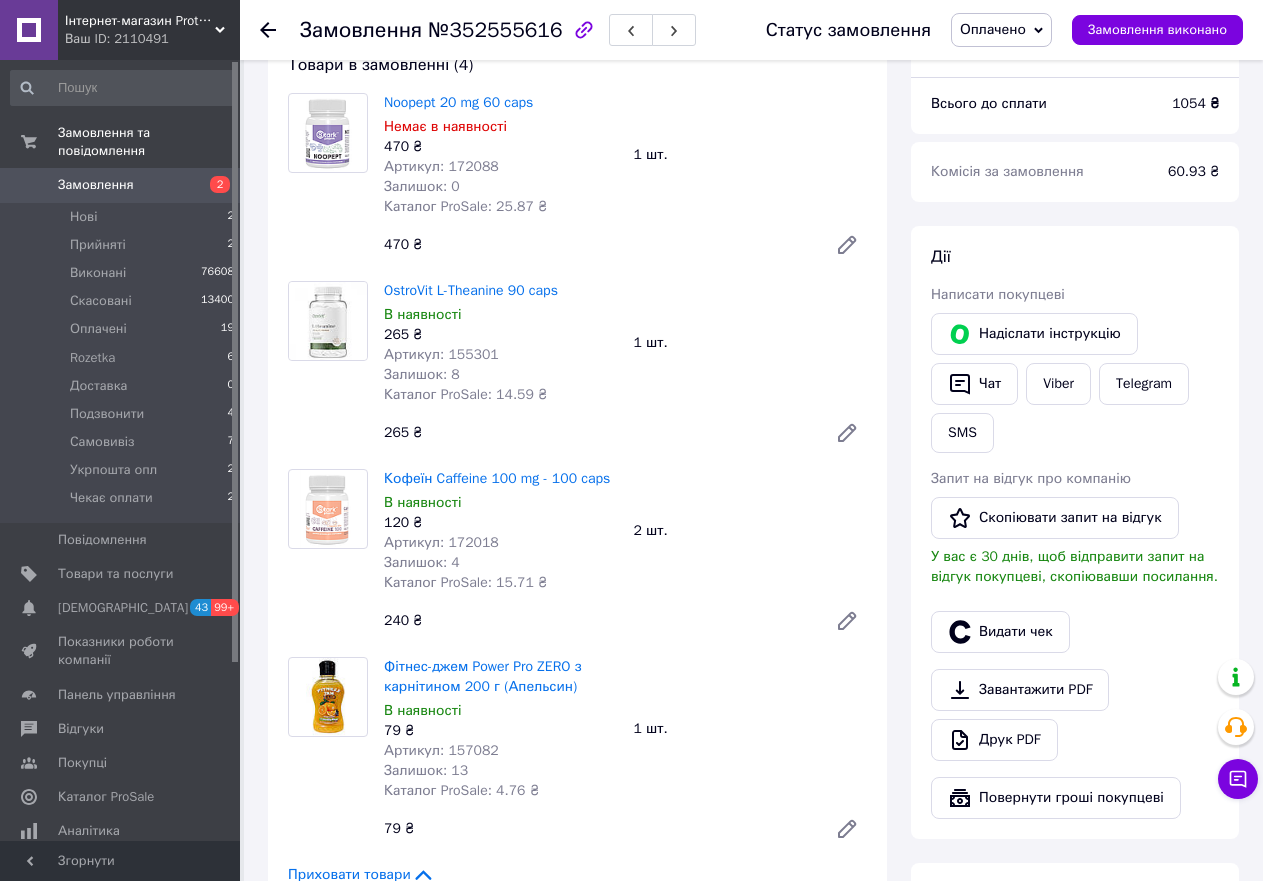 click on "Артикул: 172018" at bounding box center [441, 542] 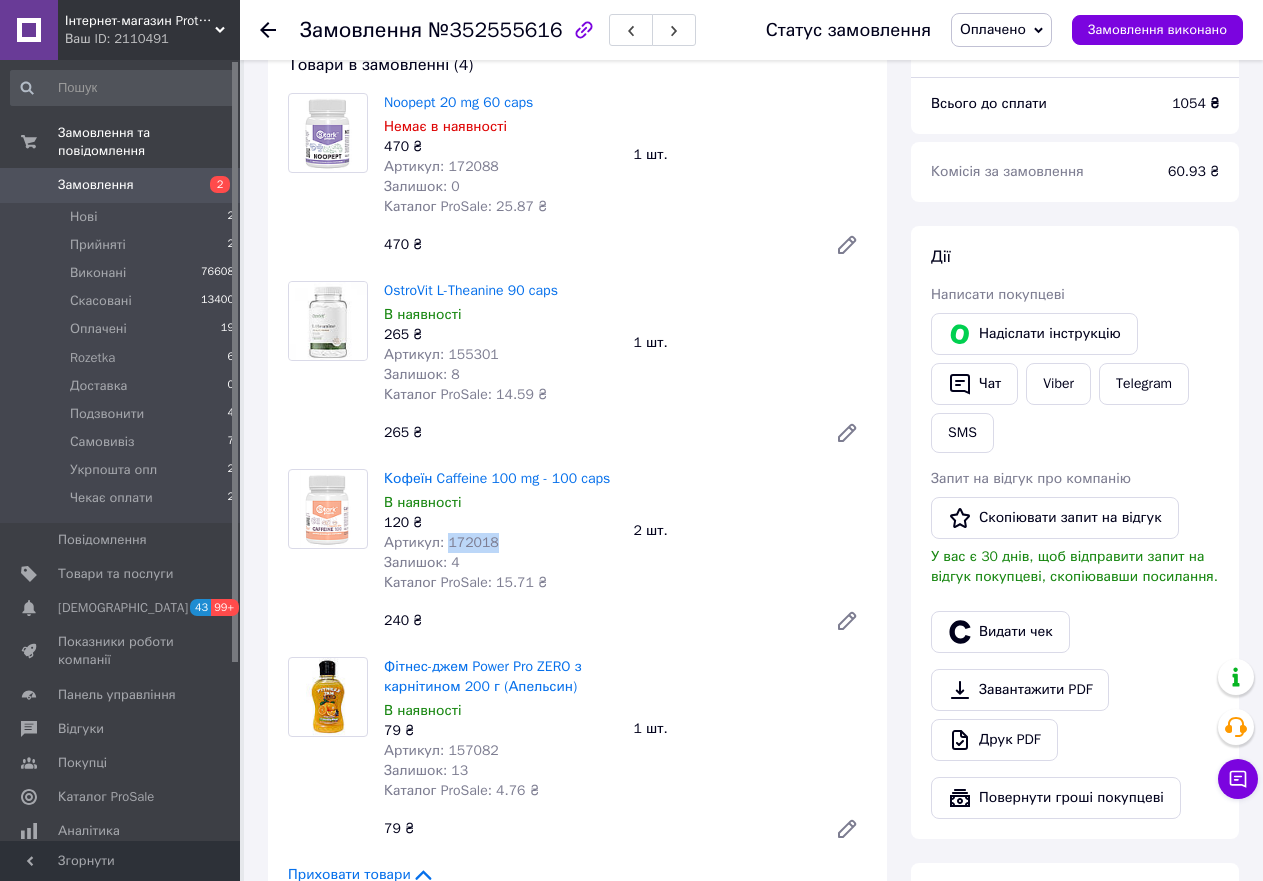 click on "Артикул: 172018" at bounding box center [441, 542] 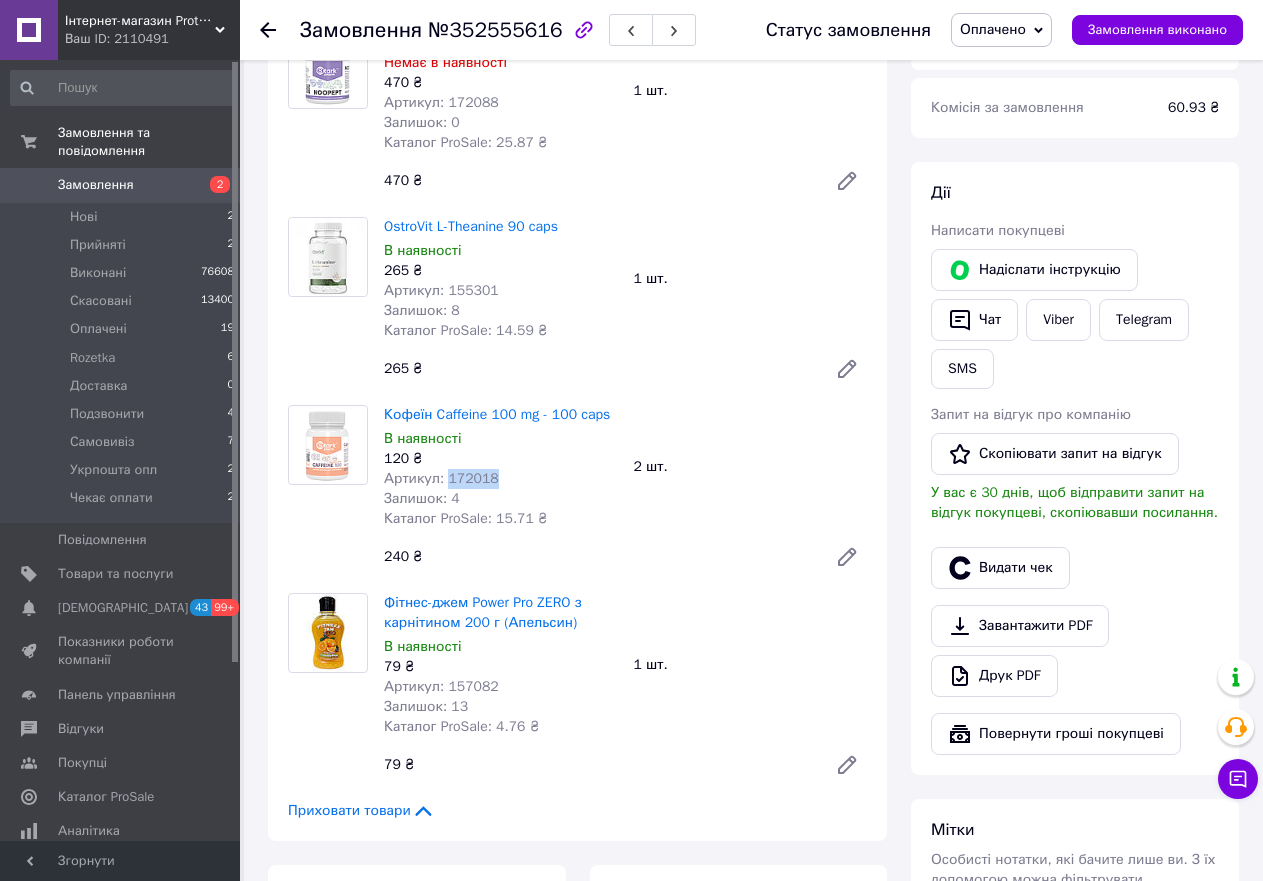 scroll, scrollTop: 300, scrollLeft: 0, axis: vertical 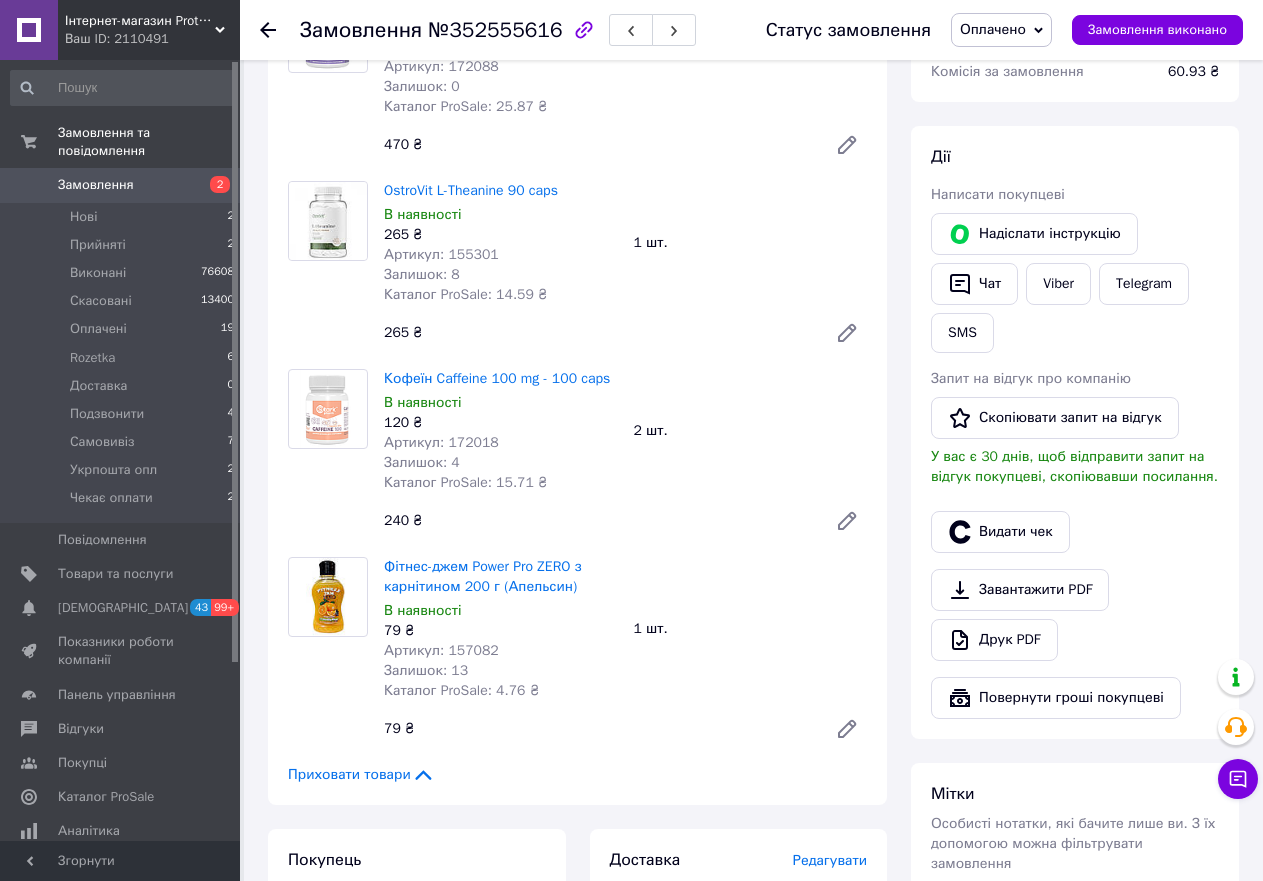click on "Артикул: 157082" at bounding box center [441, 650] 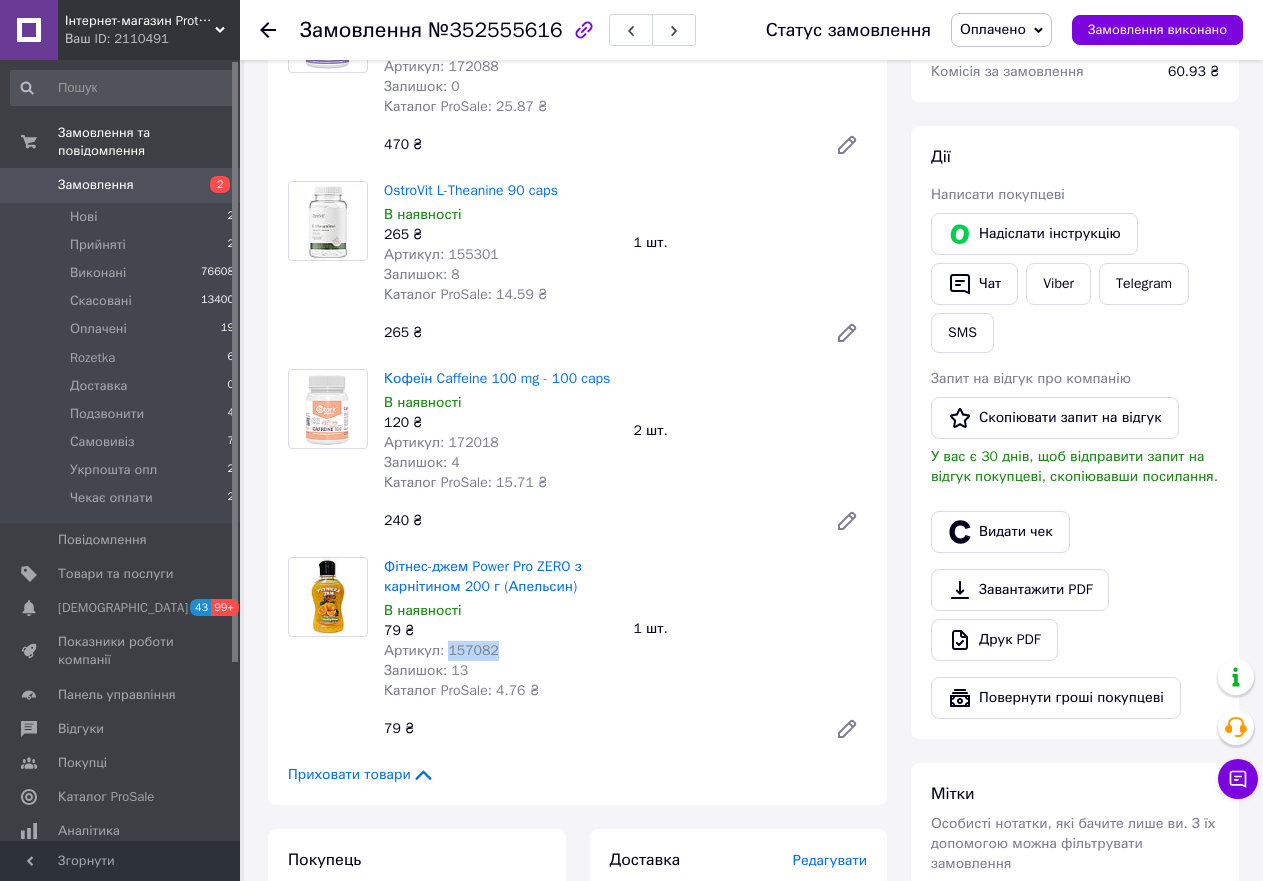 click on "Артикул: 157082" at bounding box center [441, 650] 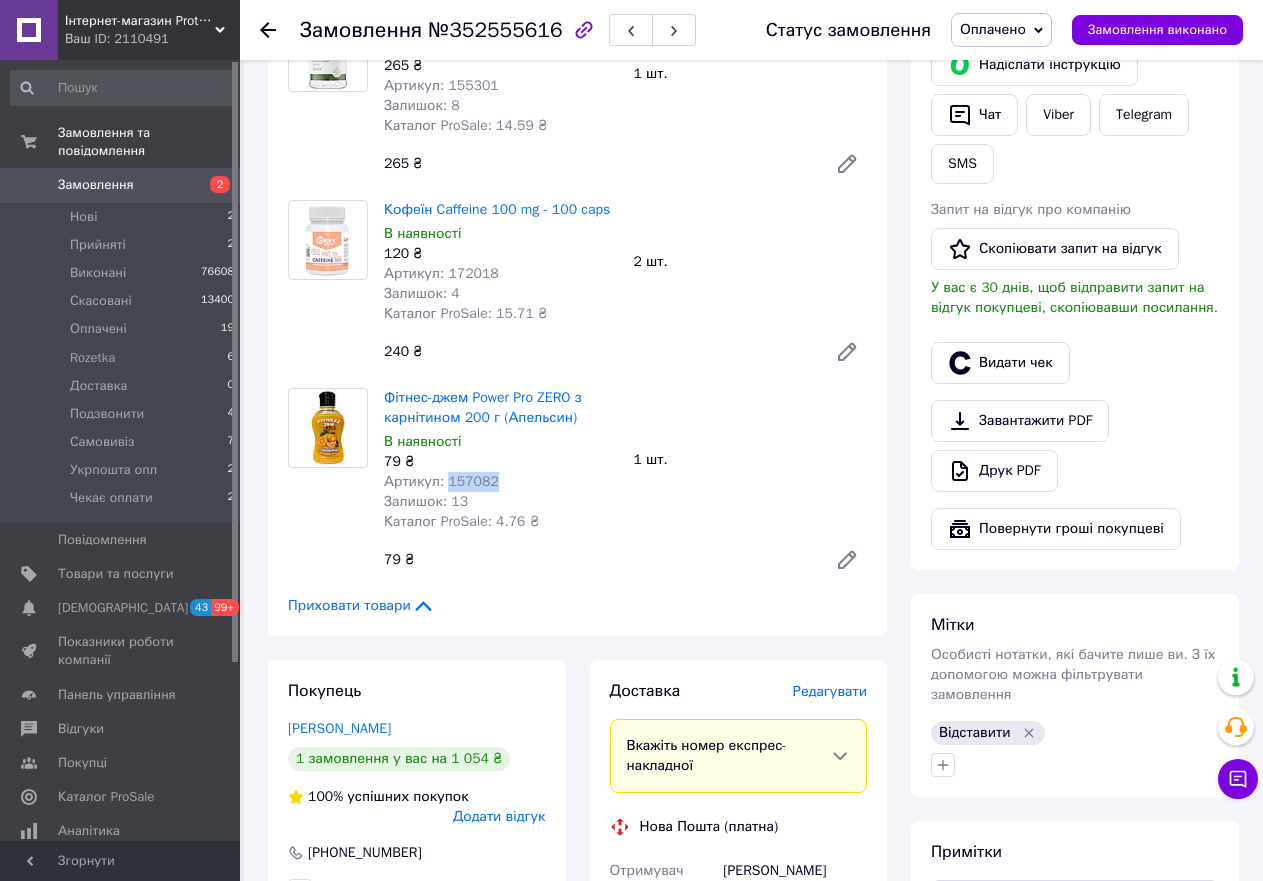 scroll, scrollTop: 200, scrollLeft: 0, axis: vertical 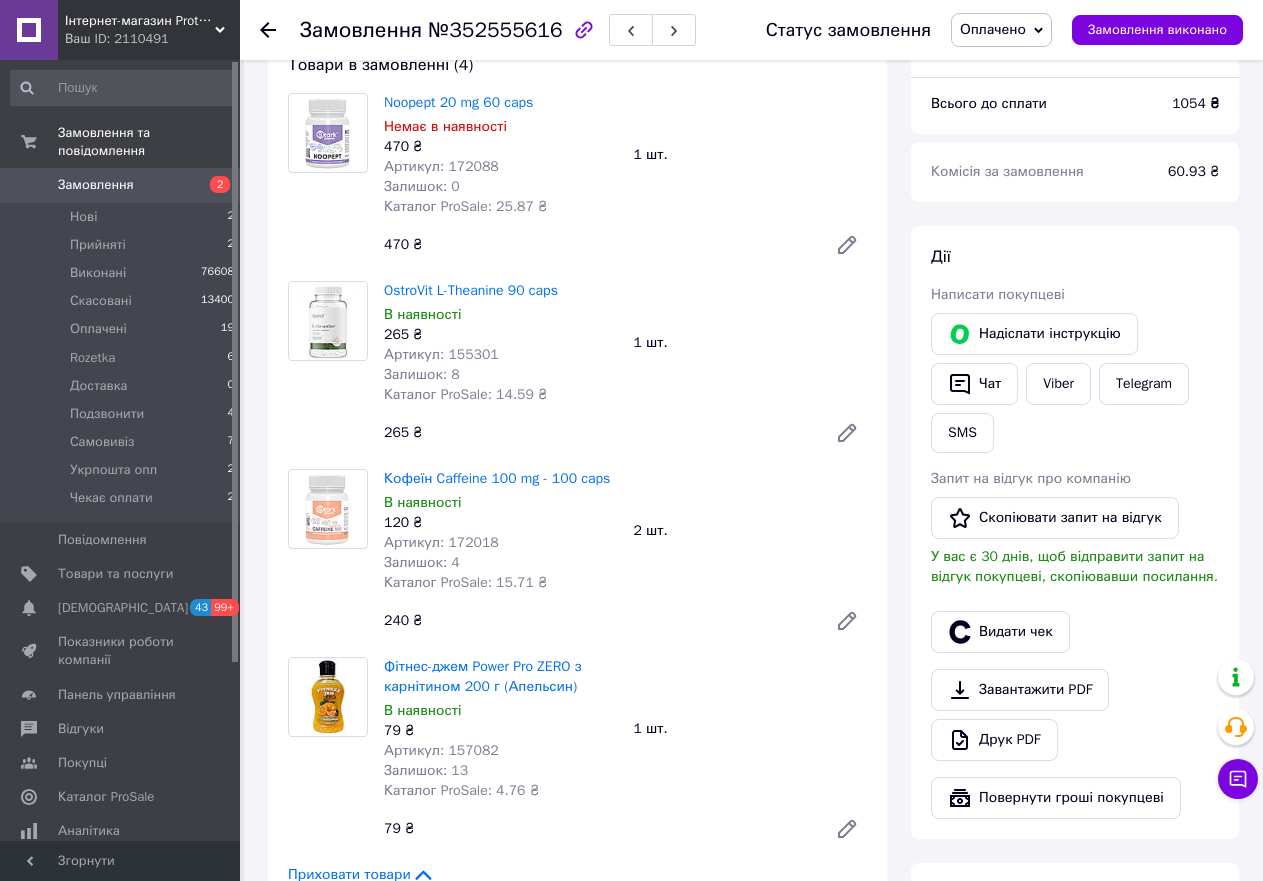 click 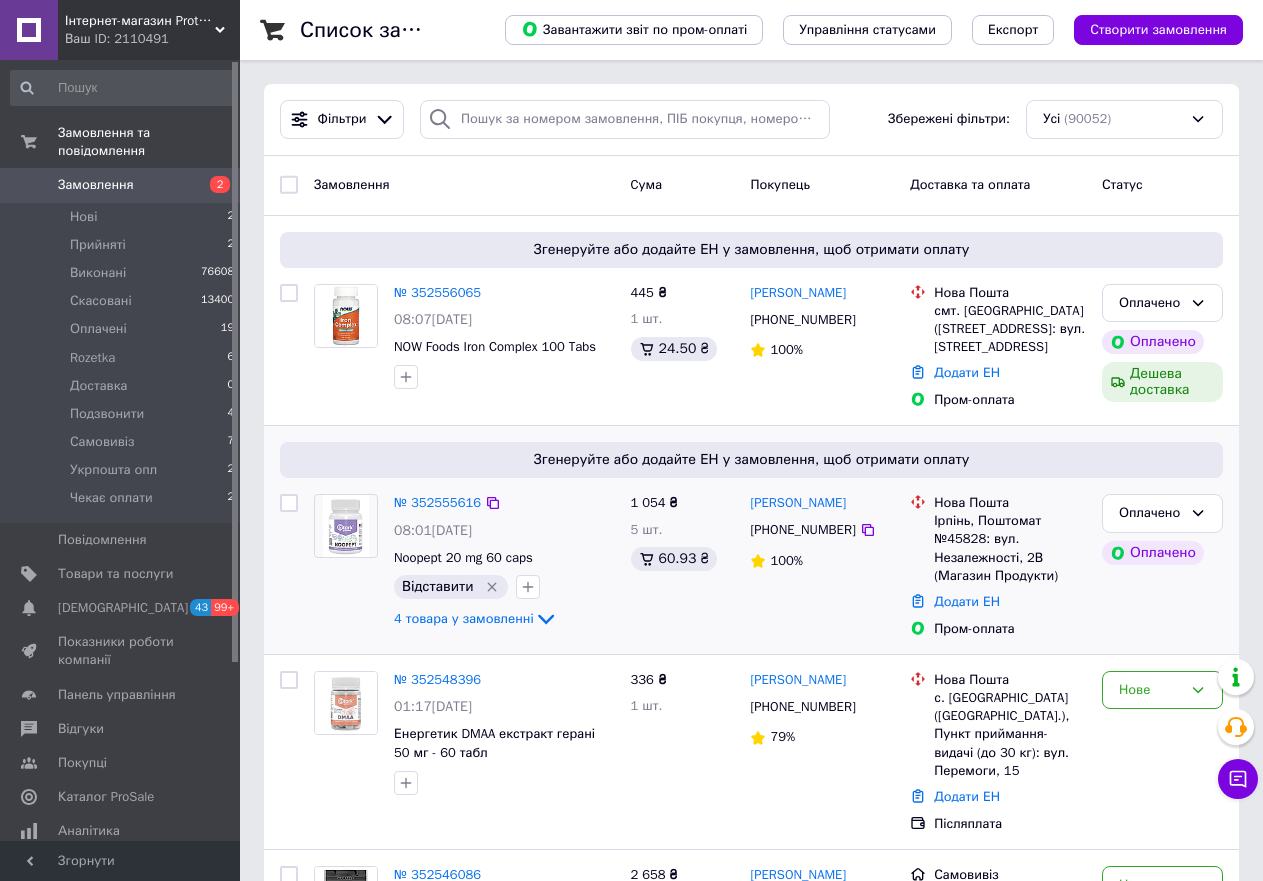 scroll, scrollTop: 300, scrollLeft: 0, axis: vertical 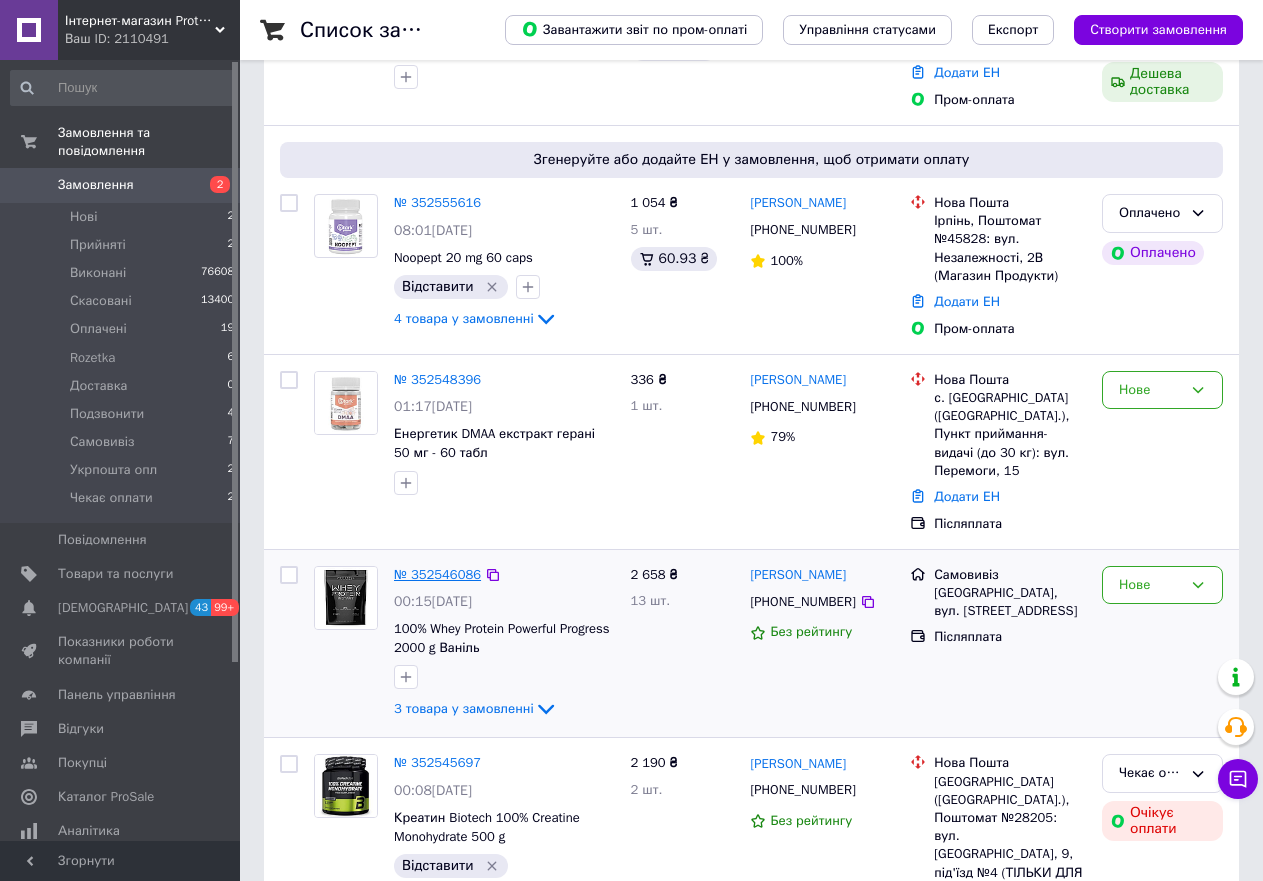 click on "№ 352546086" at bounding box center [437, 574] 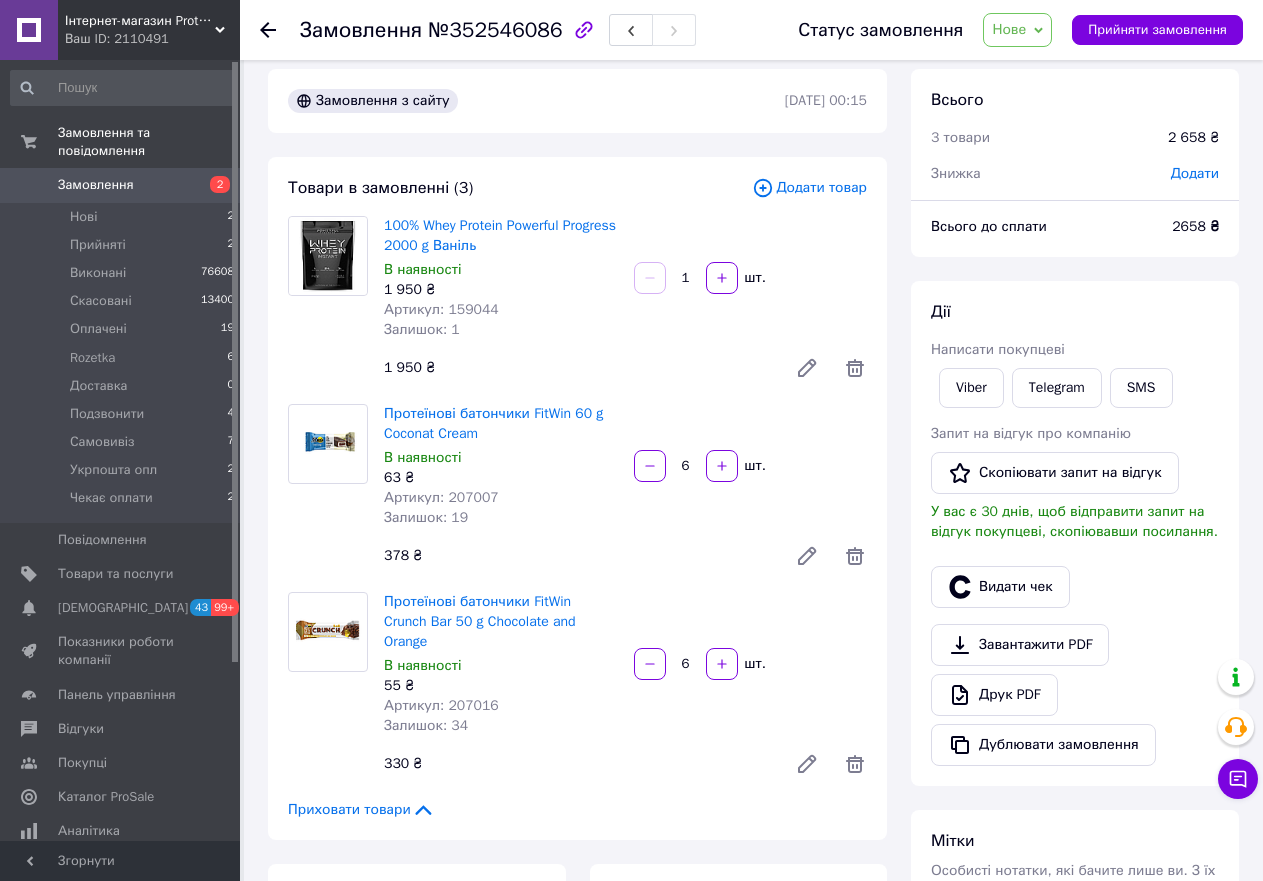 scroll, scrollTop: 0, scrollLeft: 0, axis: both 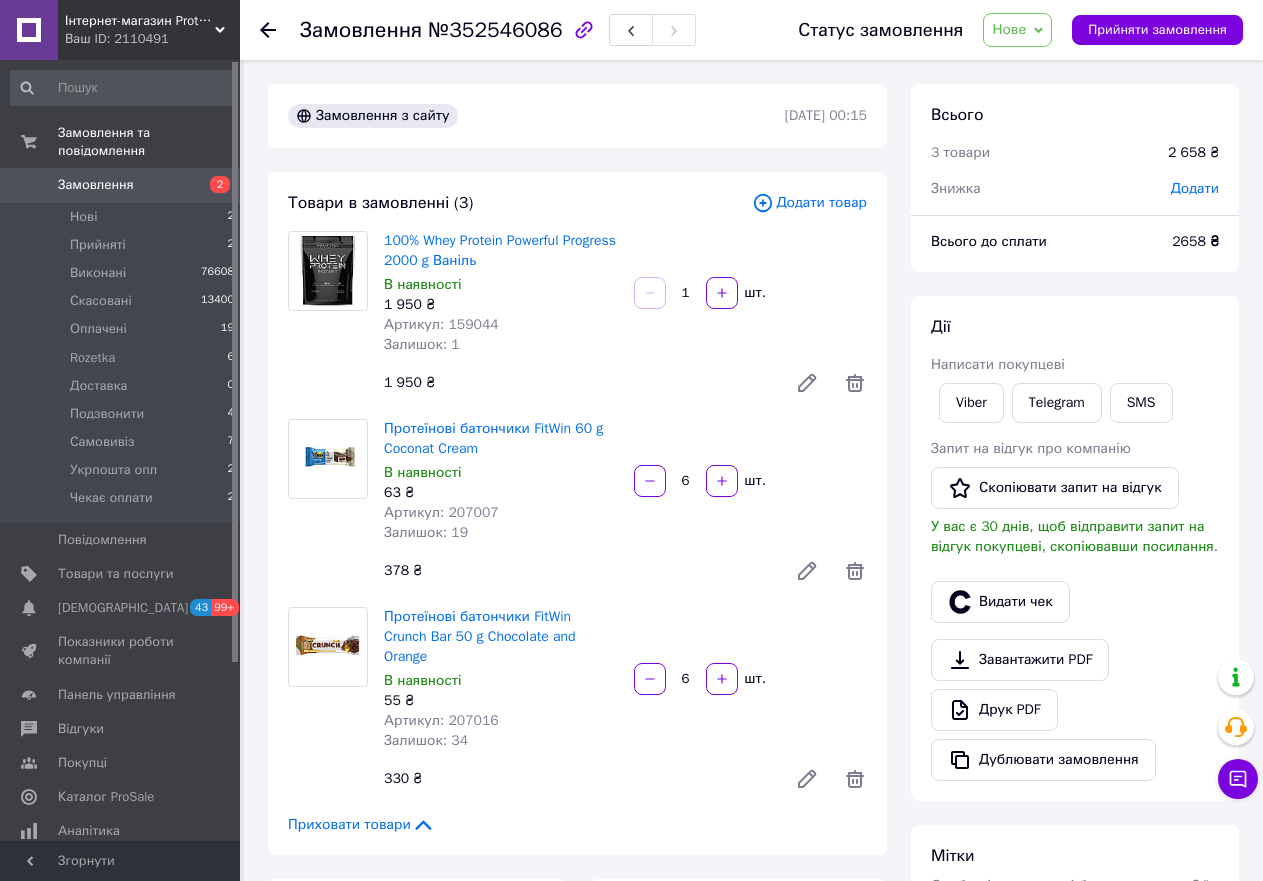 click 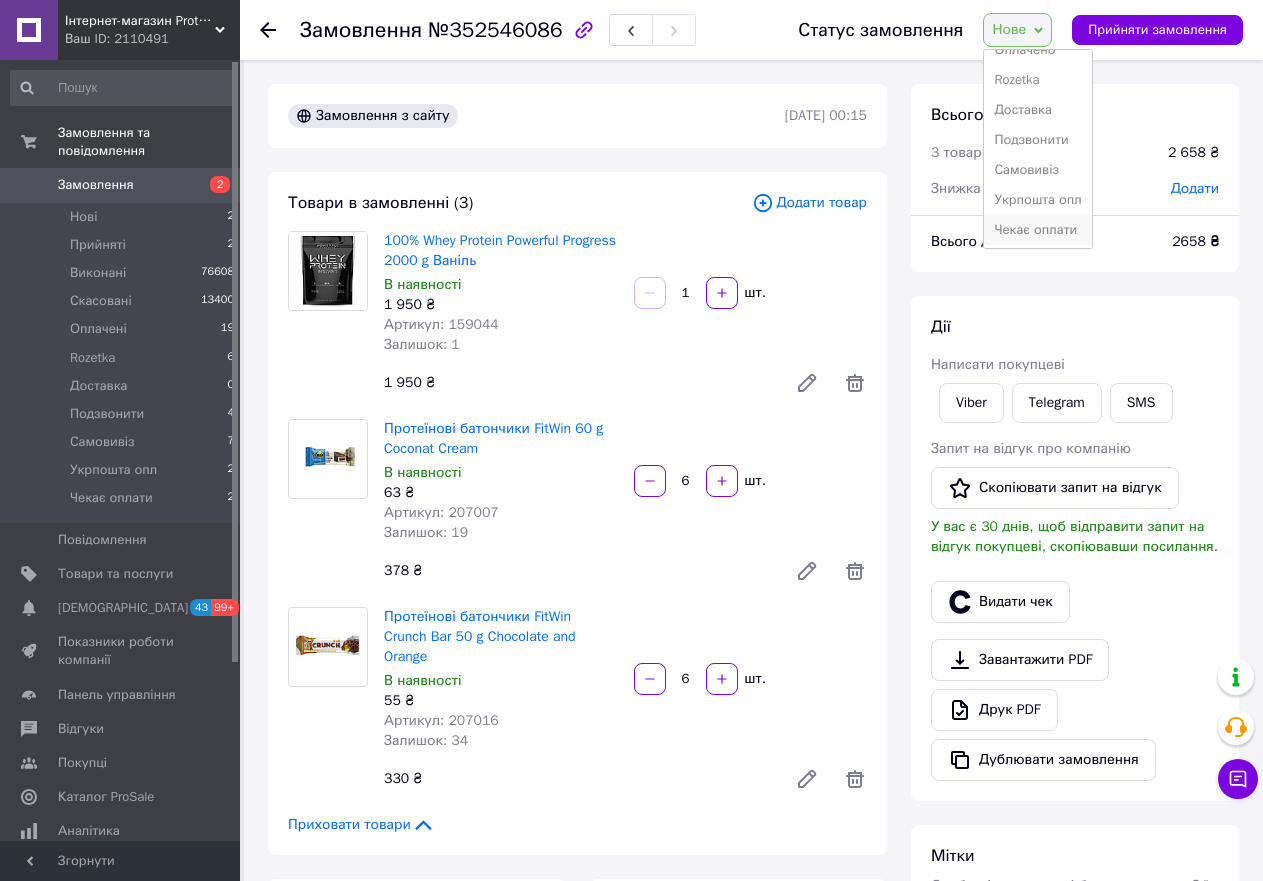 scroll, scrollTop: 112, scrollLeft: 0, axis: vertical 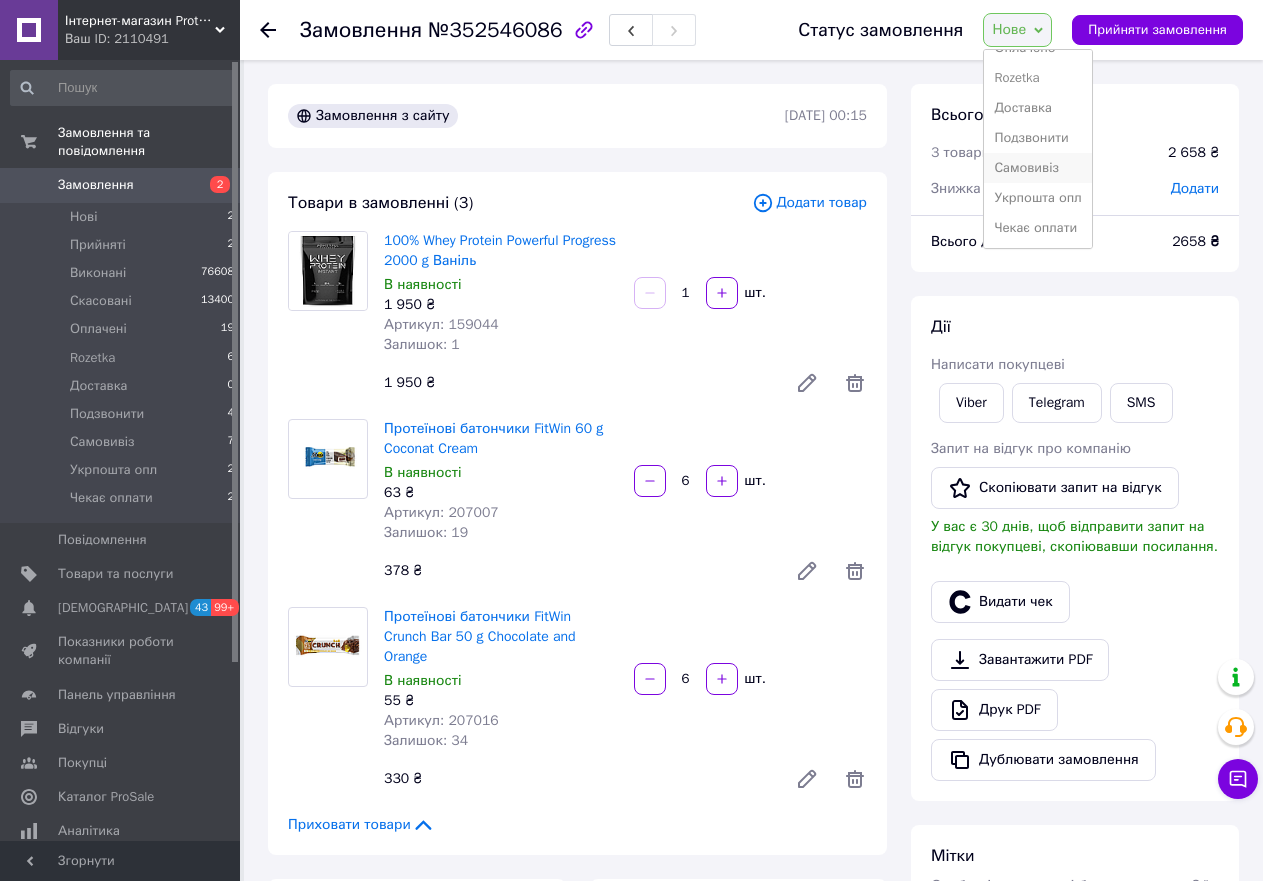 click on "Самовивіз" at bounding box center (1037, 168) 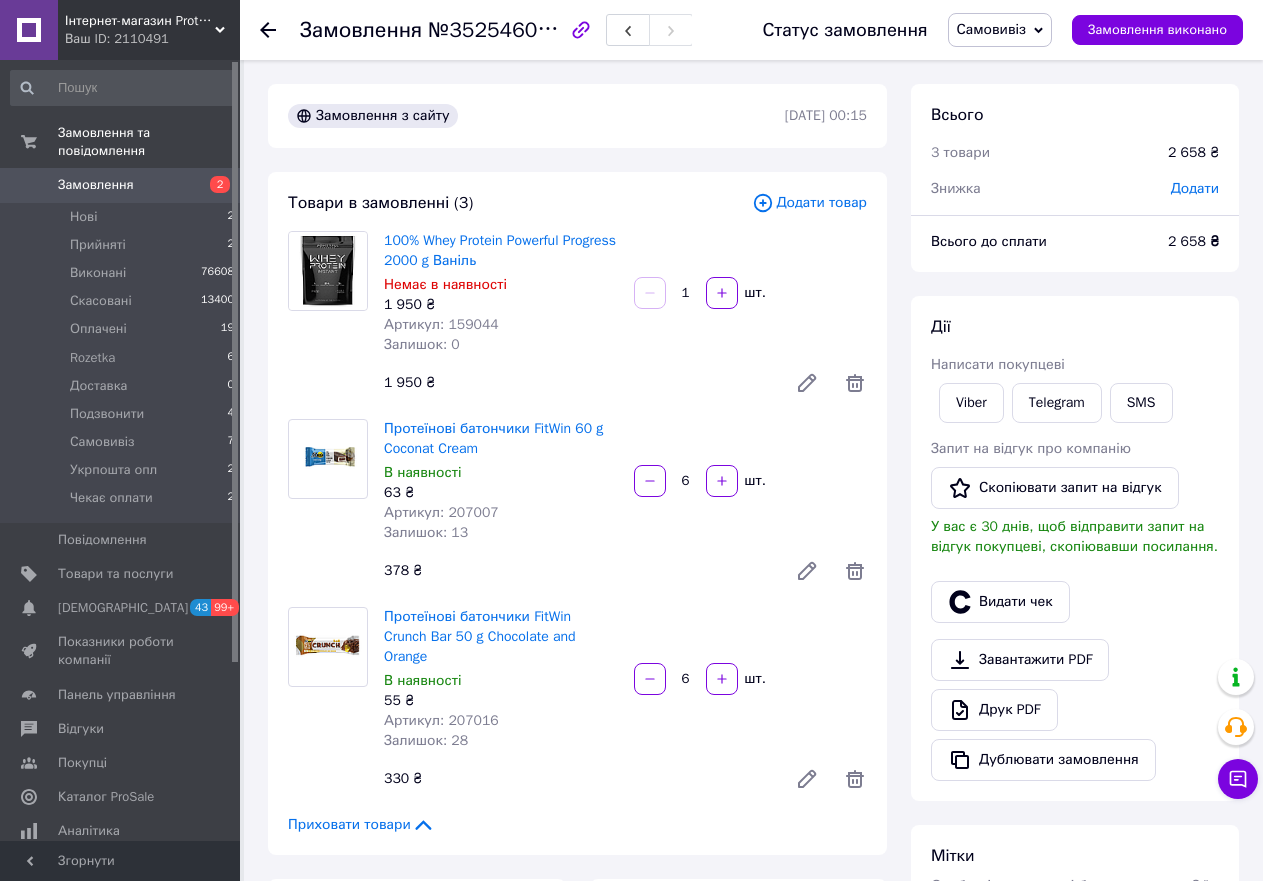 click on "Артикул: 159044" at bounding box center [441, 324] 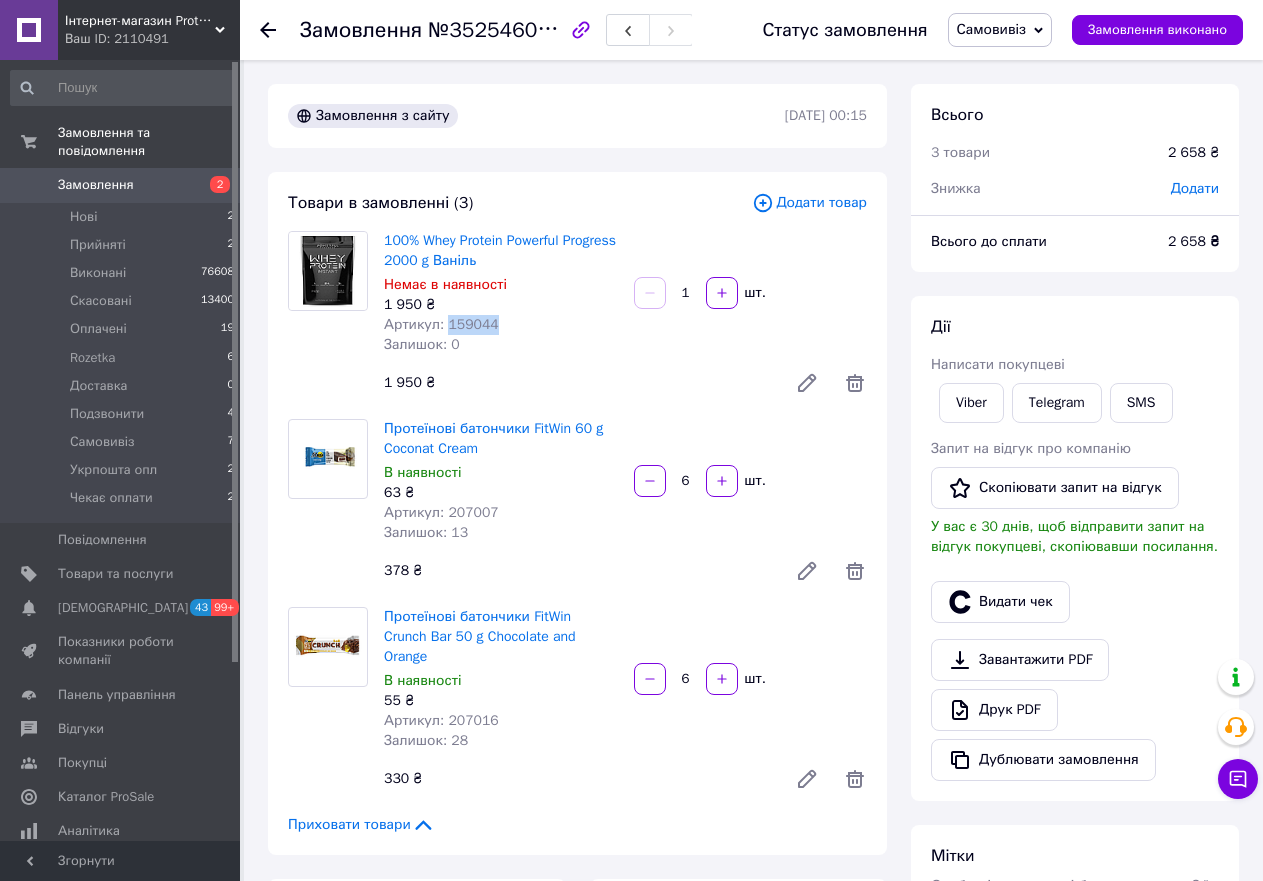 click on "Артикул: 159044" at bounding box center [441, 324] 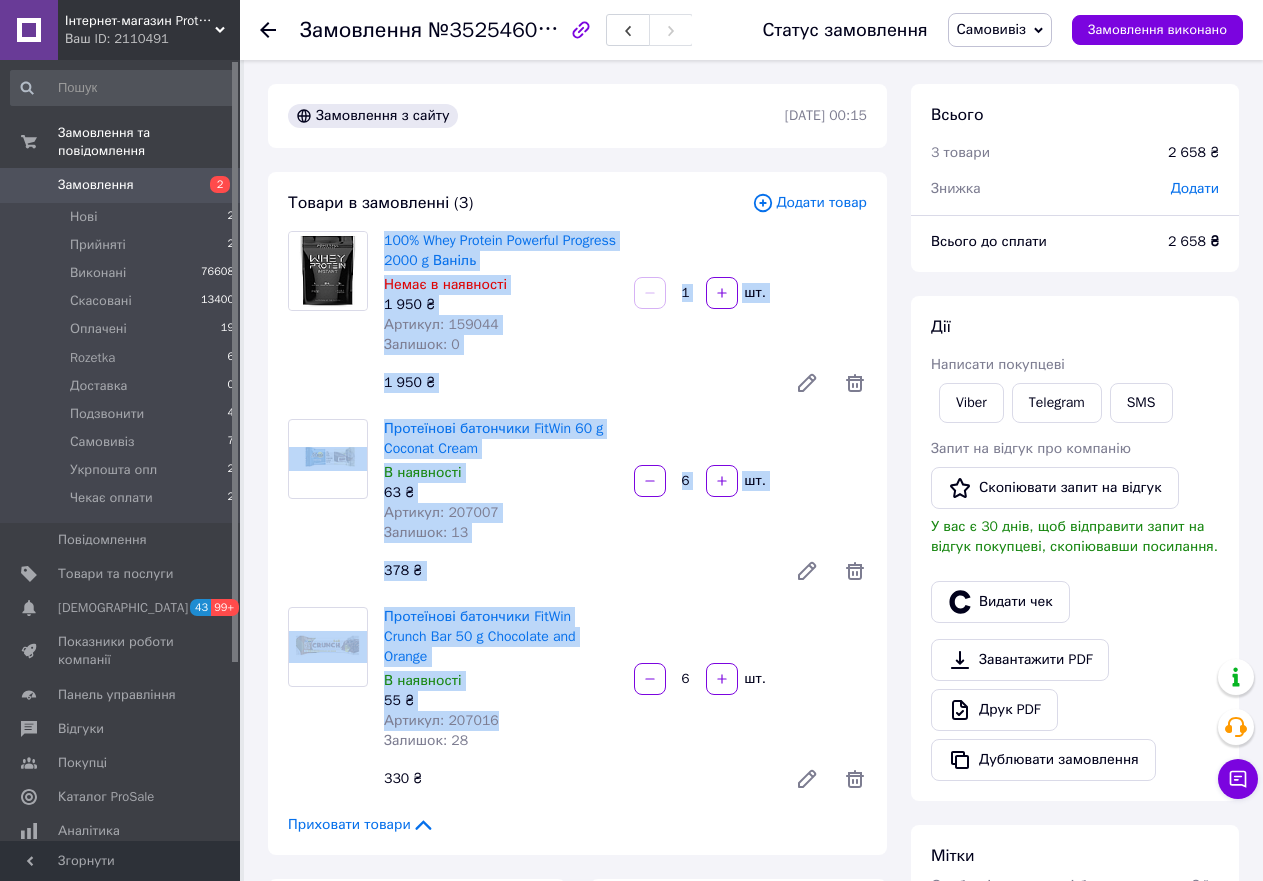 drag, startPoint x: 380, startPoint y: 229, endPoint x: 539, endPoint y: 706, distance: 502.80215 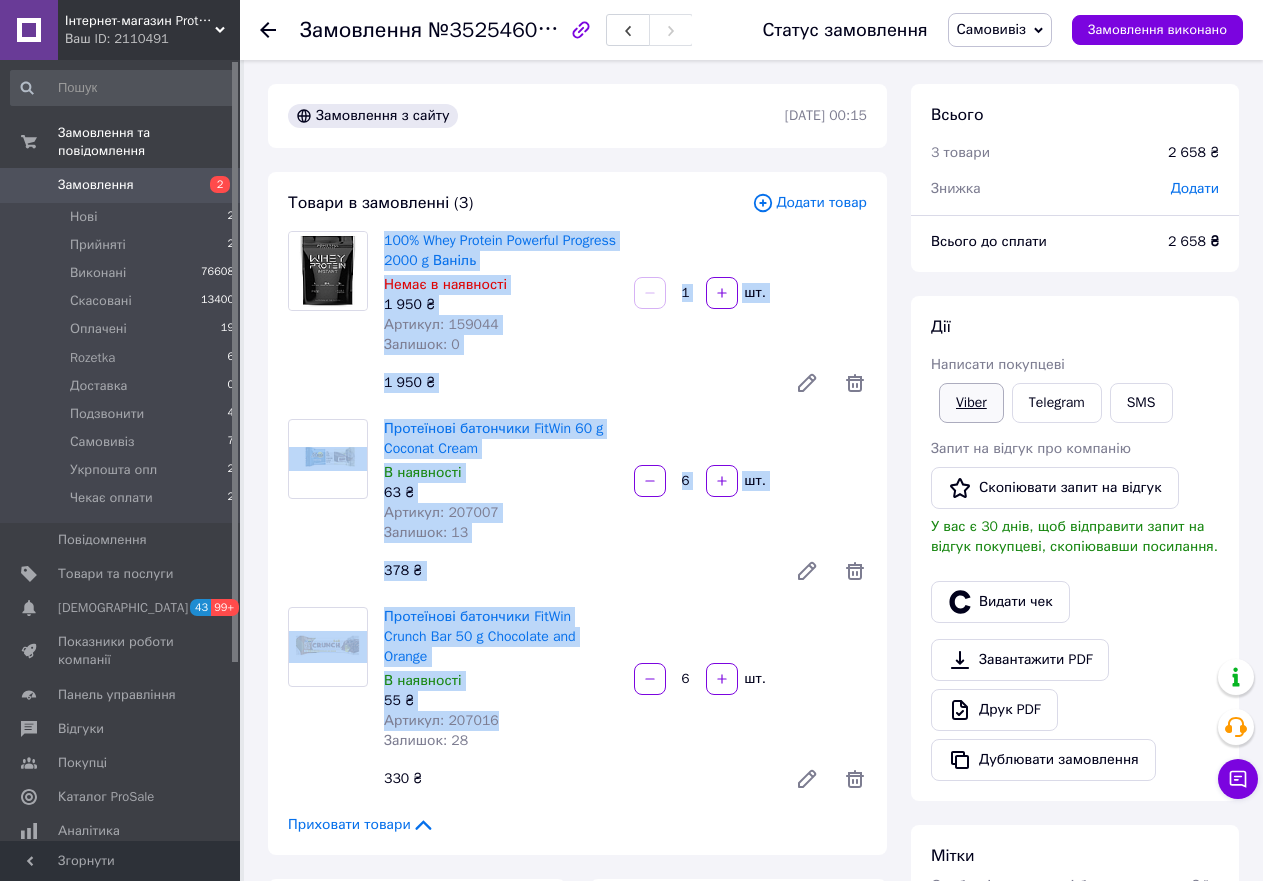 click on "Viber" at bounding box center (971, 403) 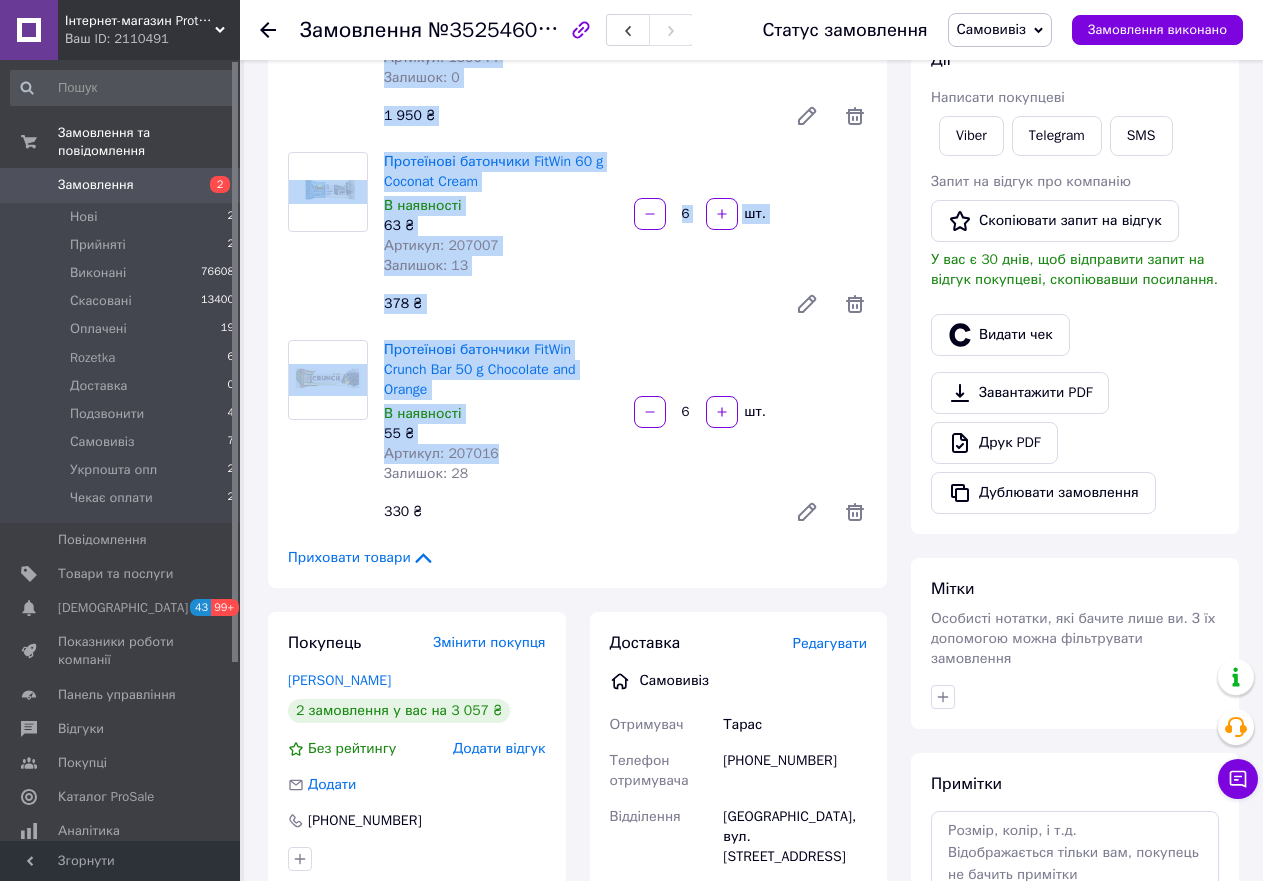 scroll, scrollTop: 300, scrollLeft: 0, axis: vertical 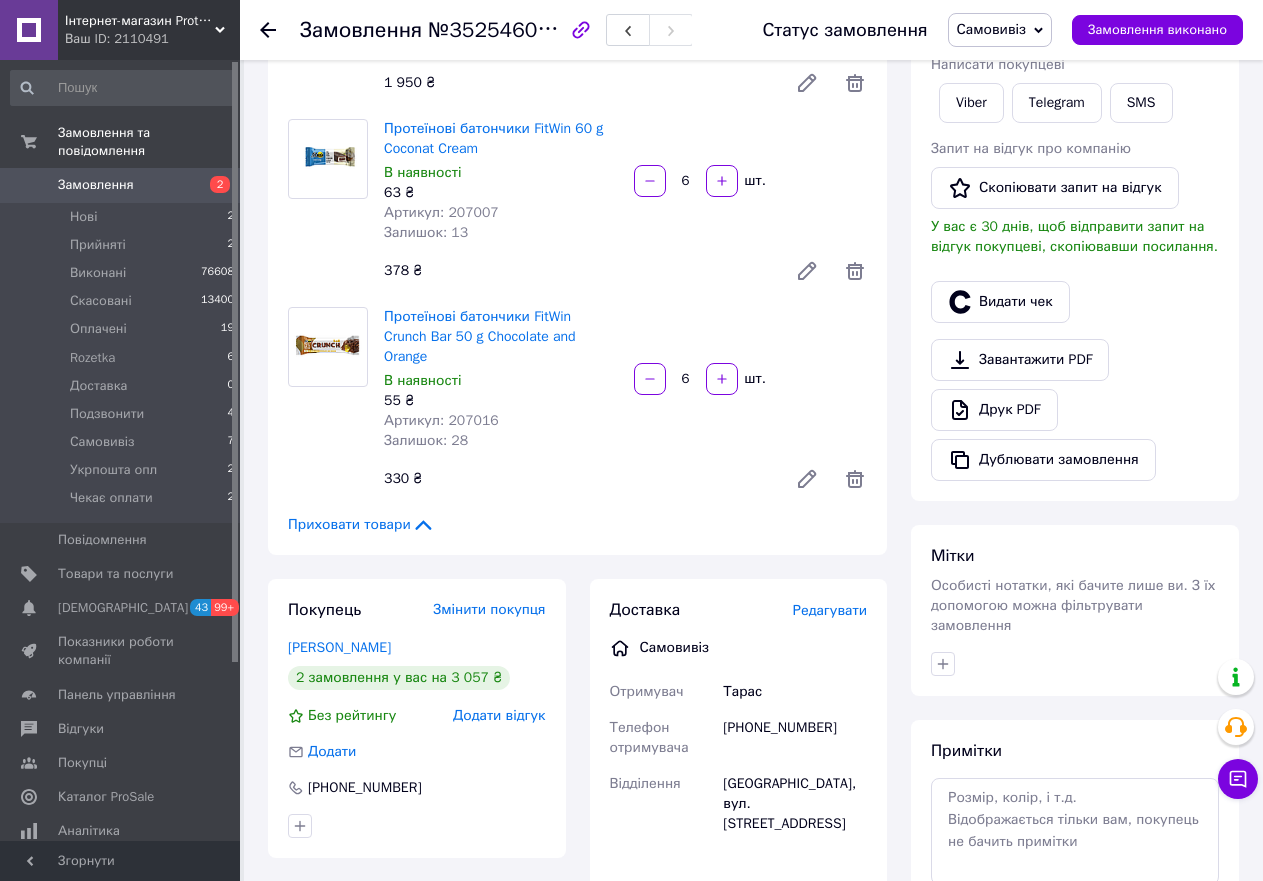 click on "330 ₴" at bounding box center [577, 479] 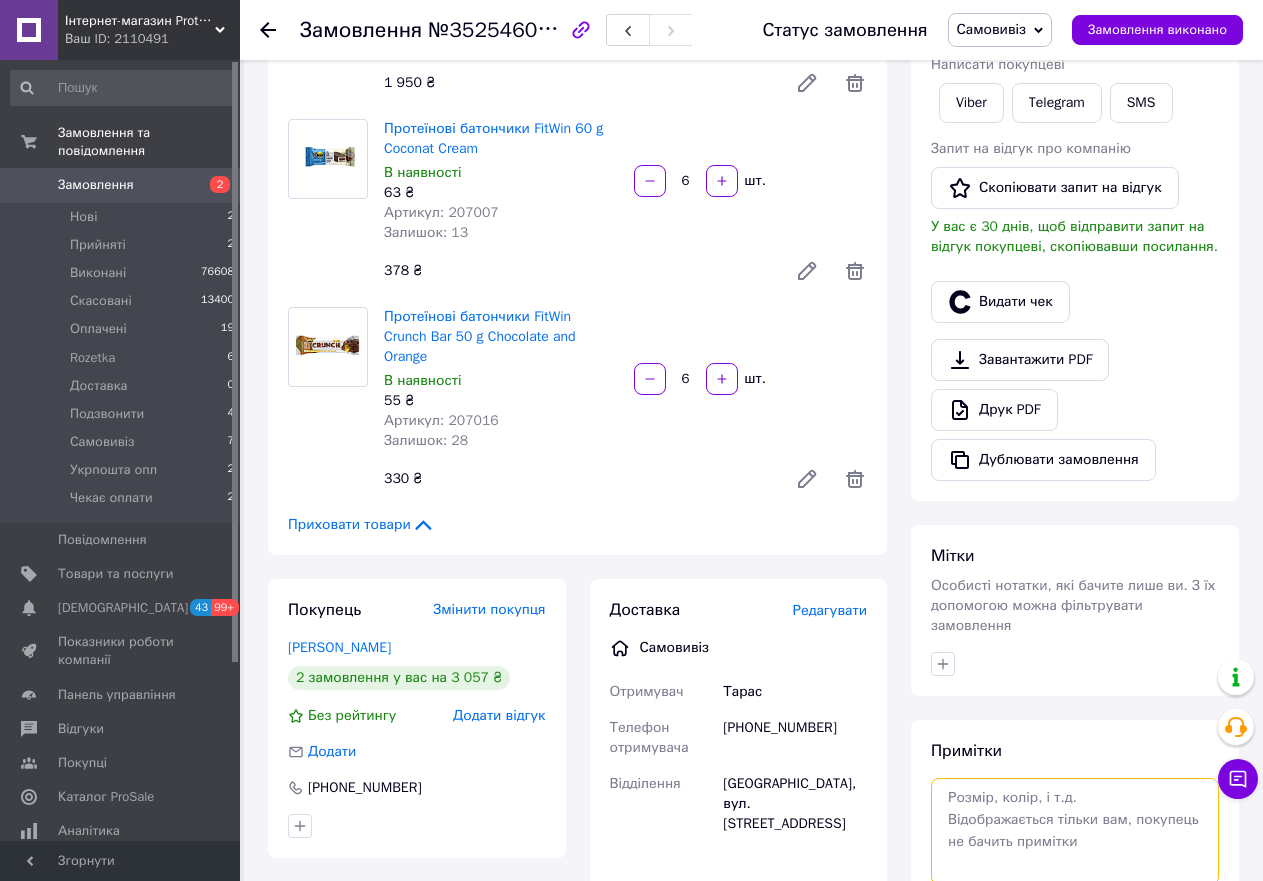 click at bounding box center [1075, 831] 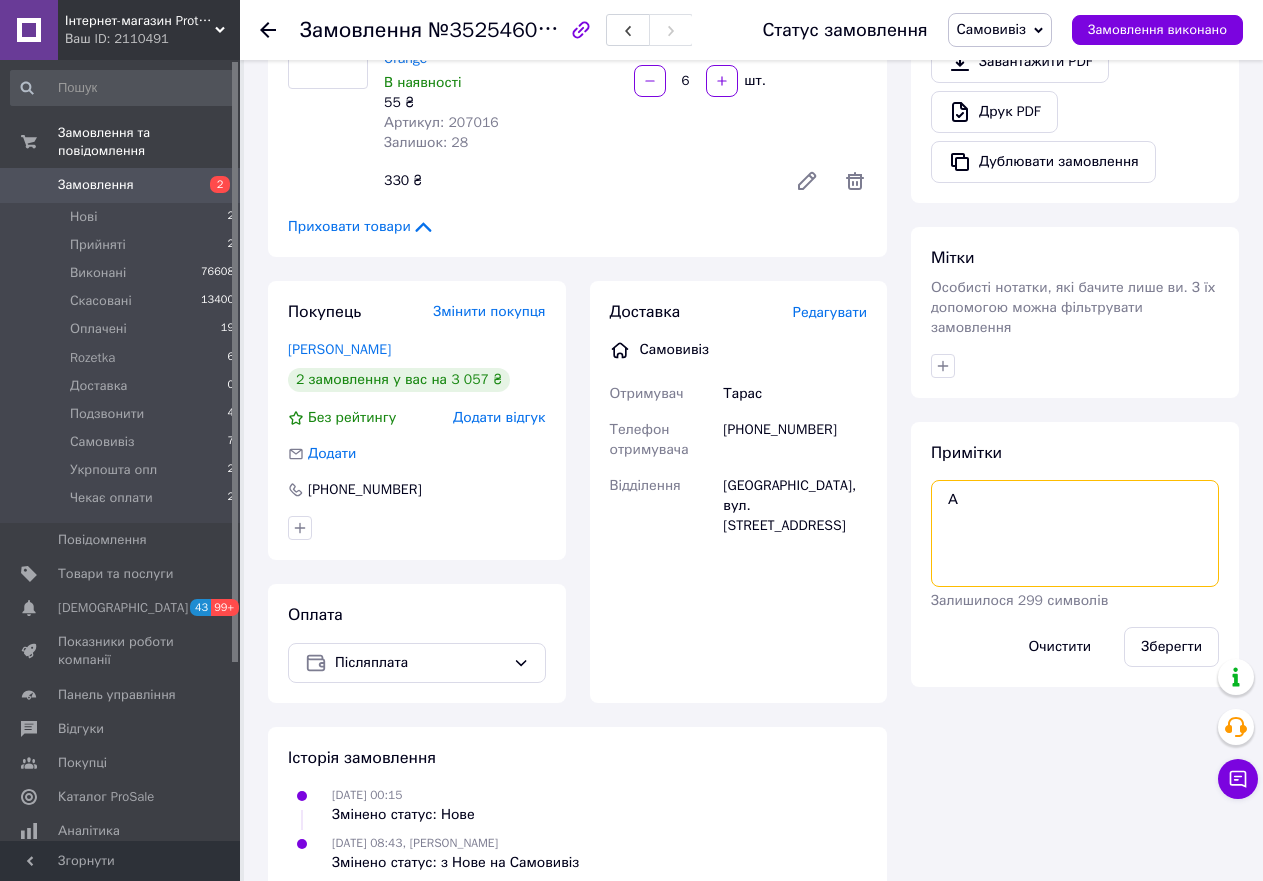 scroll, scrollTop: 600, scrollLeft: 0, axis: vertical 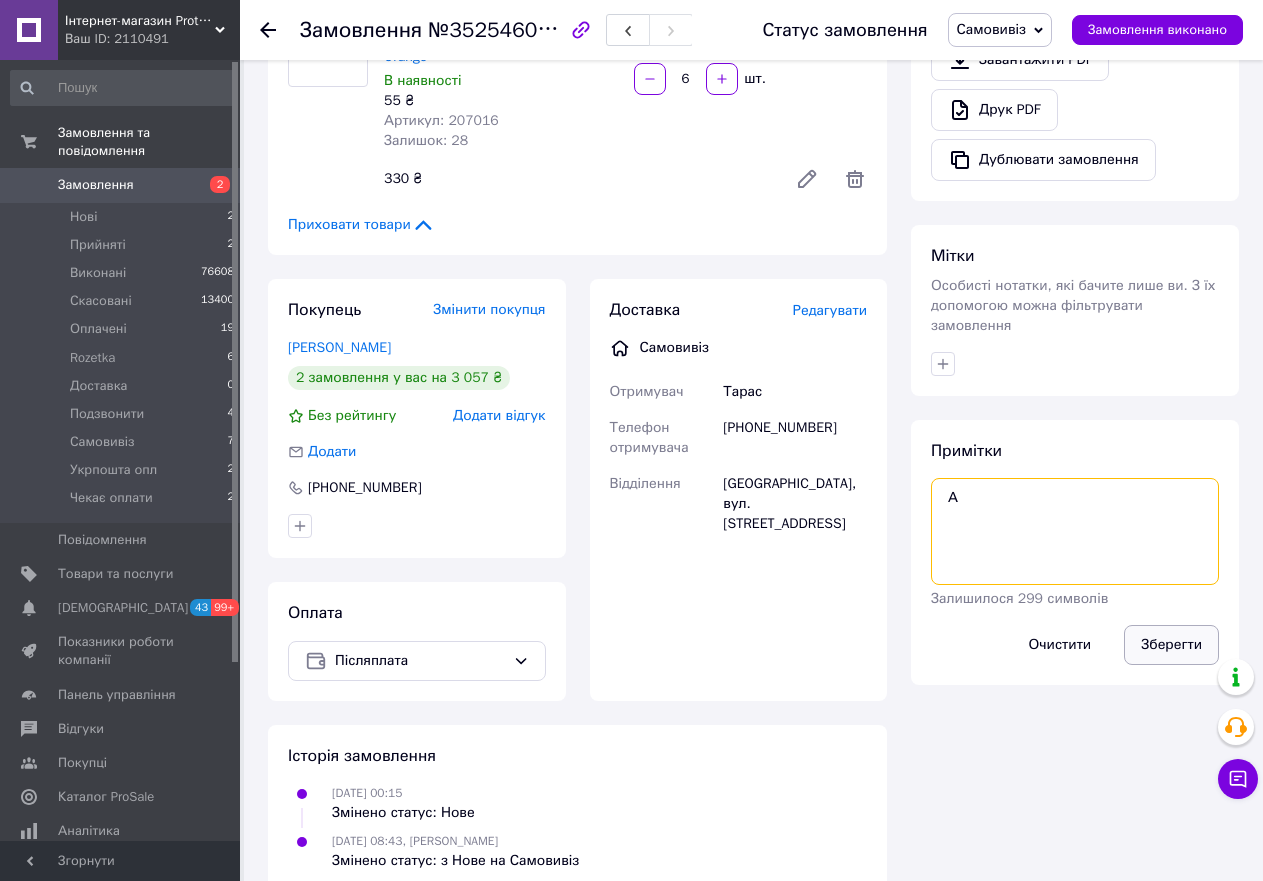type on "А" 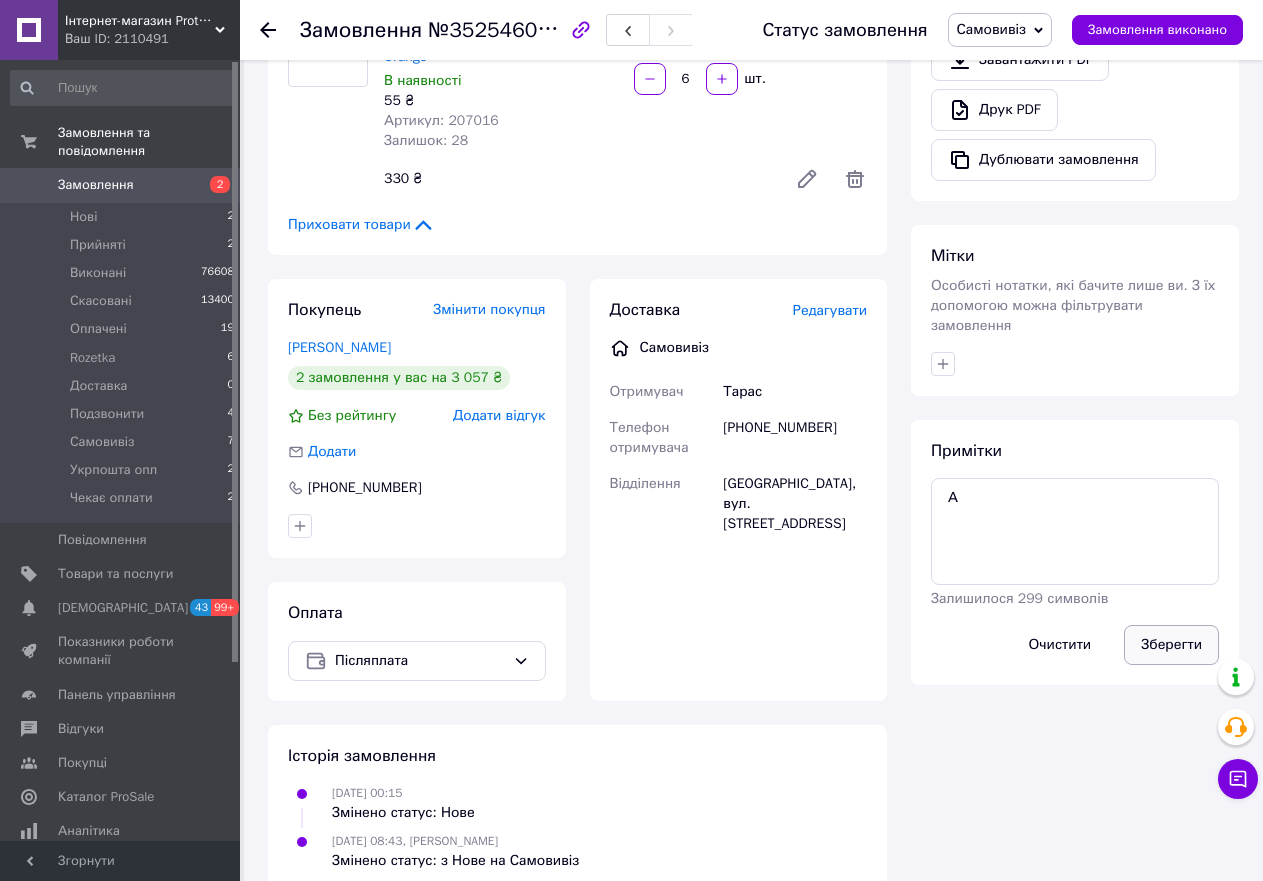 click on "Зберегти" at bounding box center [1171, 645] 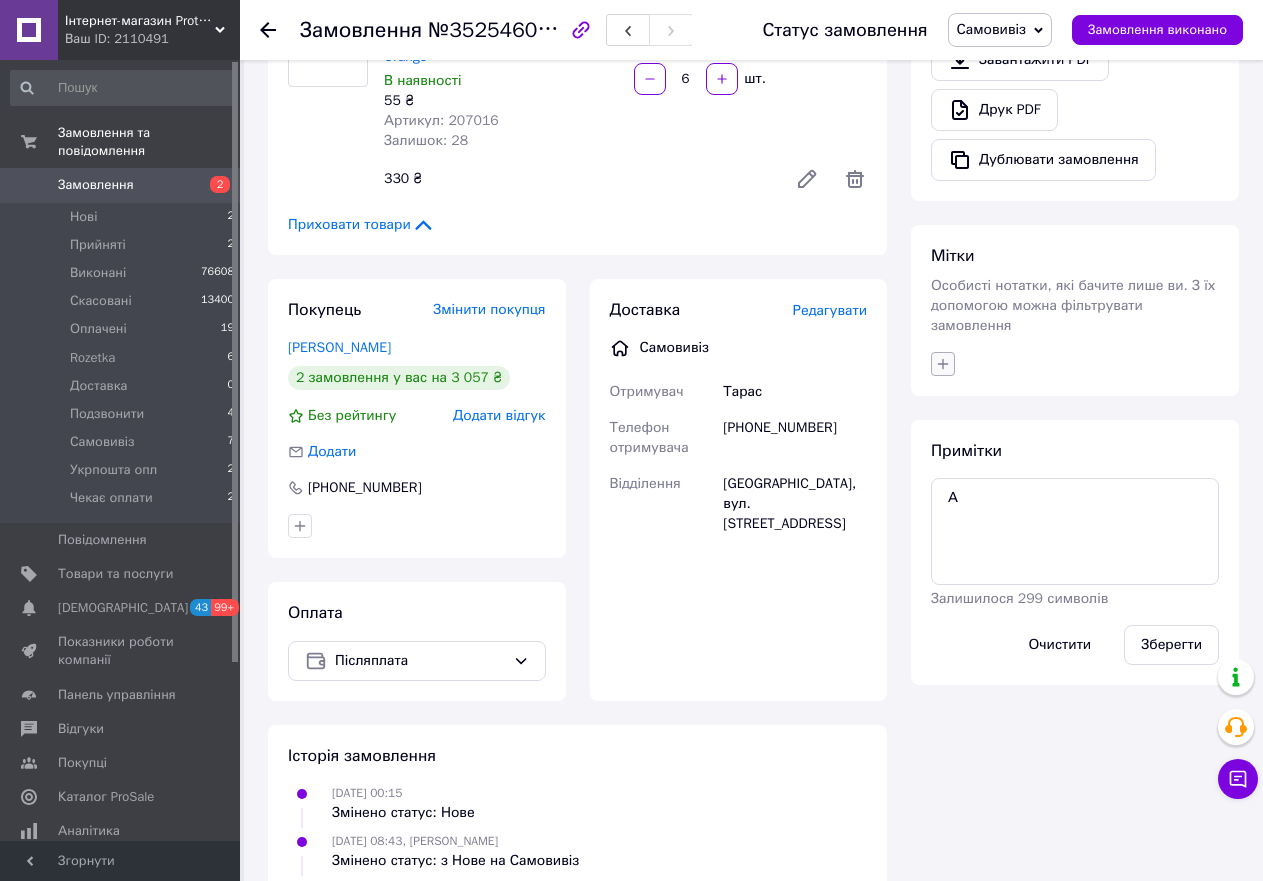 click 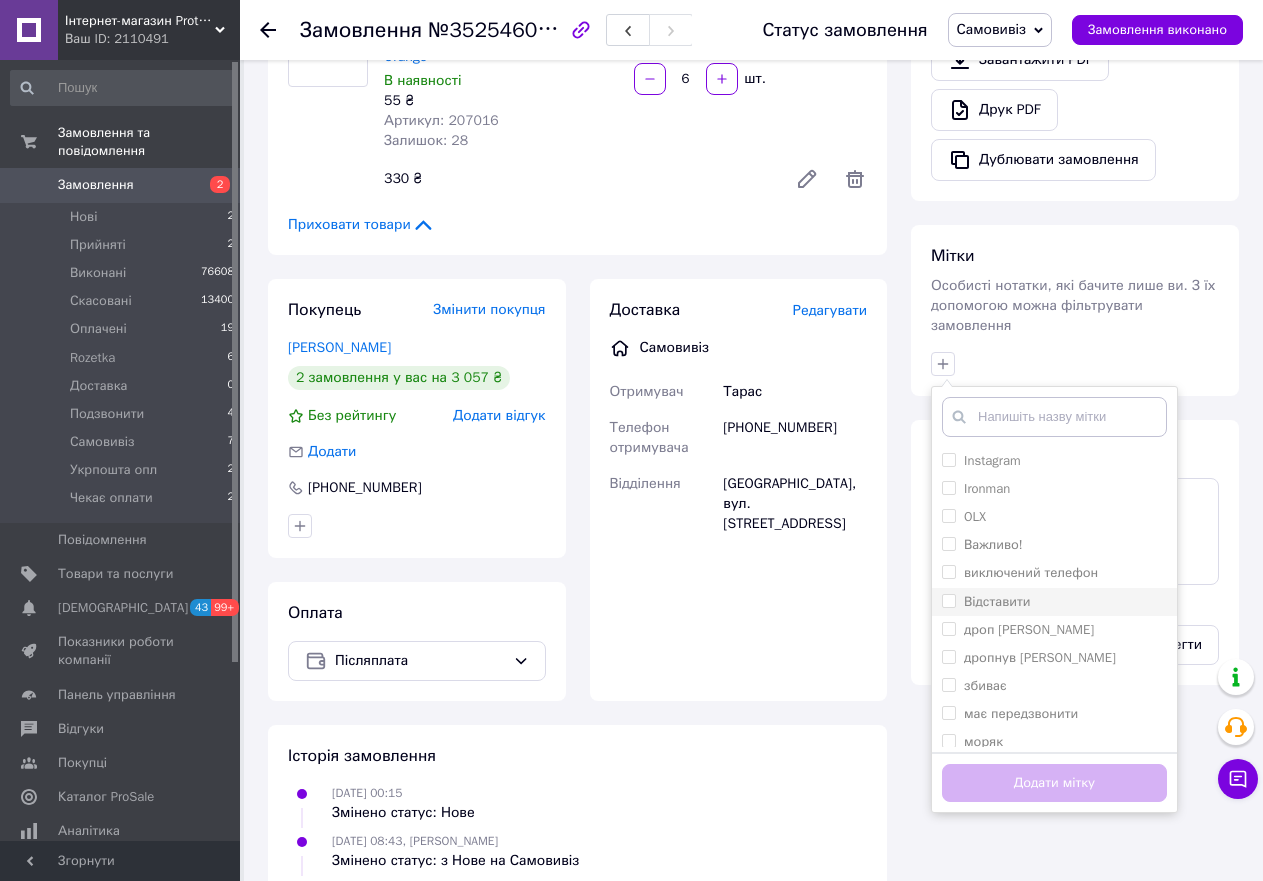 click on "Відставити" at bounding box center (948, 600) 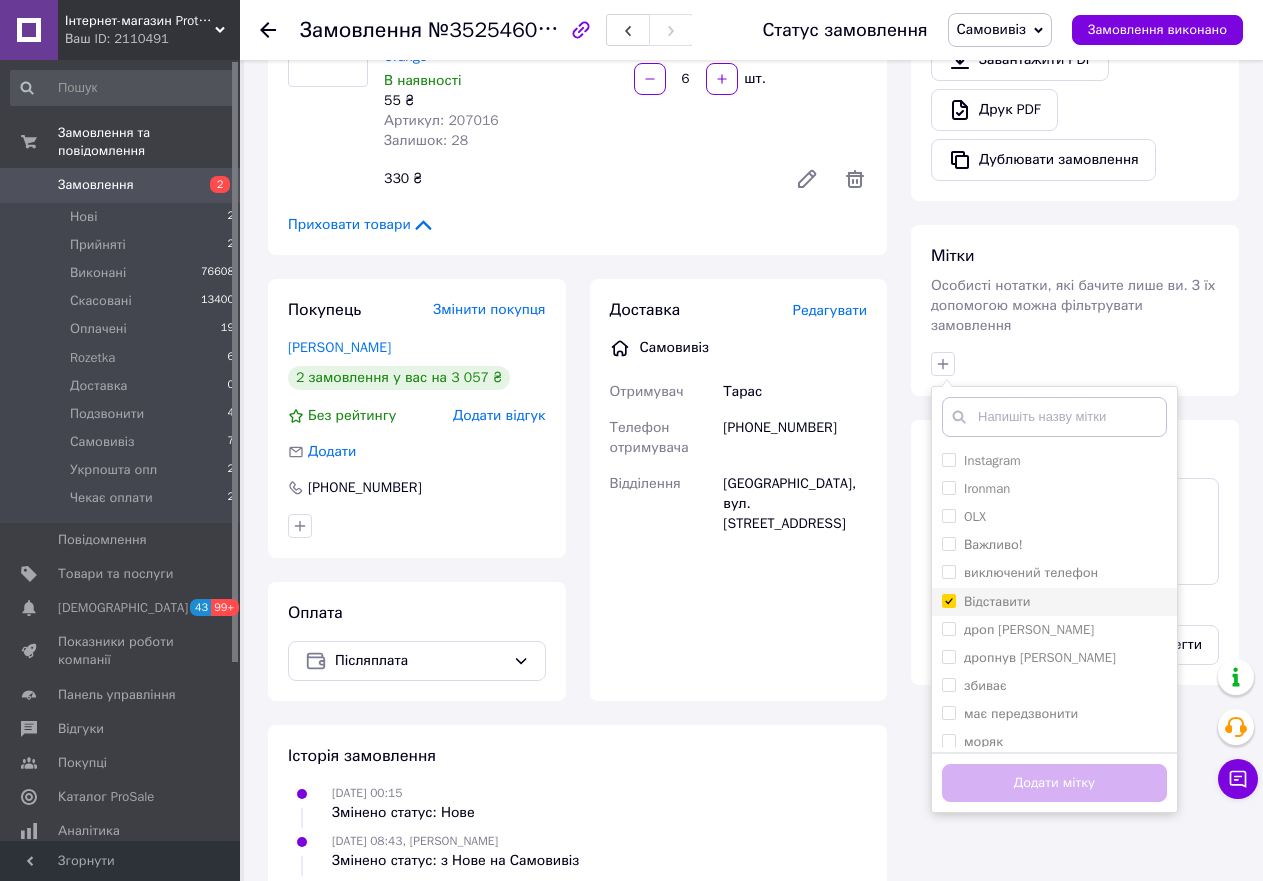 checkbox on "true" 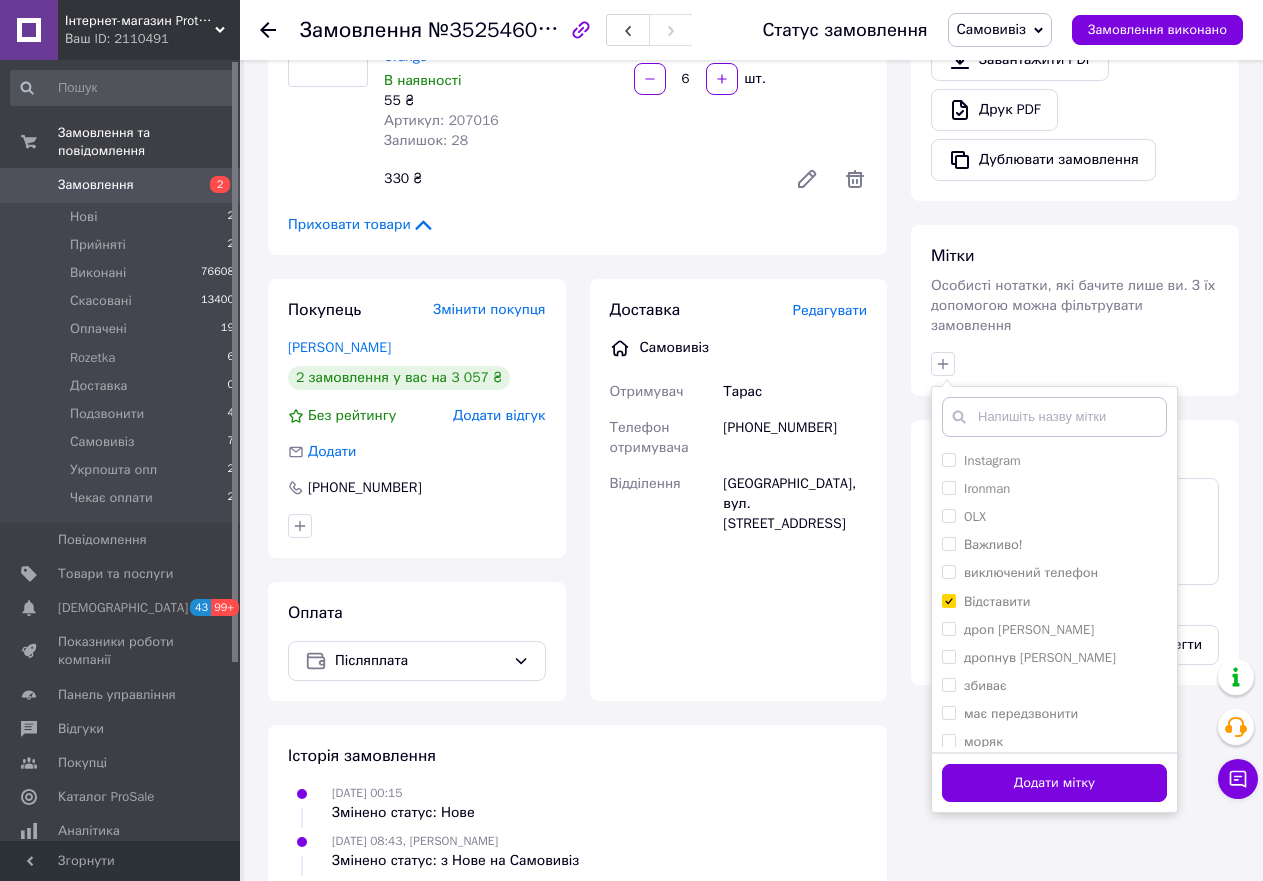 click on "Додати мітку" at bounding box center (1054, 783) 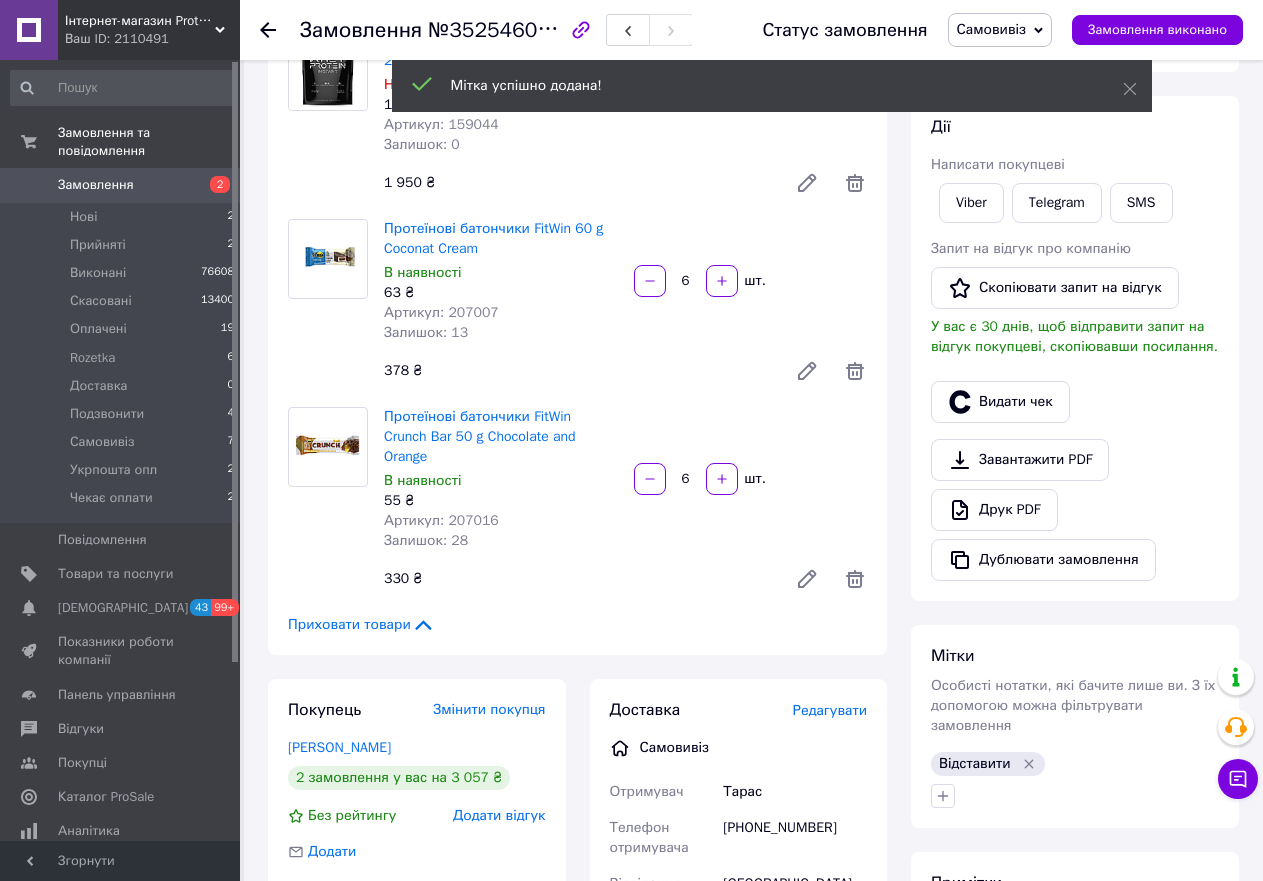 scroll, scrollTop: 0, scrollLeft: 0, axis: both 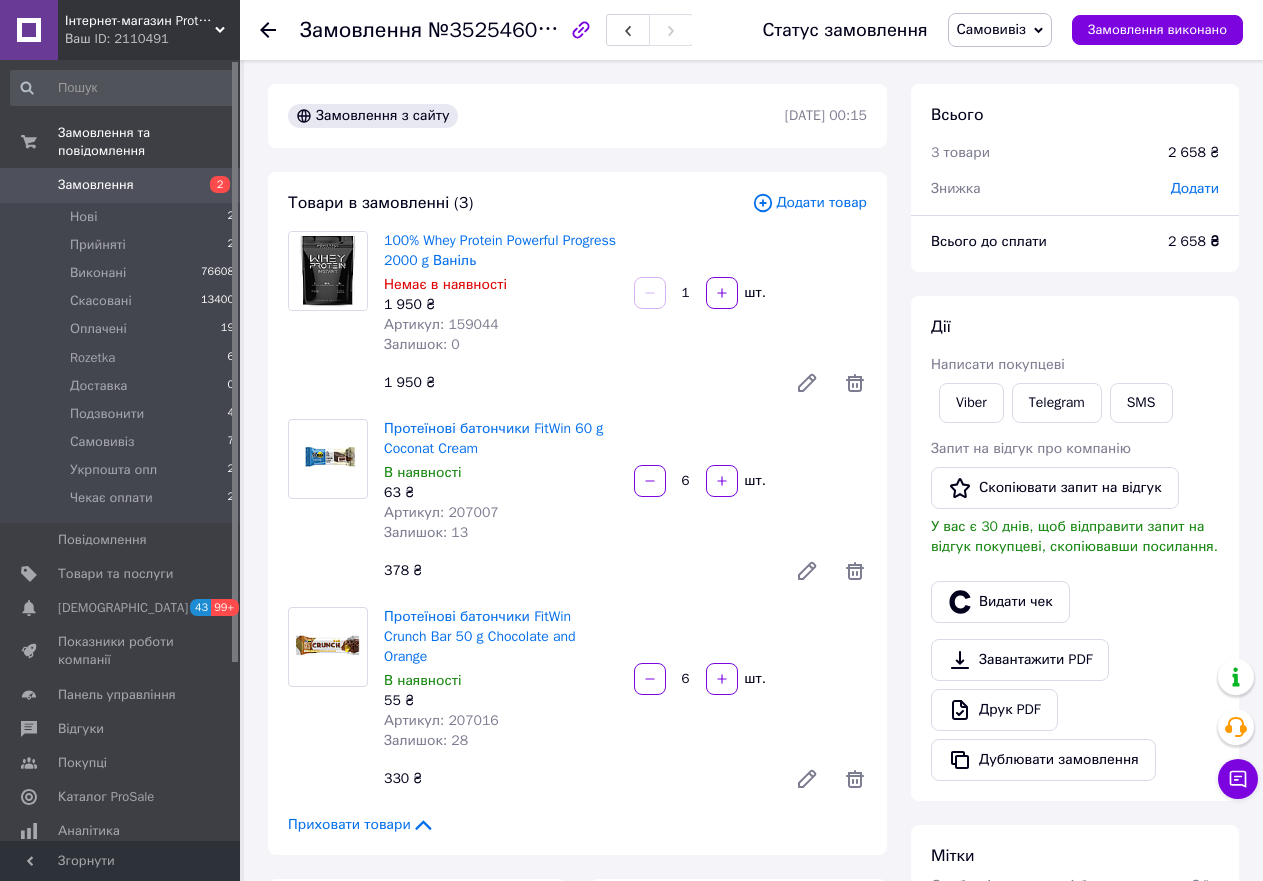 click on "Артикул: 159044" at bounding box center (441, 324) 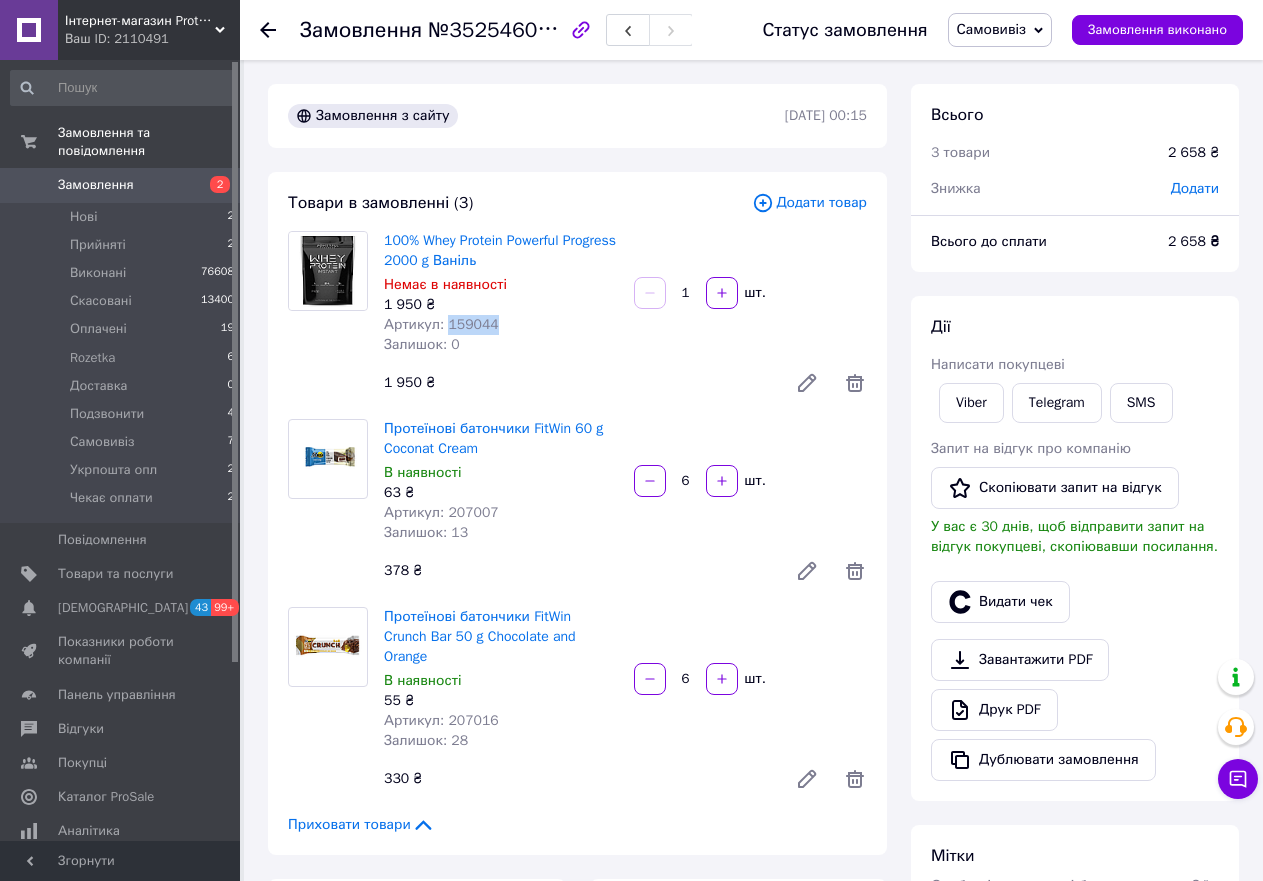 click on "Артикул: 159044" at bounding box center [441, 324] 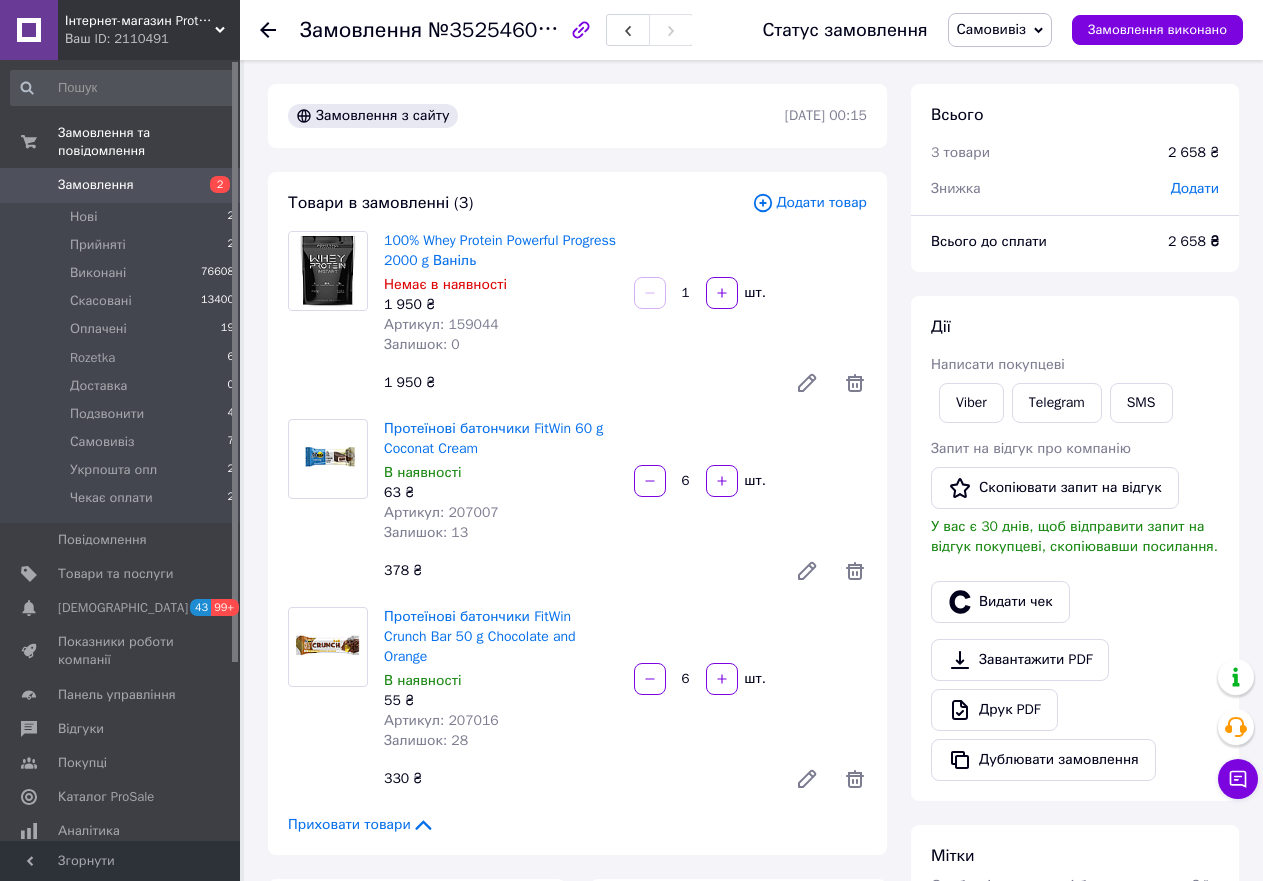 click on "Артикул: 207007" at bounding box center [441, 512] 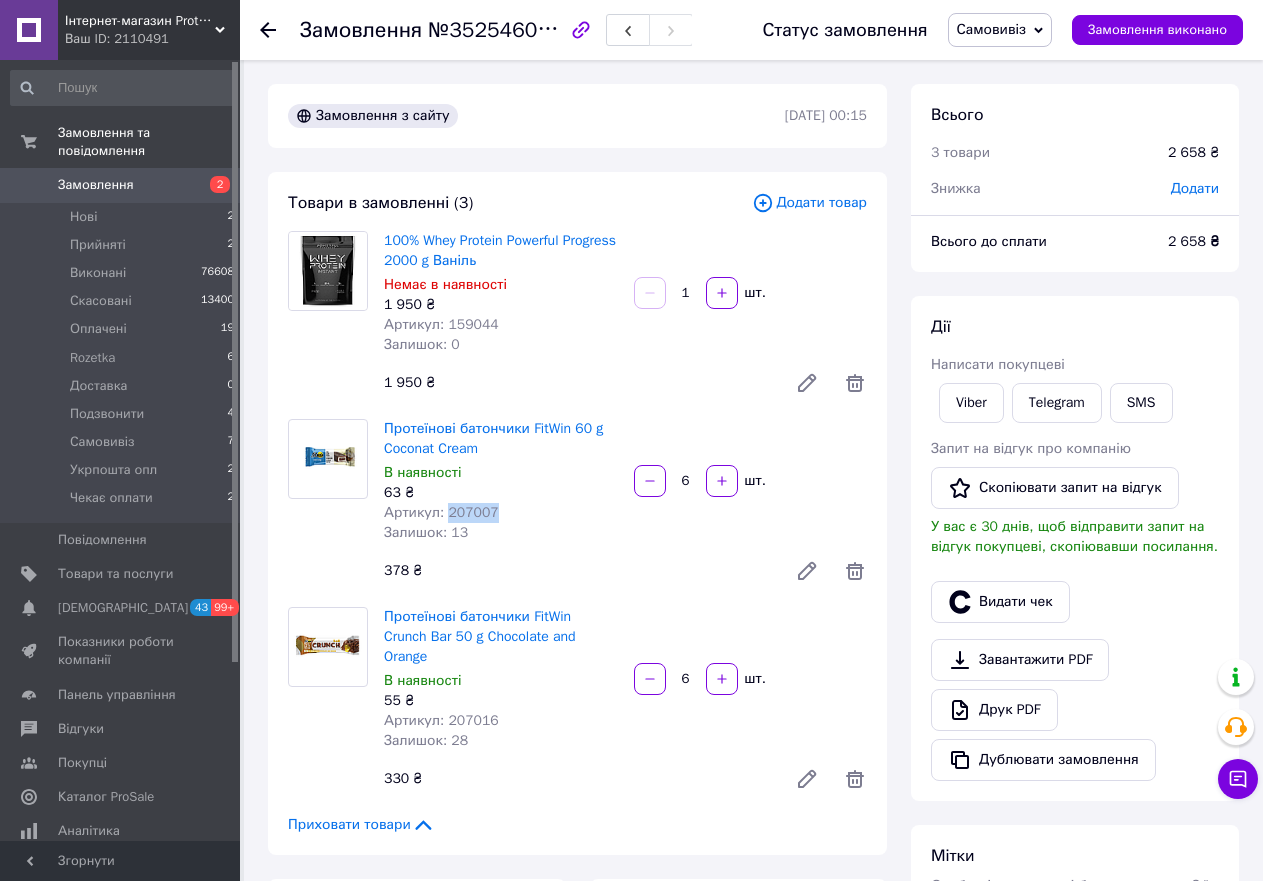 click on "Артикул: 207007" at bounding box center [441, 512] 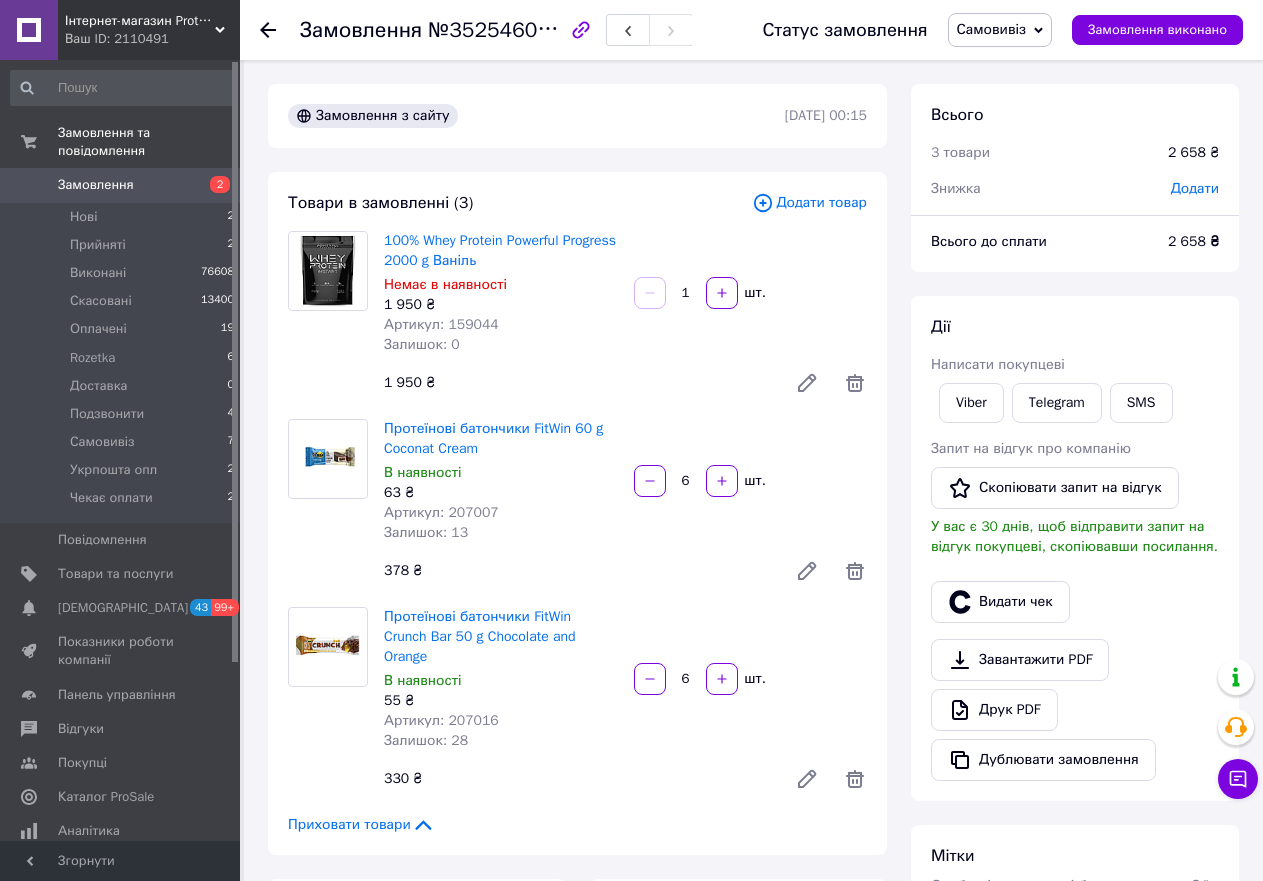 click on "55 ₴" at bounding box center [501, 701] 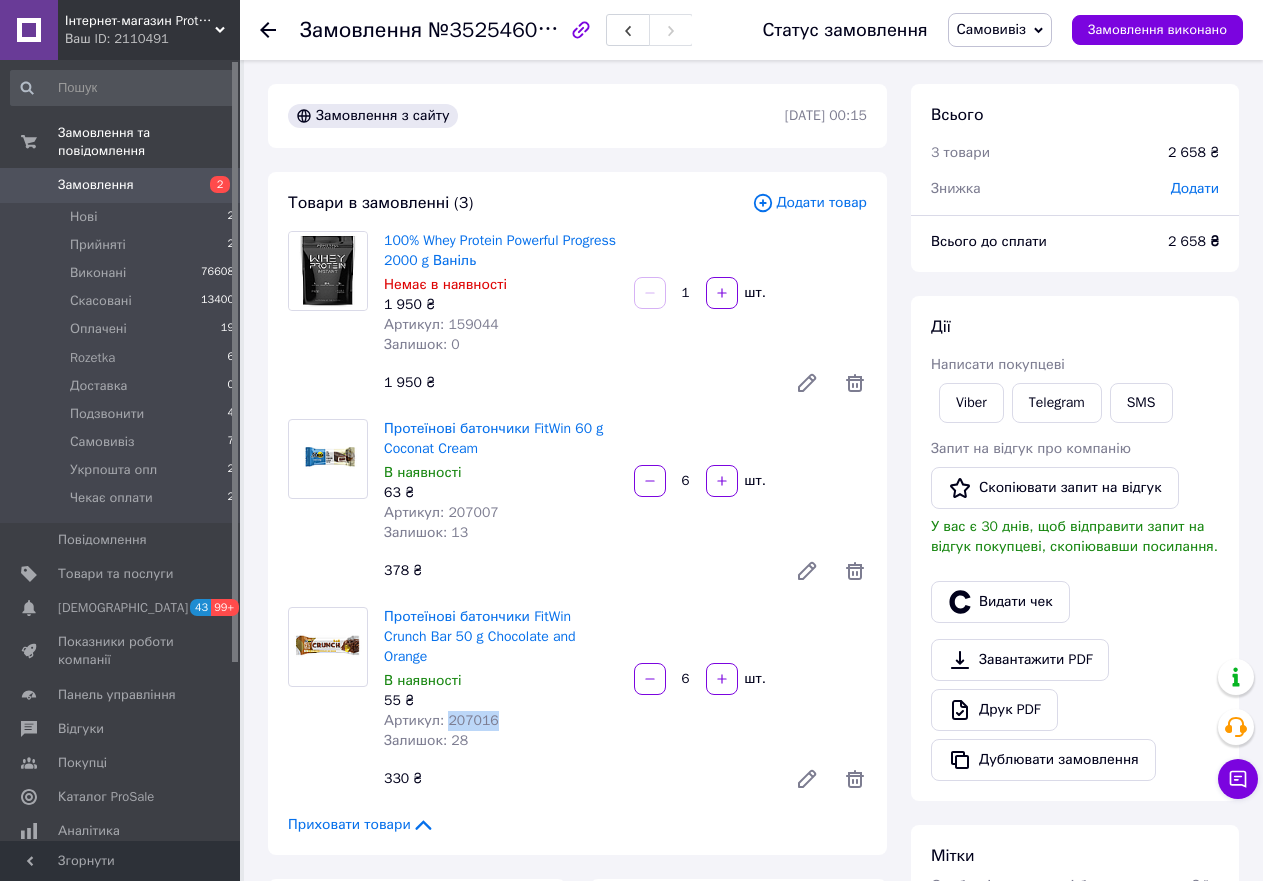 click on "Артикул: 207016" at bounding box center [441, 720] 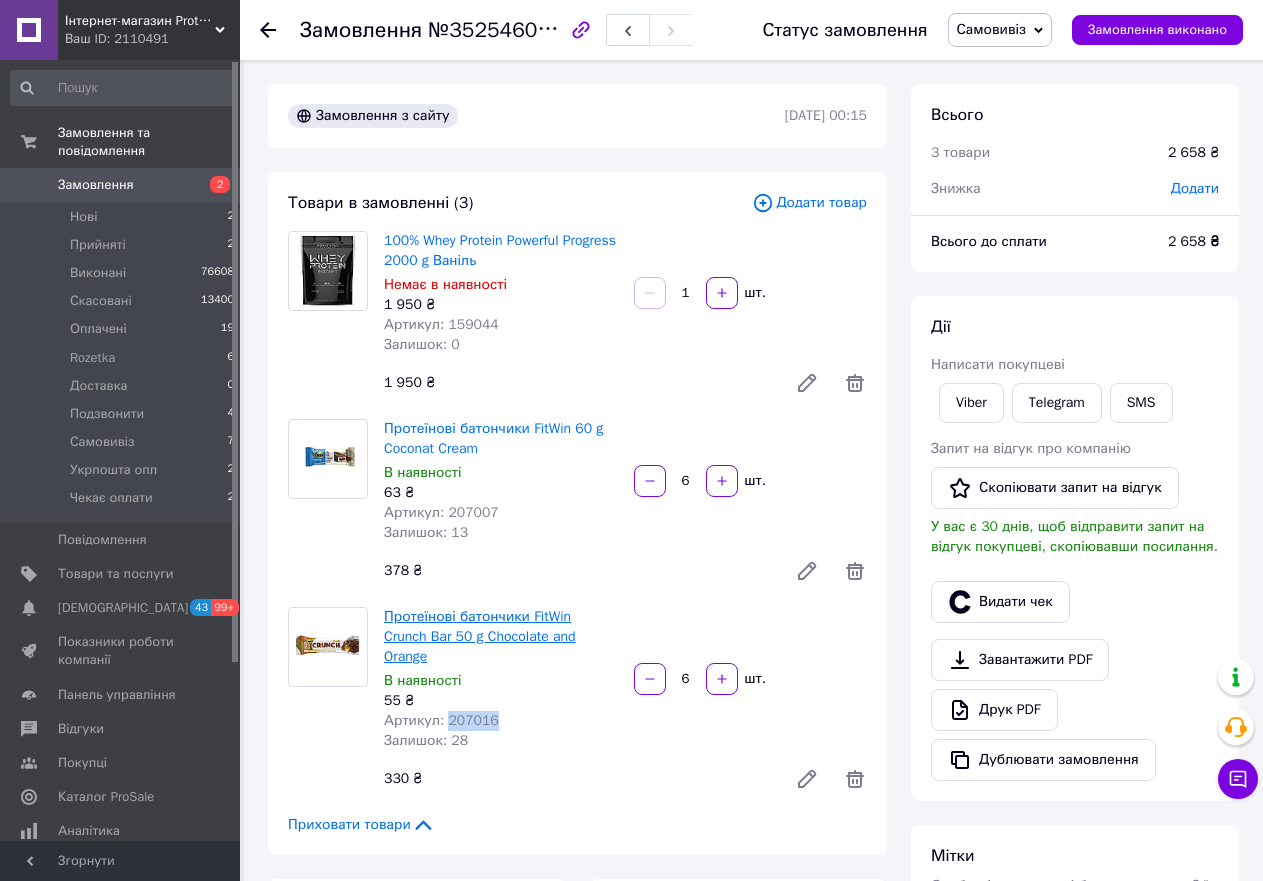 copy on "207016" 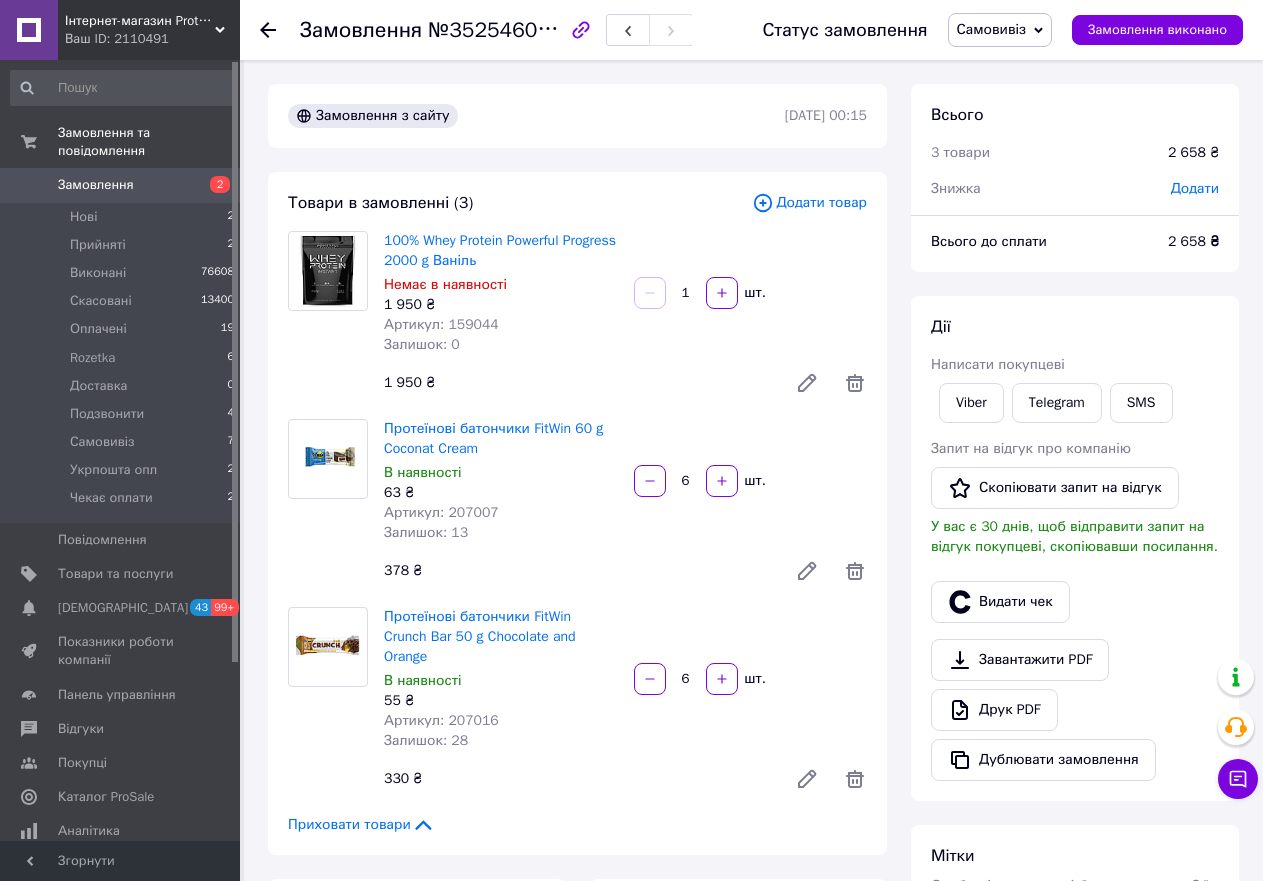 click on "Артикул: 207007" at bounding box center [441, 512] 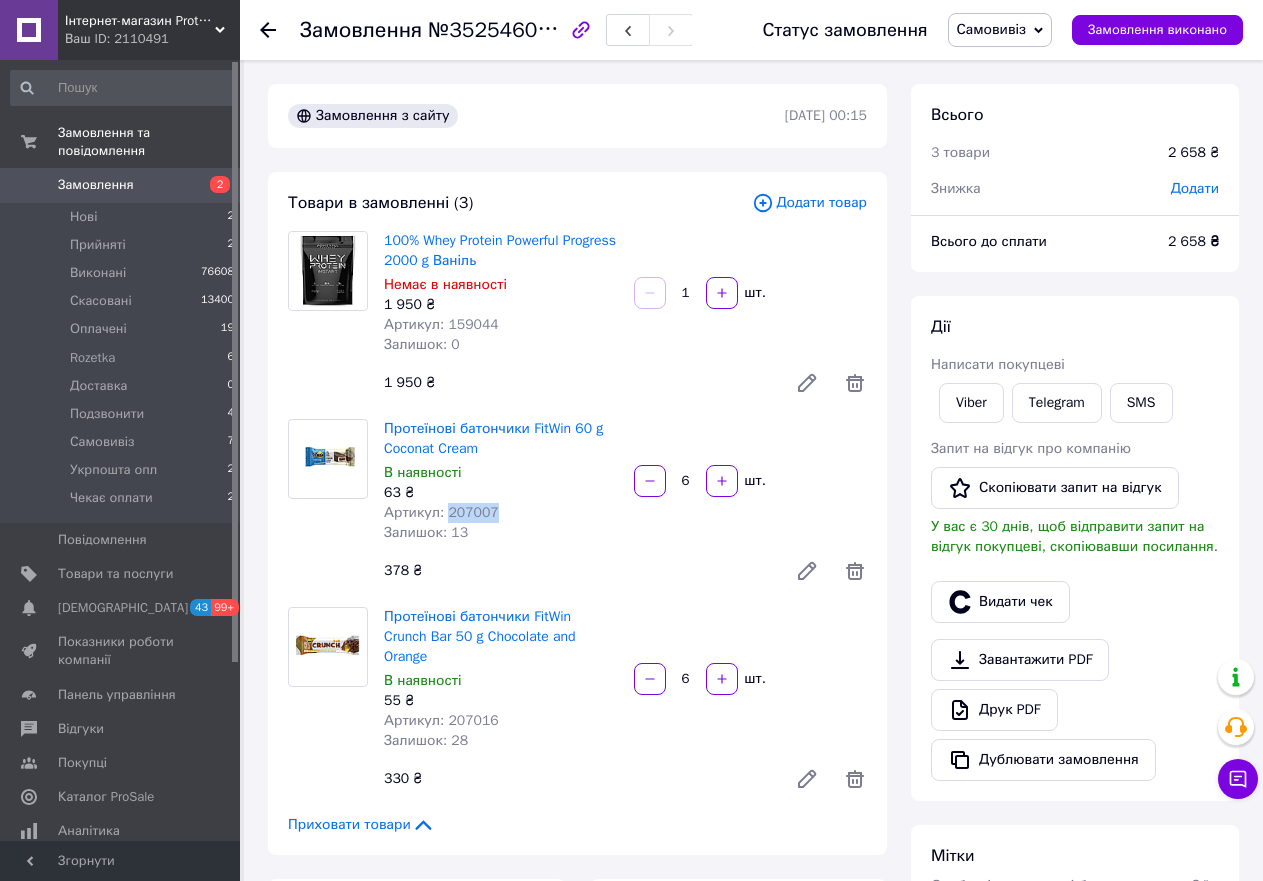 click on "Артикул: 207007" at bounding box center [441, 512] 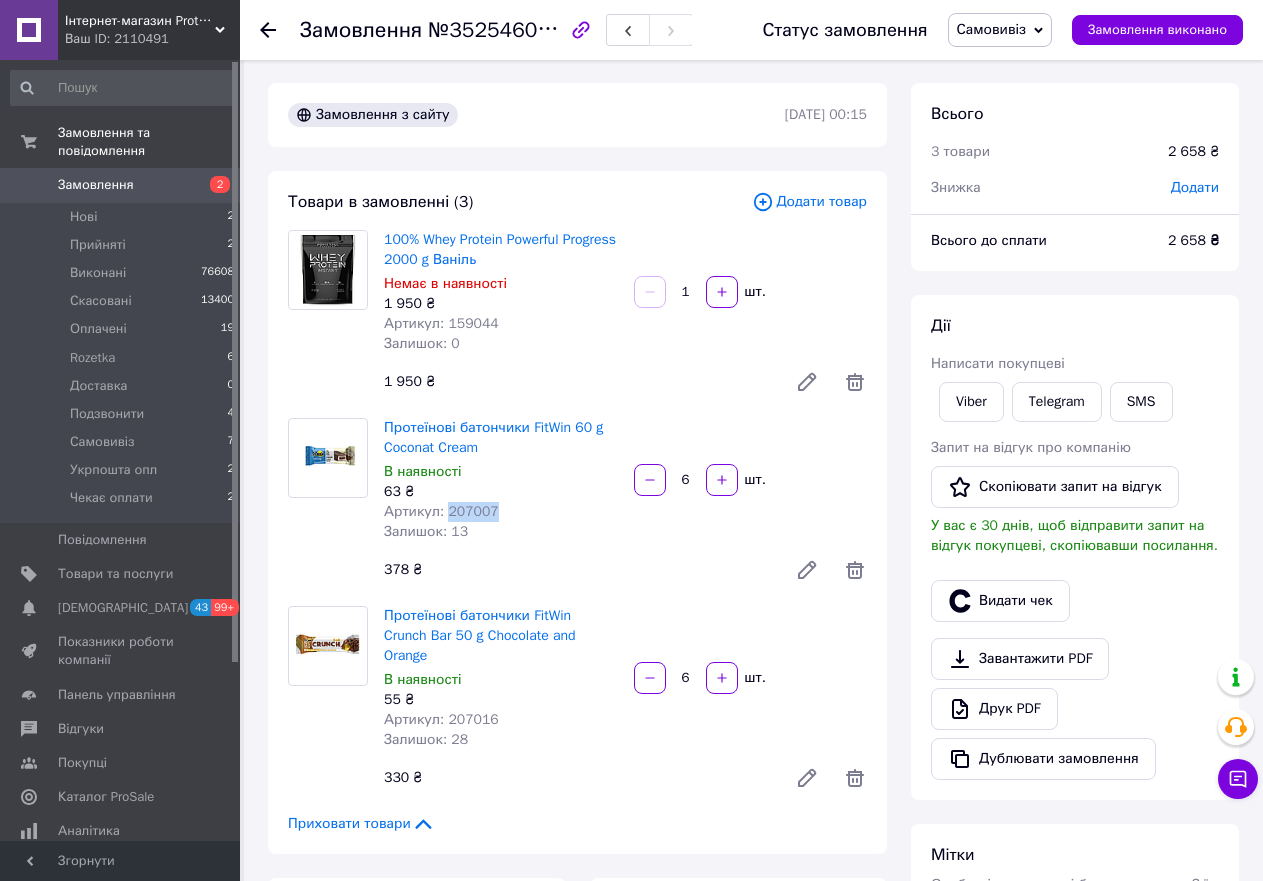 scroll, scrollTop: 0, scrollLeft: 0, axis: both 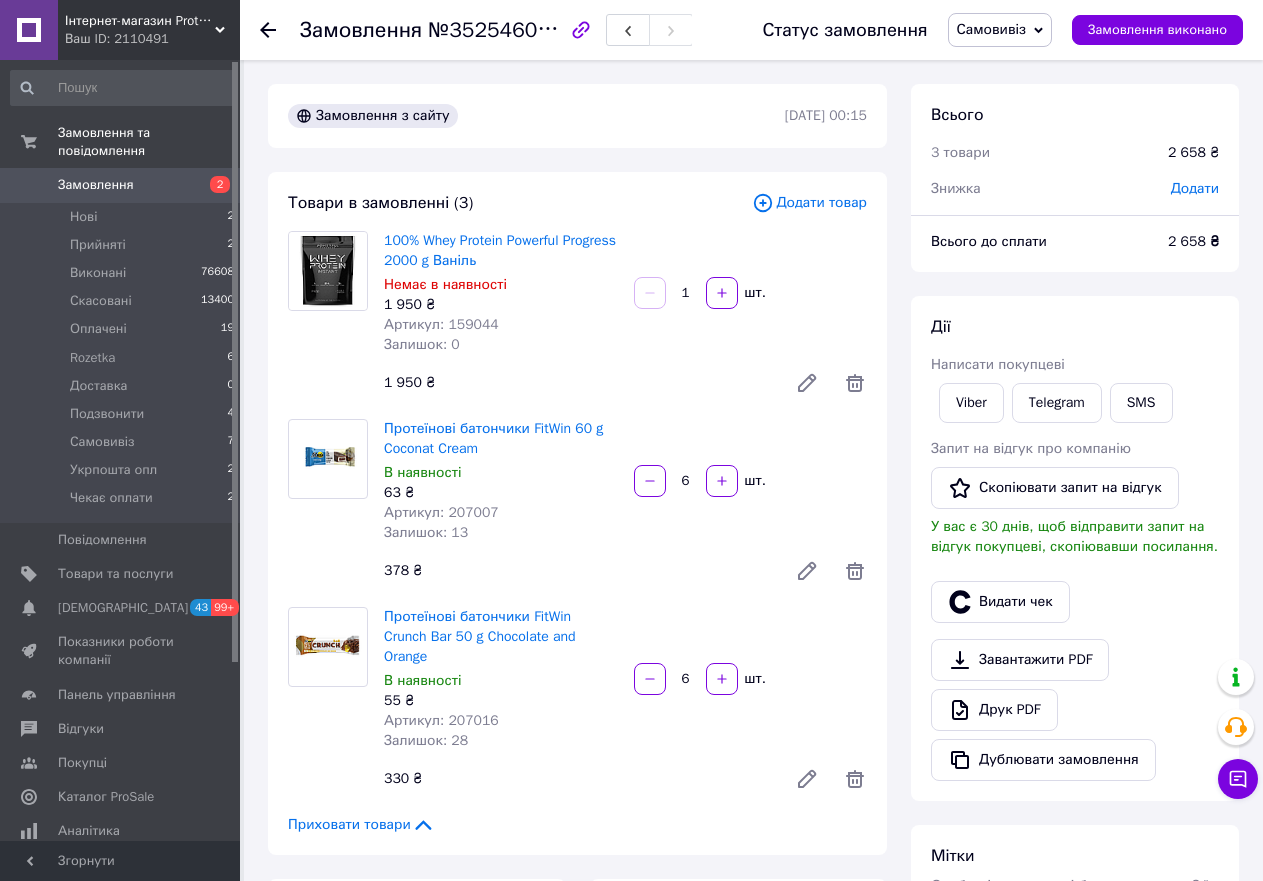 click 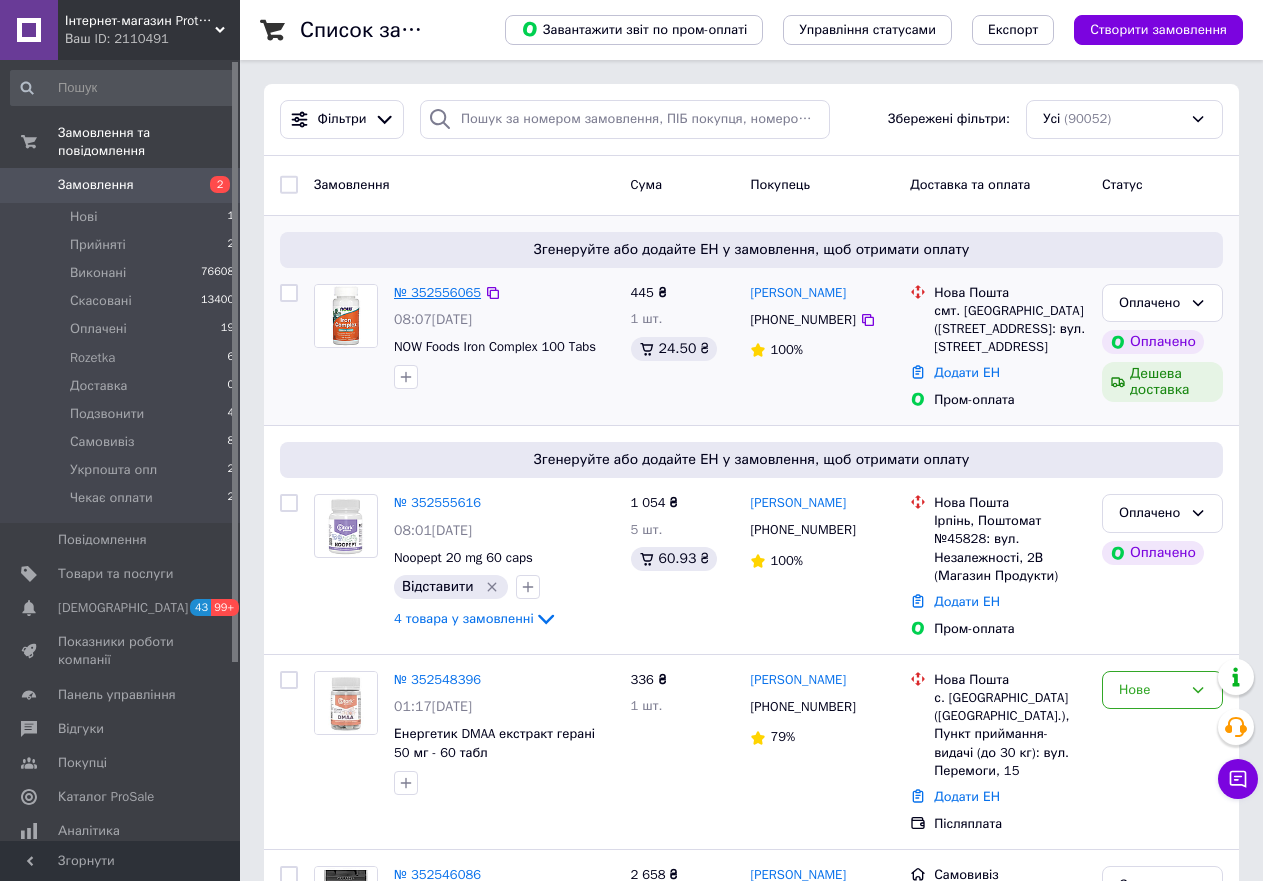 click on "№ 352556065" at bounding box center (437, 292) 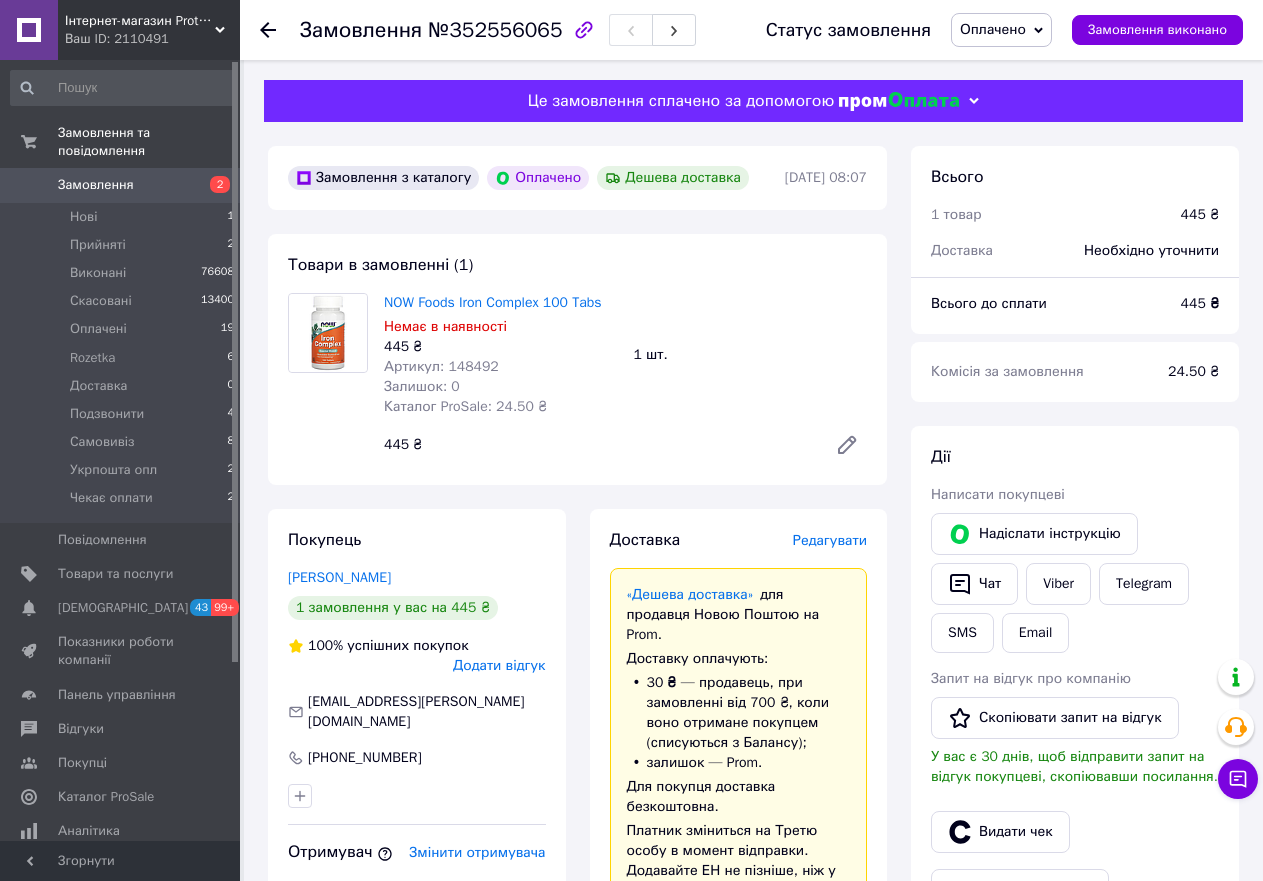 click on "Артикул: 148492" at bounding box center [441, 366] 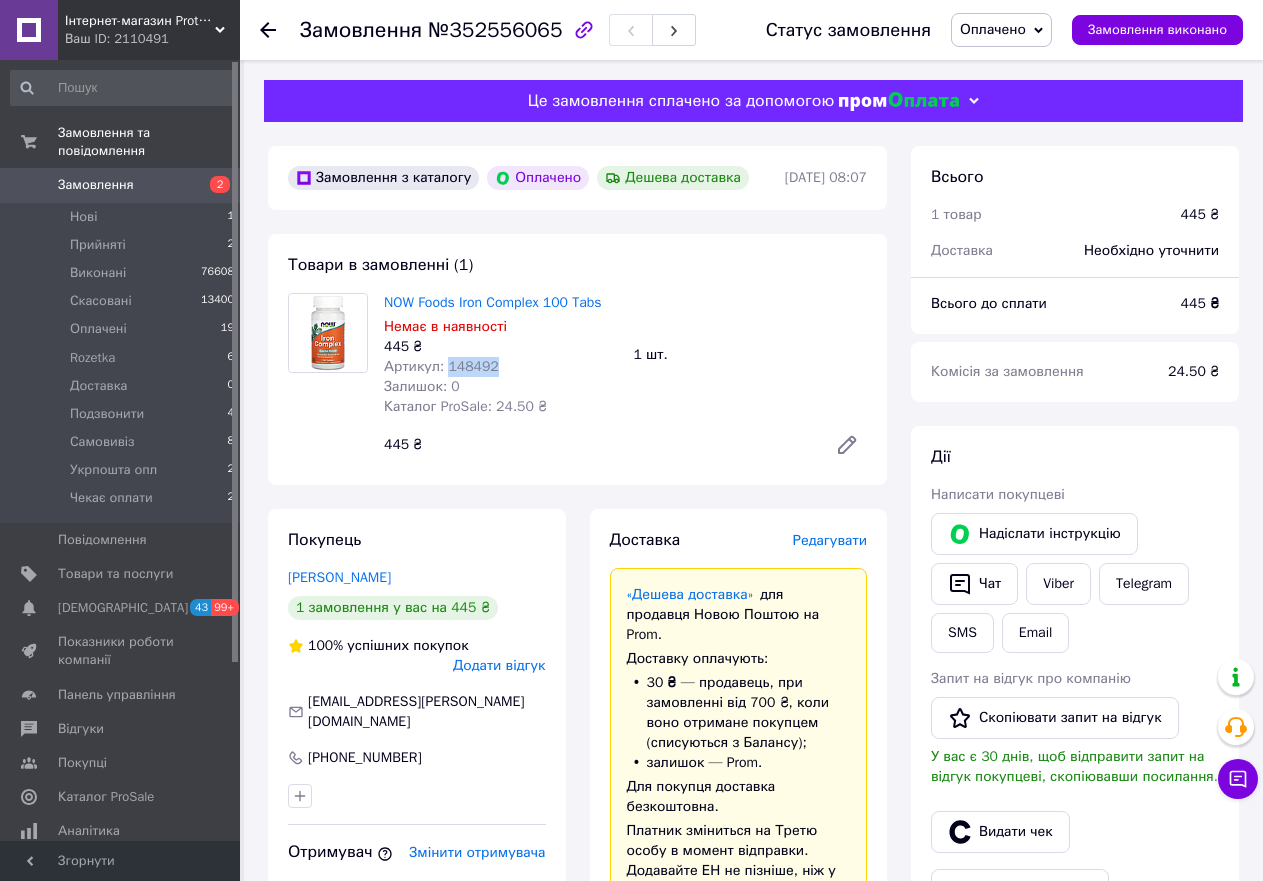 click on "Артикул: 148492" at bounding box center (441, 366) 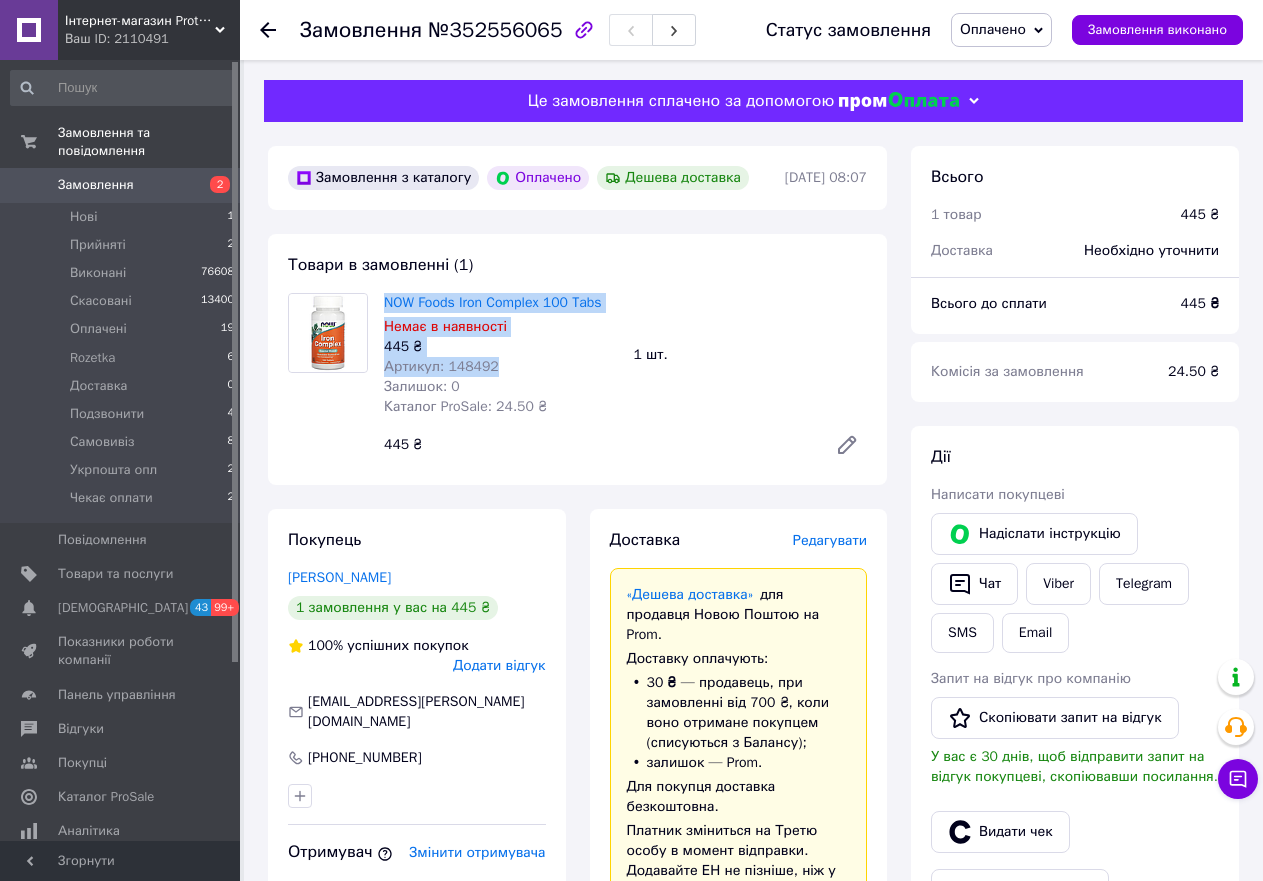 drag, startPoint x: 376, startPoint y: 295, endPoint x: 565, endPoint y: 372, distance: 204.08331 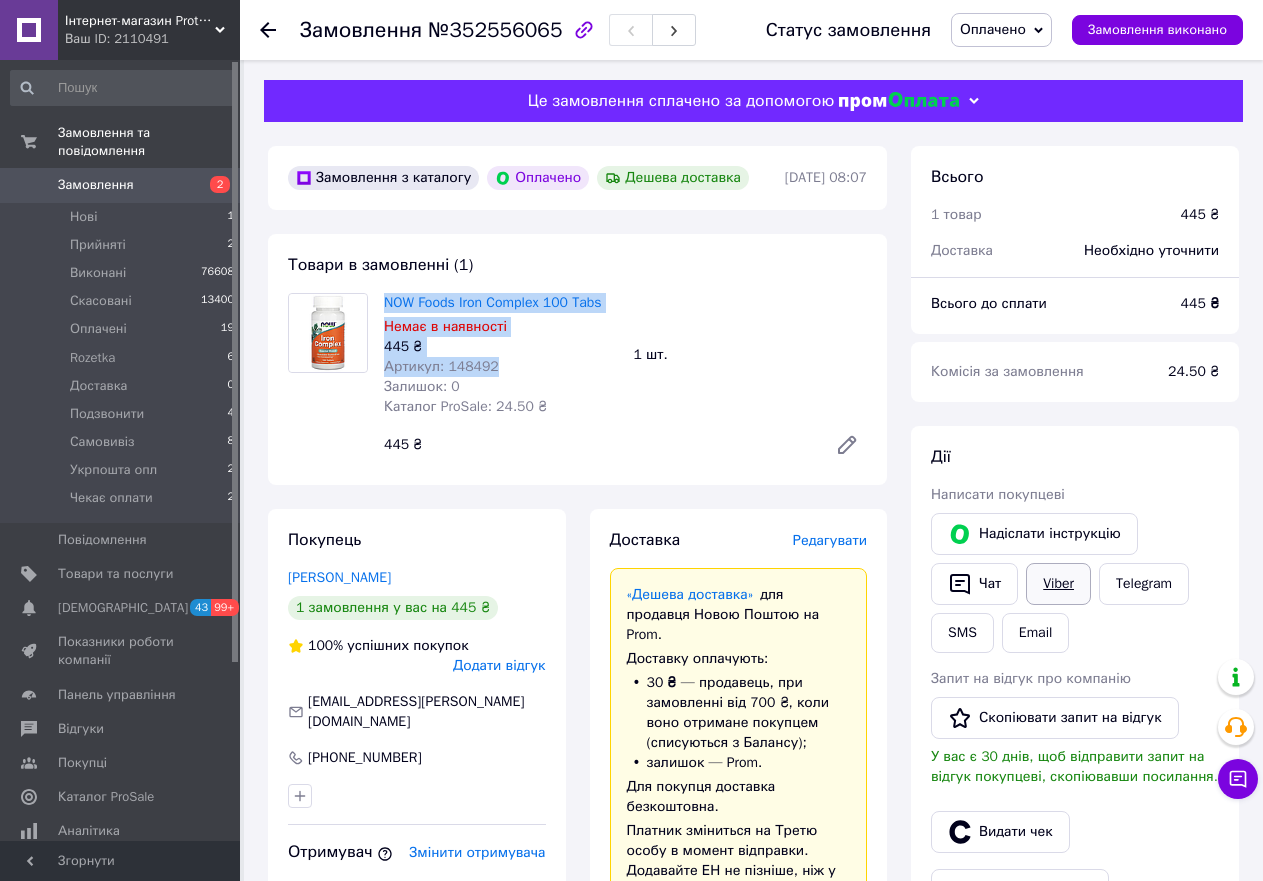click on "Viber" at bounding box center (1058, 584) 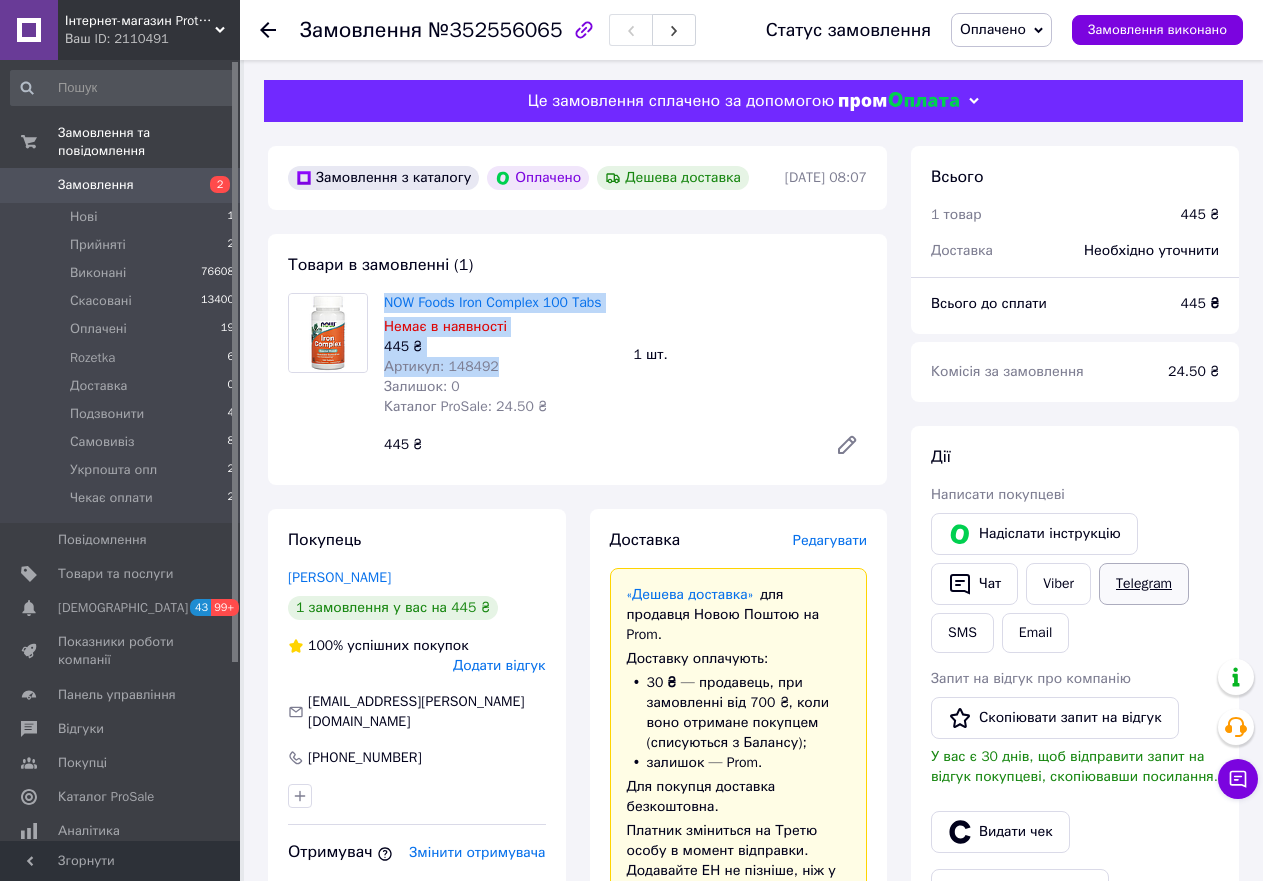 click on "Telegram" at bounding box center (1144, 584) 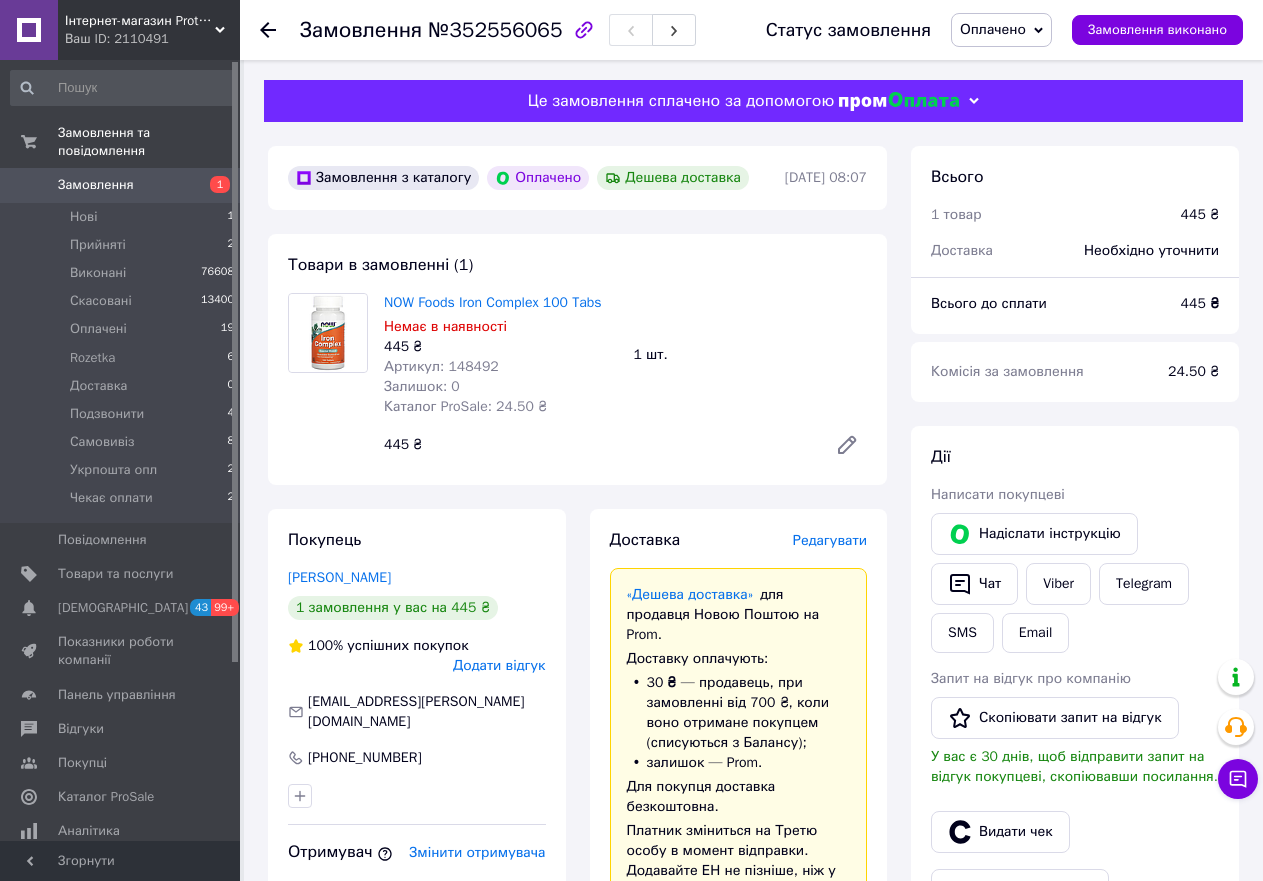 scroll, scrollTop: 400, scrollLeft: 0, axis: vertical 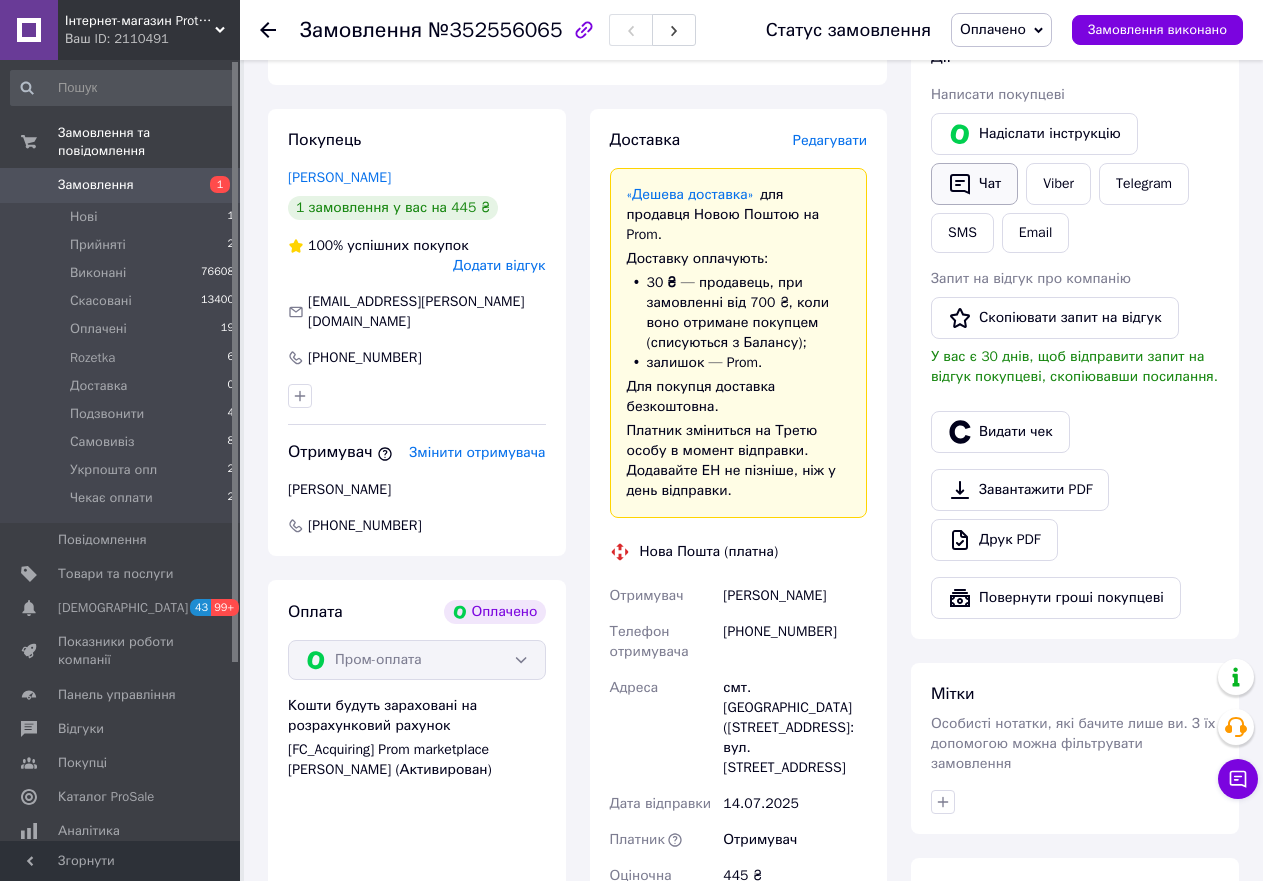 click on "Чат" at bounding box center (974, 184) 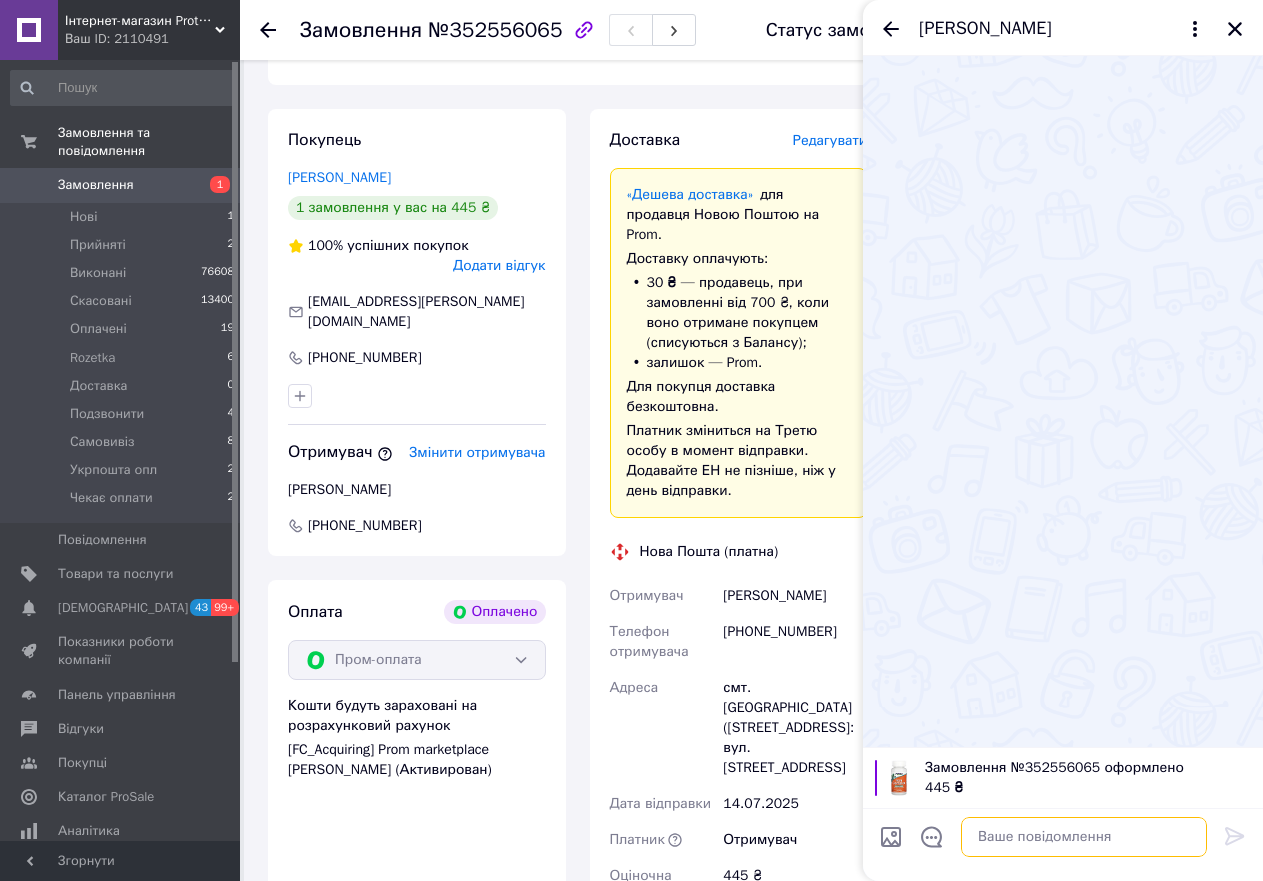 click at bounding box center [1084, 837] 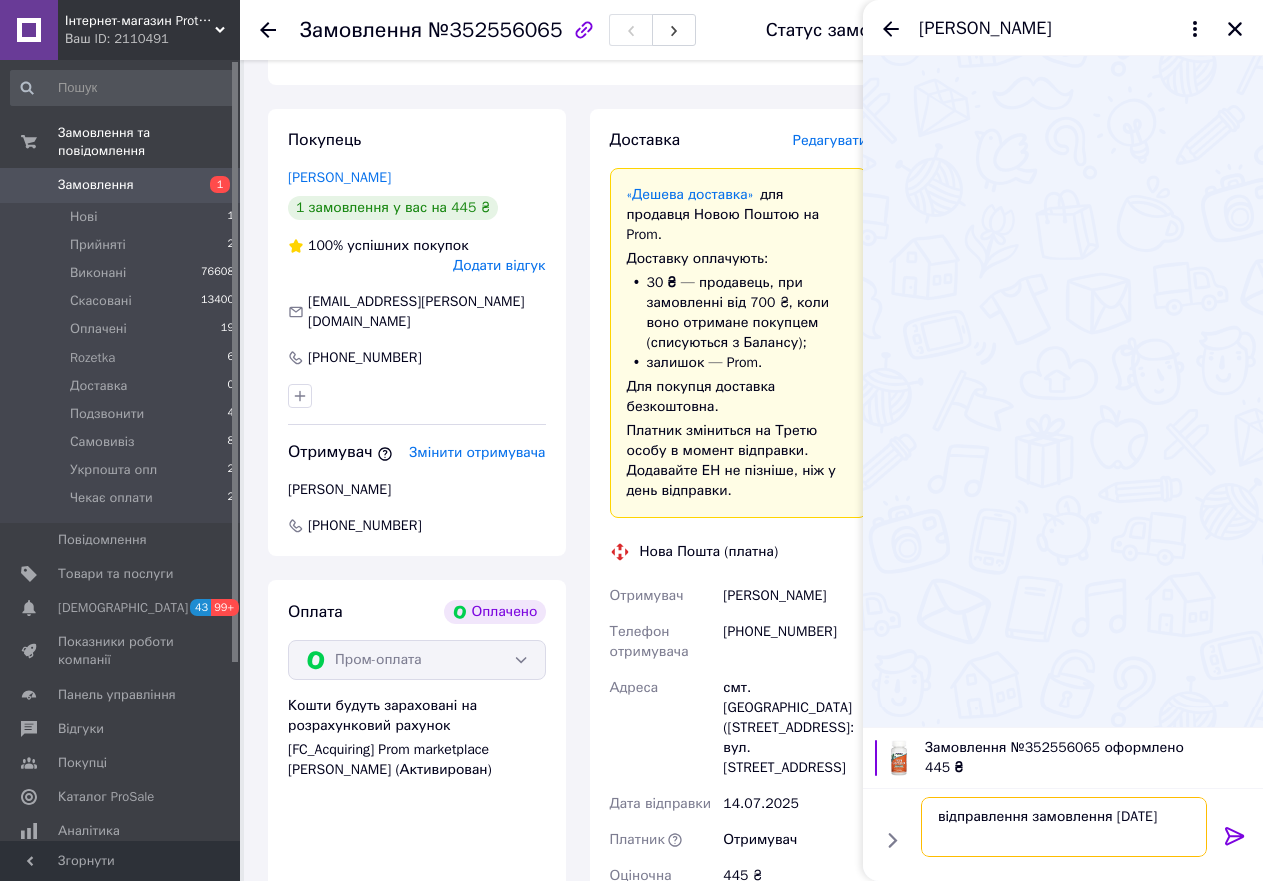 type on "відправлення замовлення [DATE]" 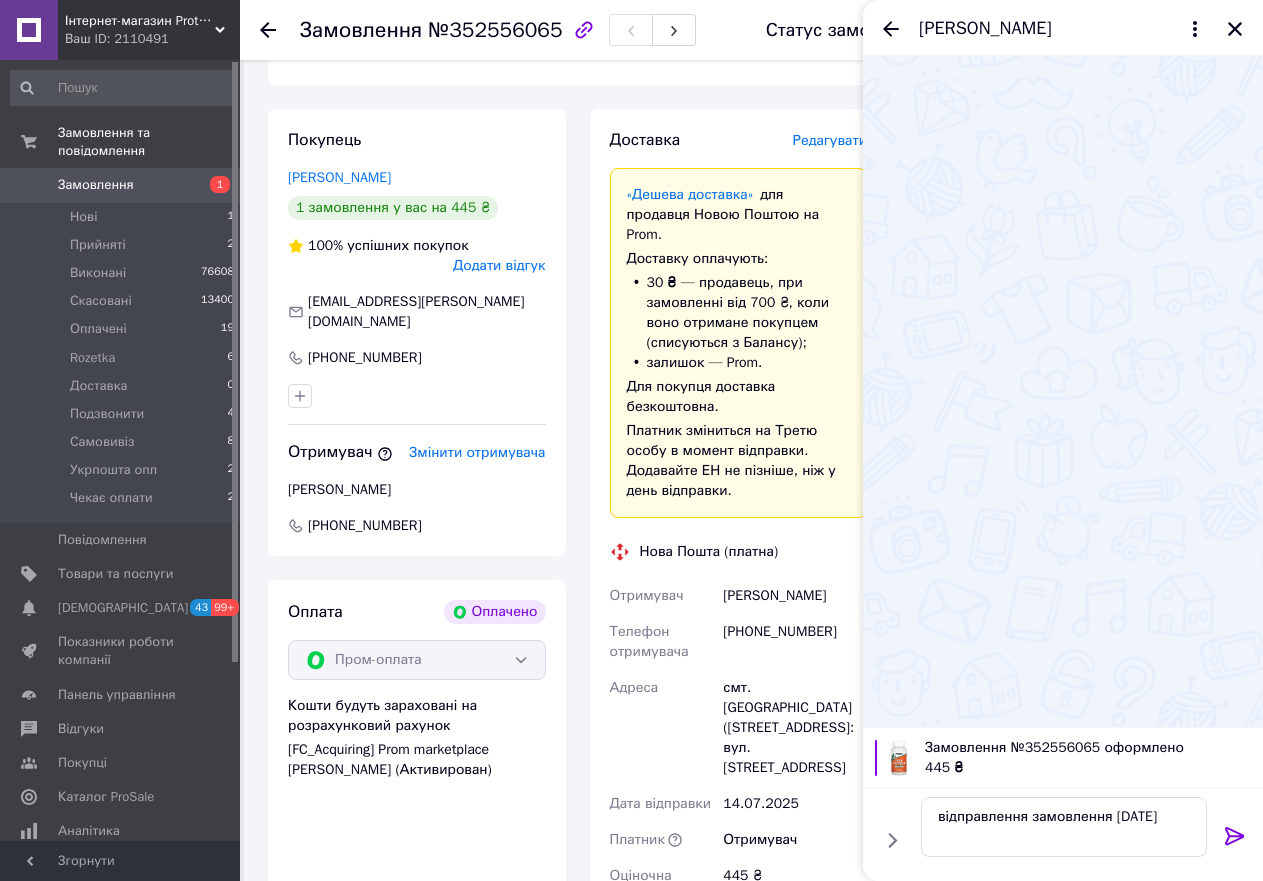 click 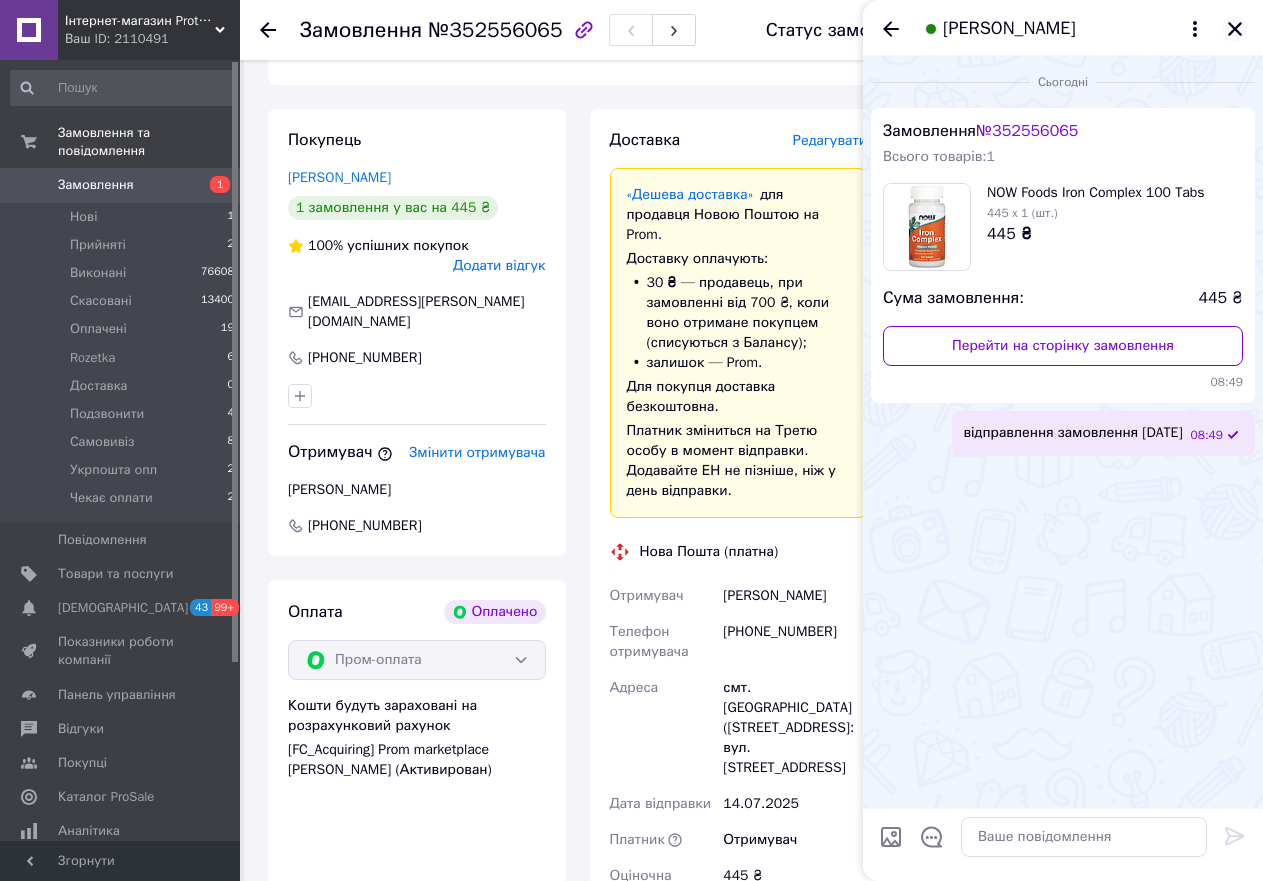 click 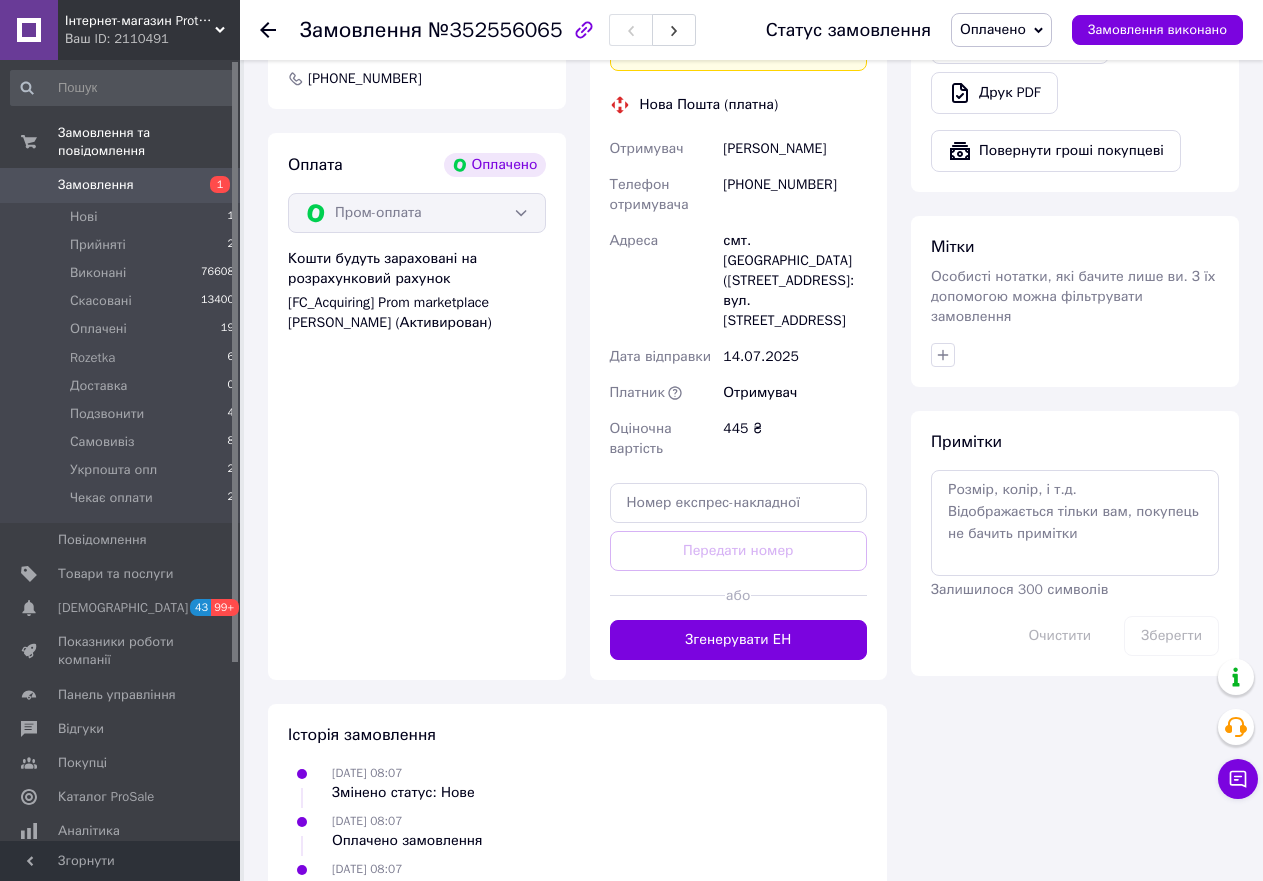 scroll, scrollTop: 849, scrollLeft: 0, axis: vertical 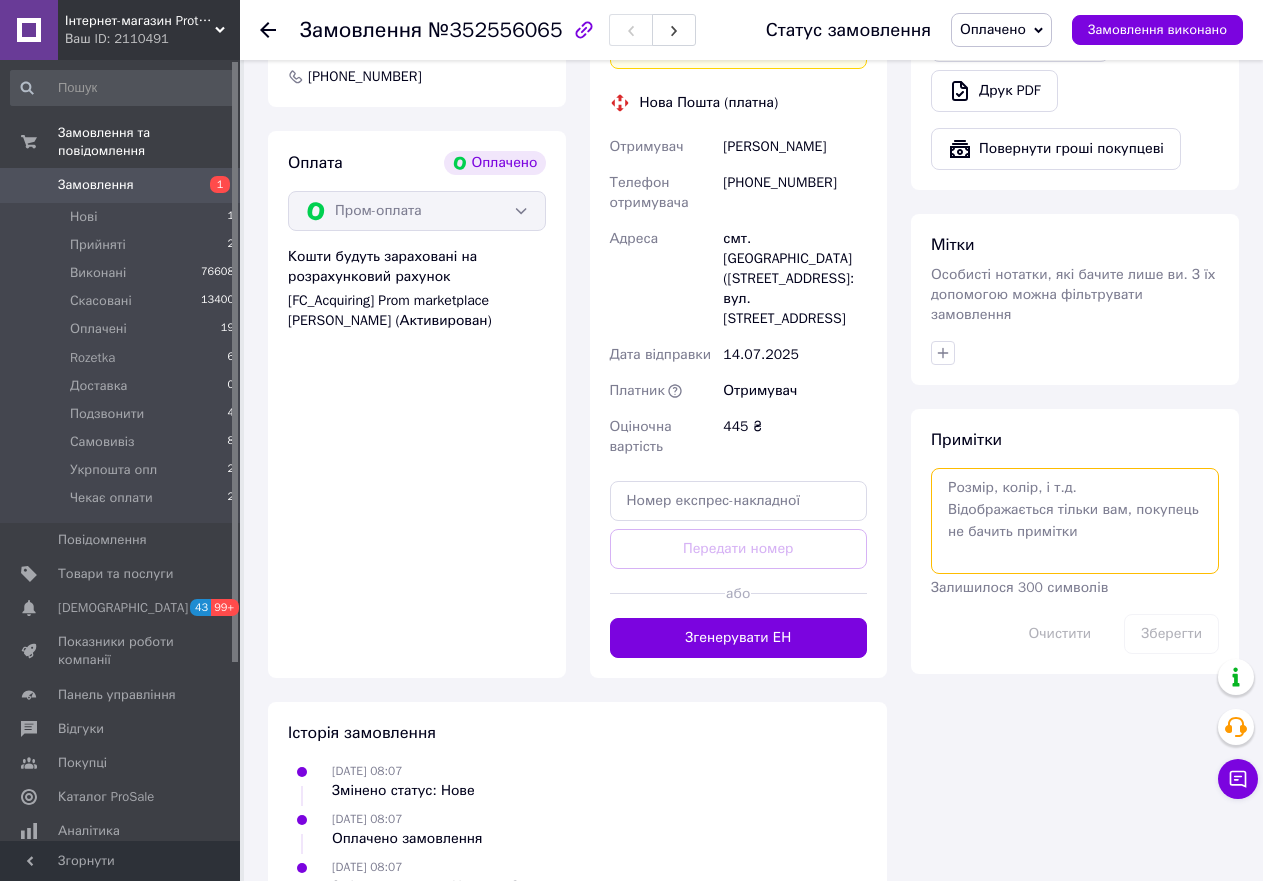 click at bounding box center [1075, 521] 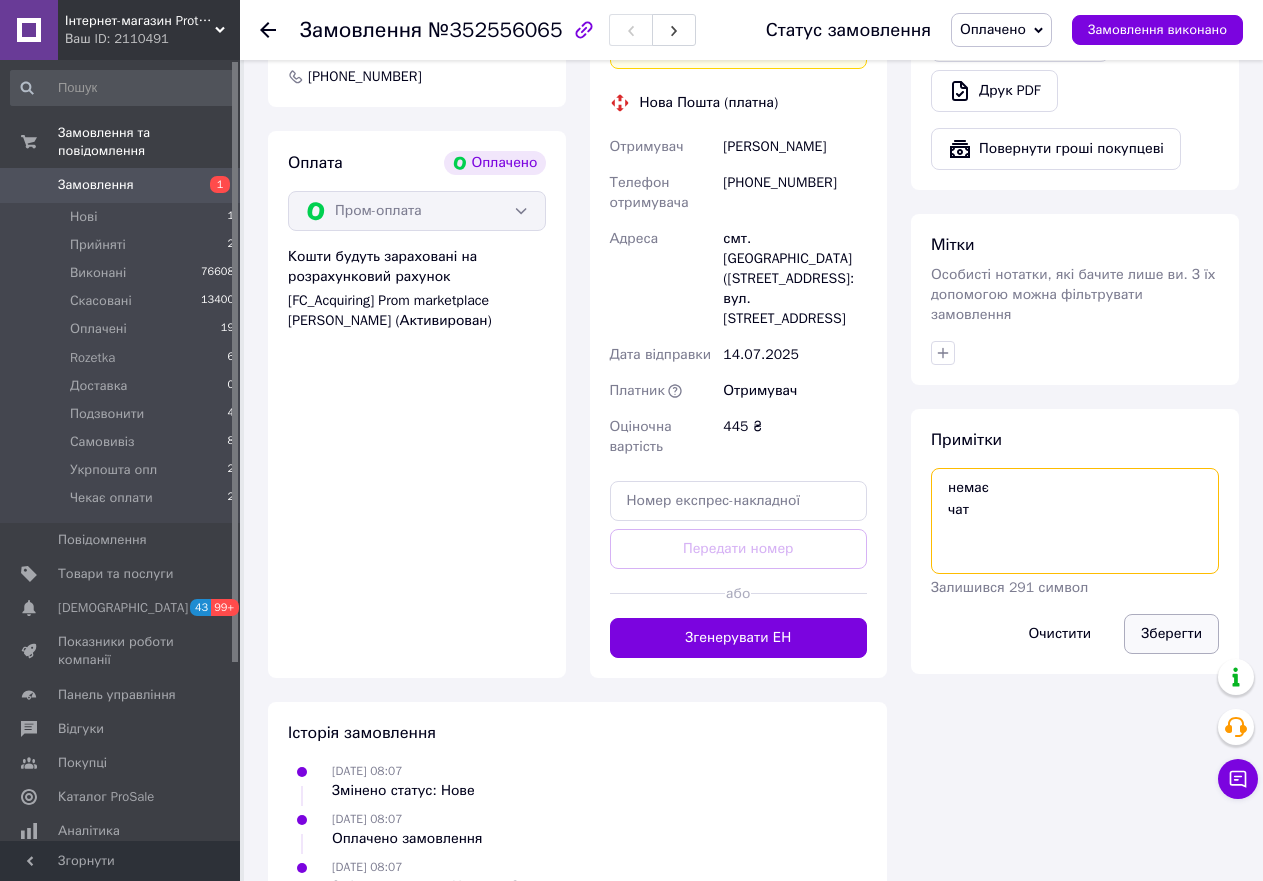type on "немає
чат" 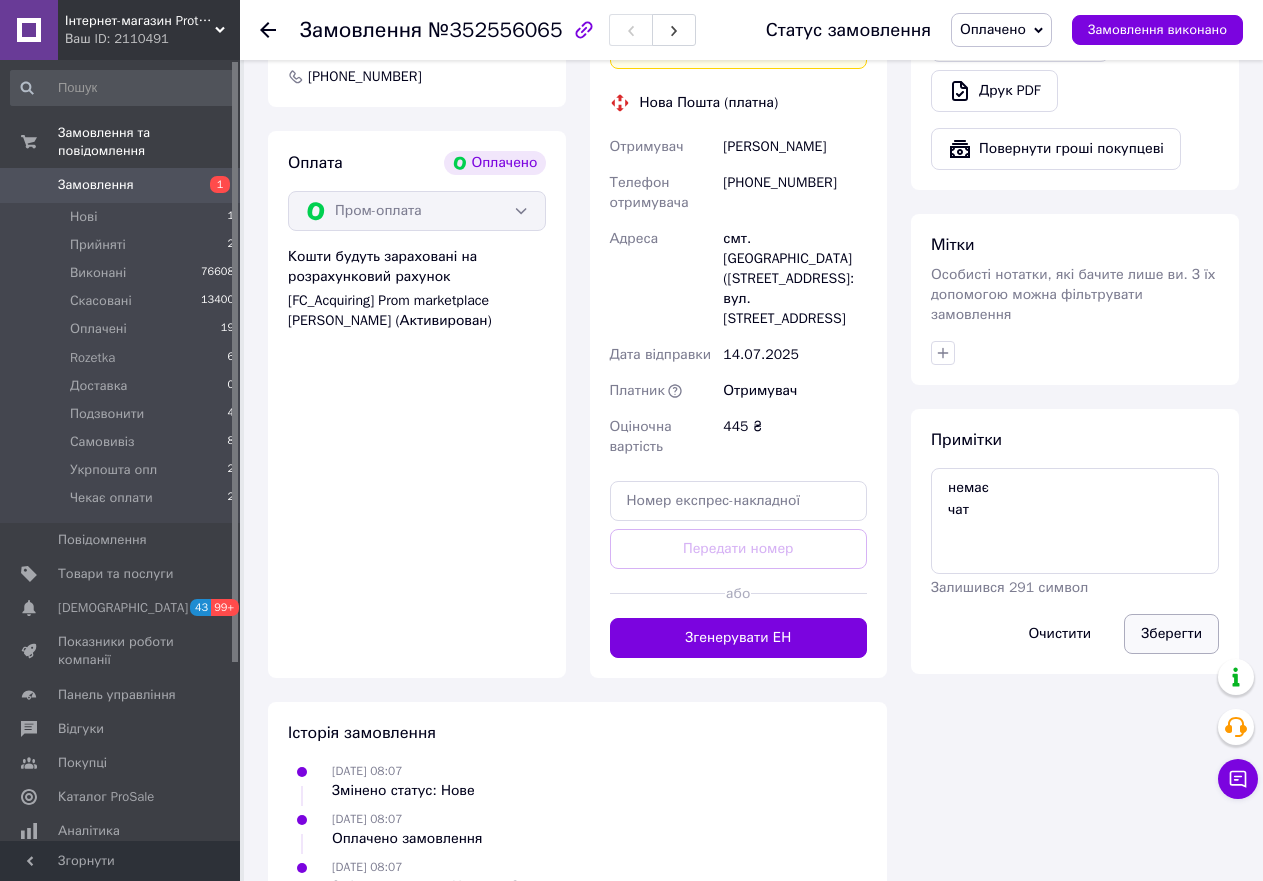 click on "Зберегти" at bounding box center (1171, 634) 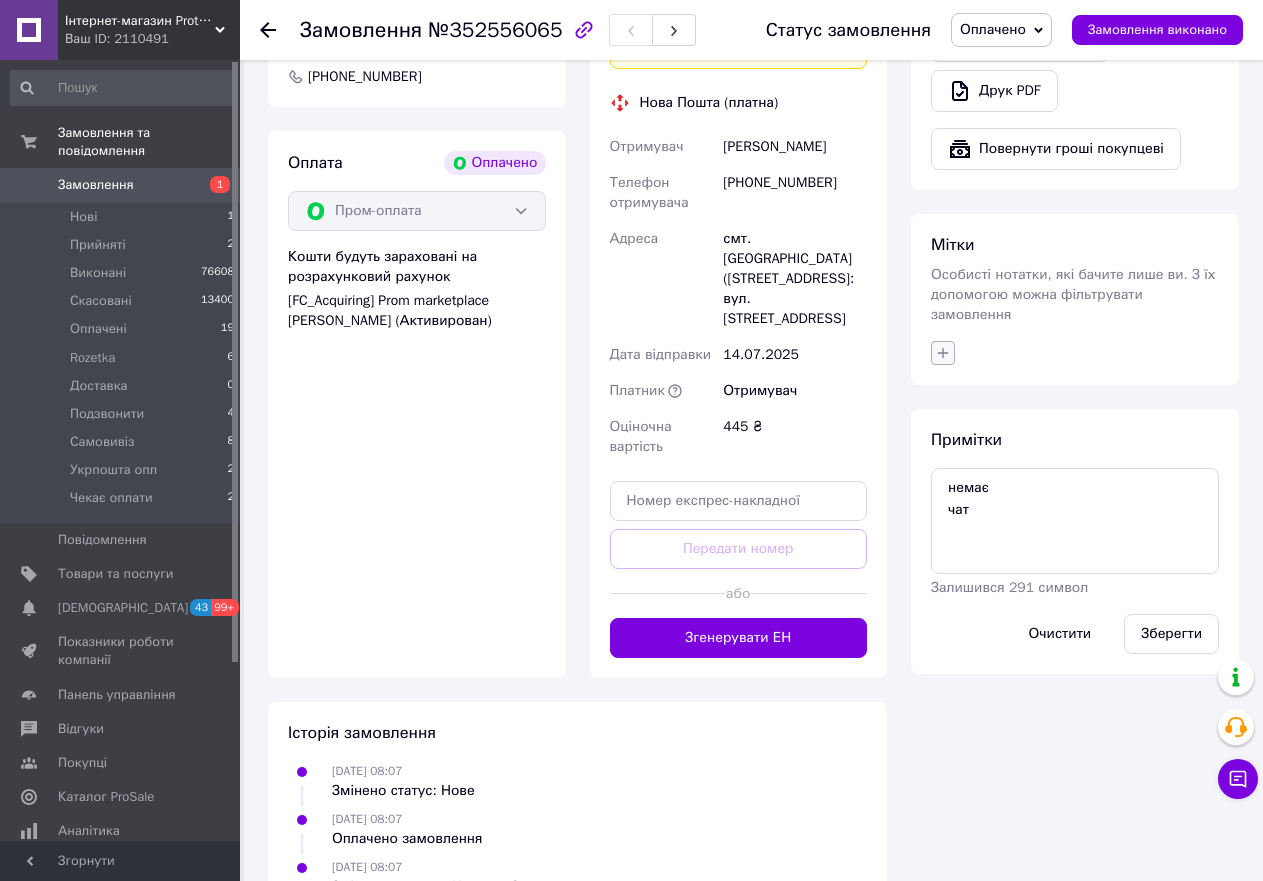 click 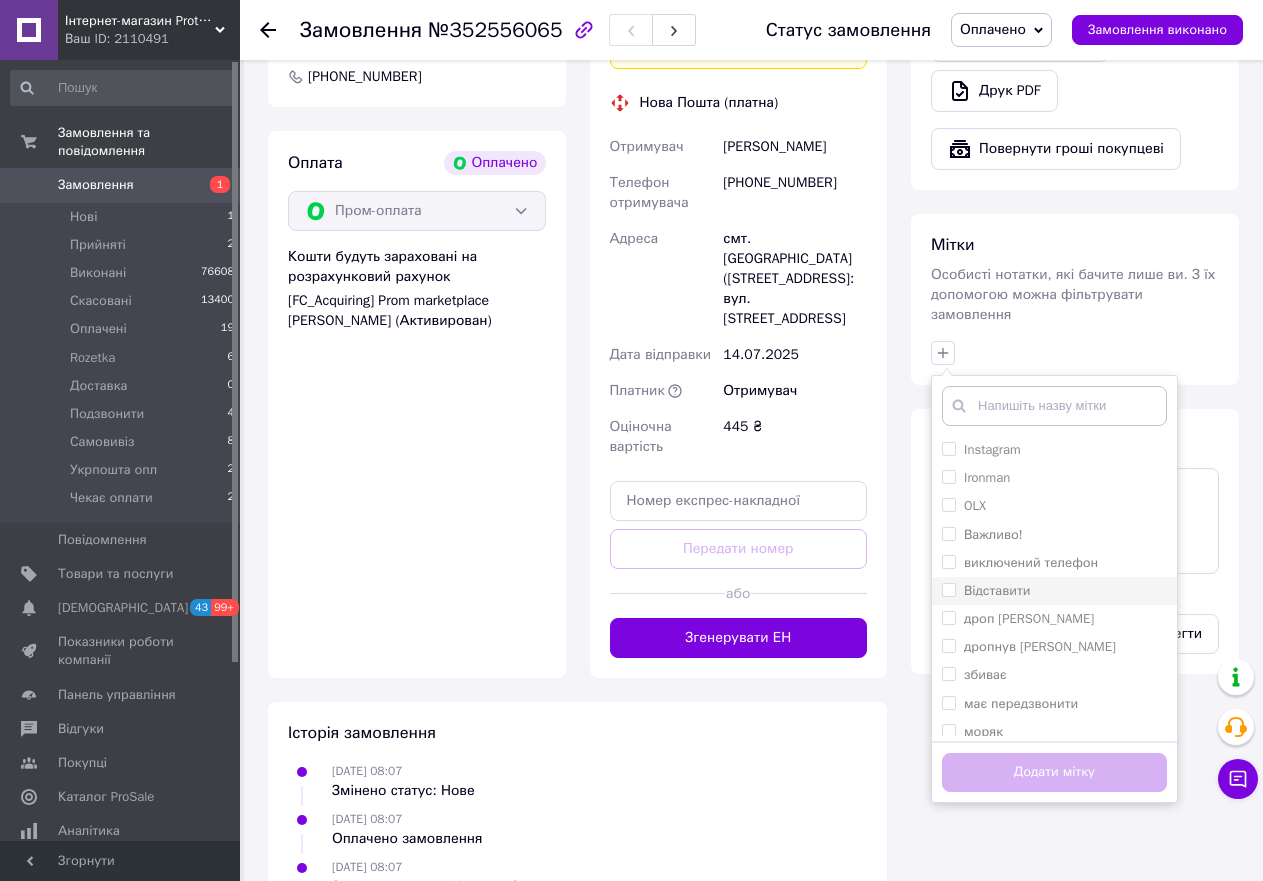 click on "Відставити" at bounding box center [948, 589] 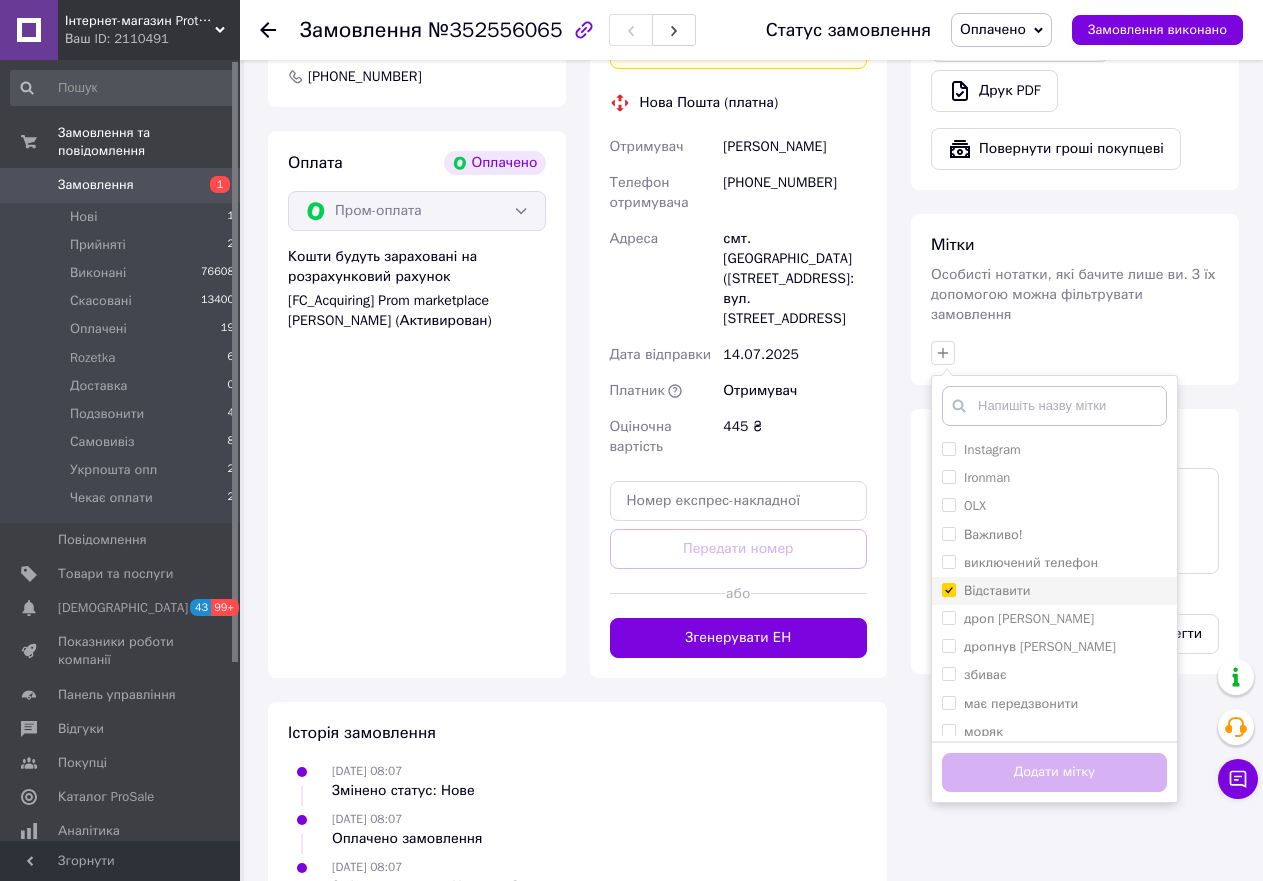 checkbox on "true" 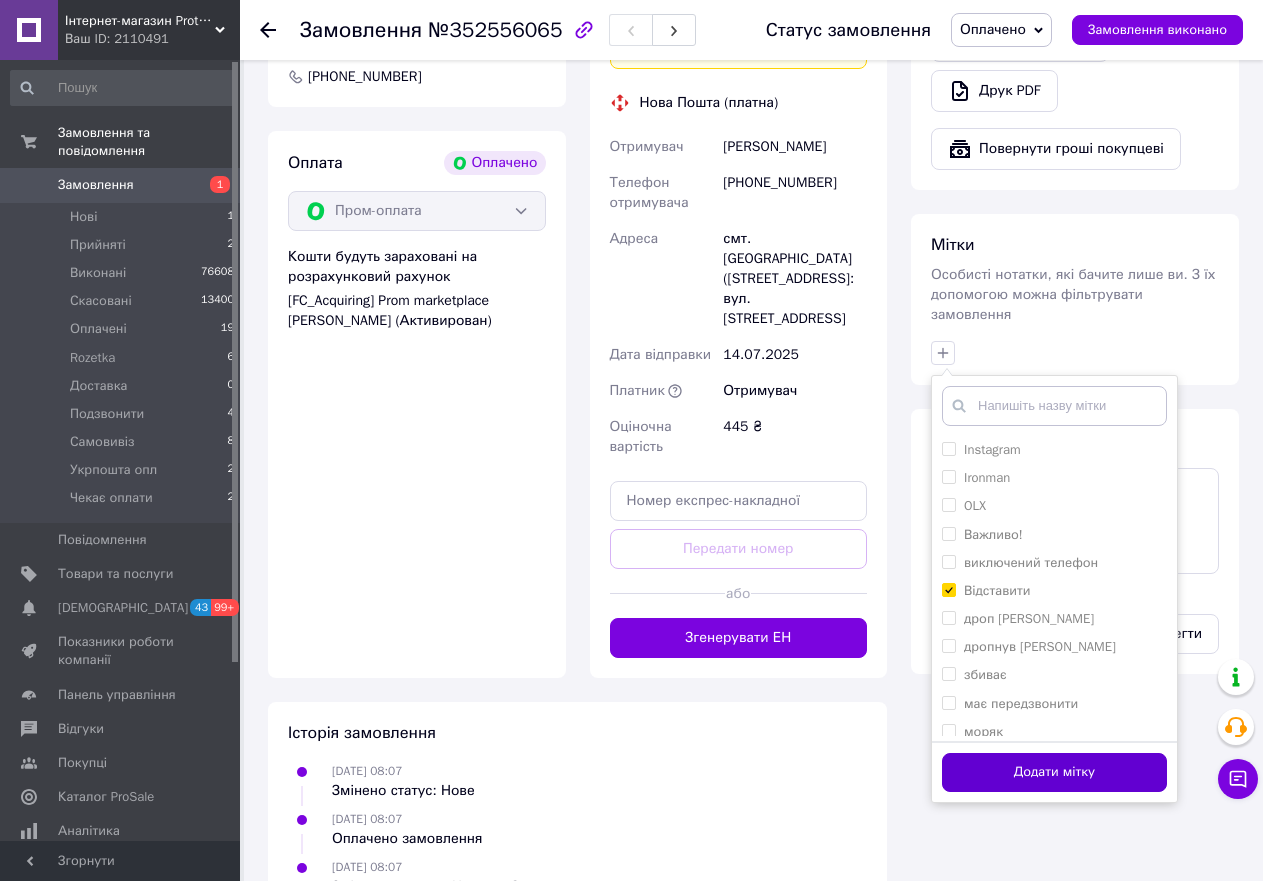 click on "Додати мітку" at bounding box center [1054, 772] 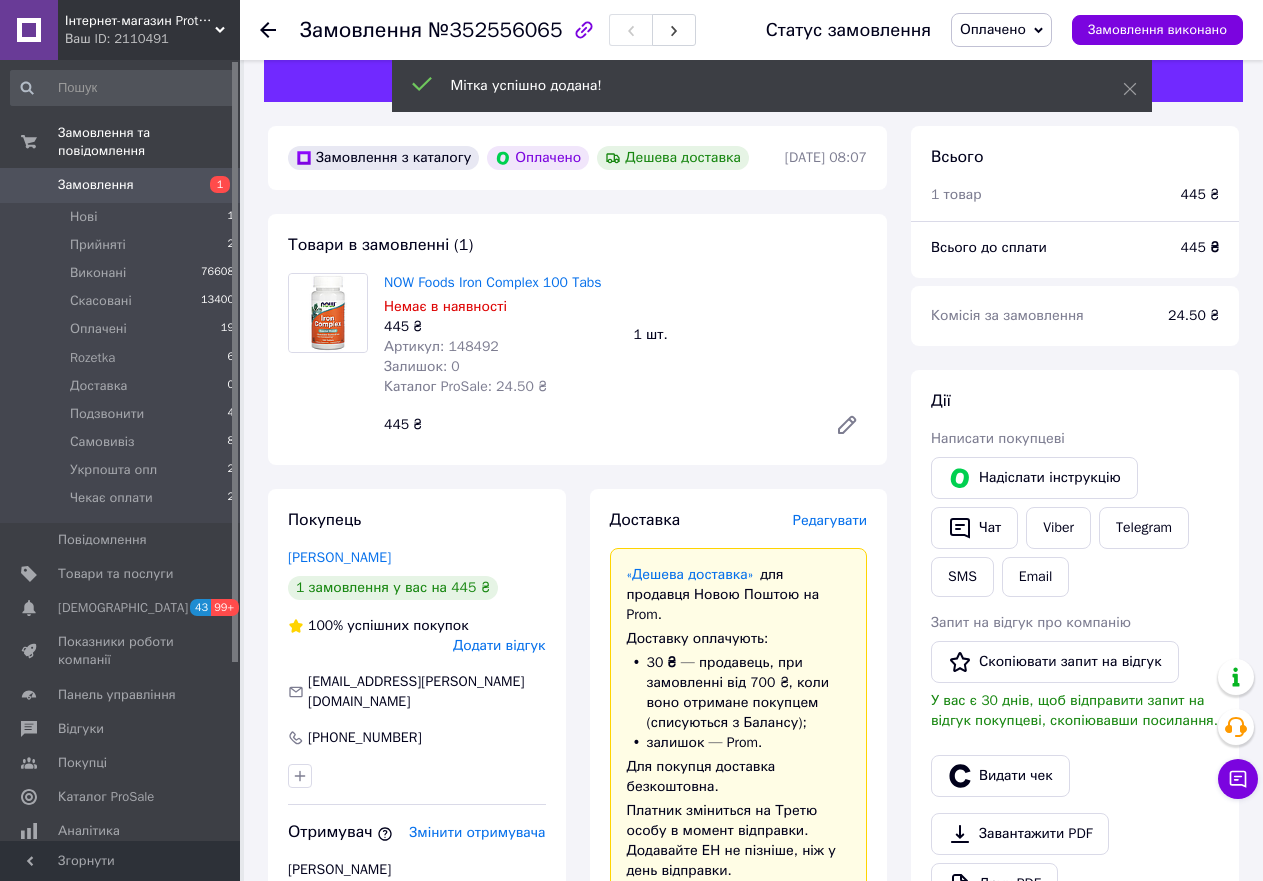 scroll, scrollTop: 0, scrollLeft: 0, axis: both 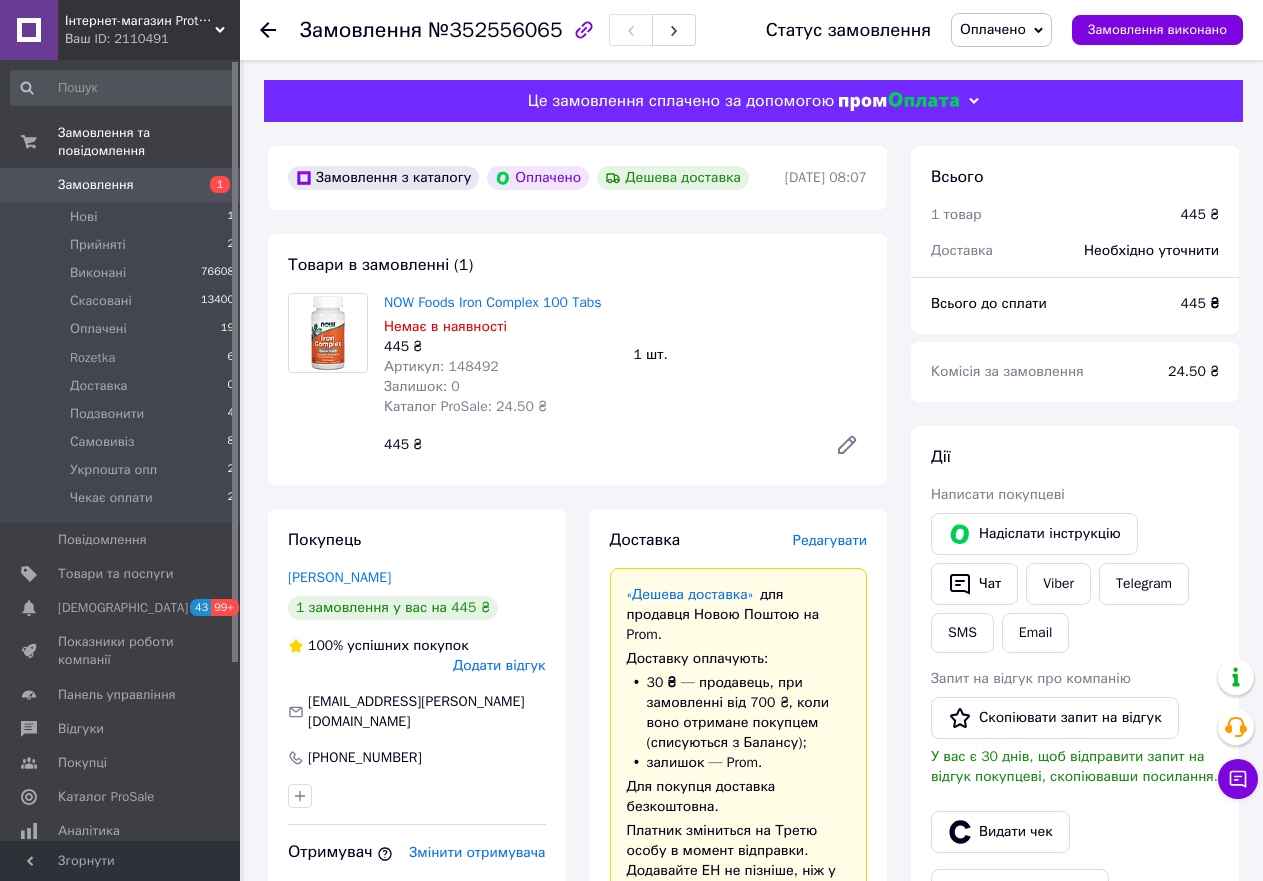 click 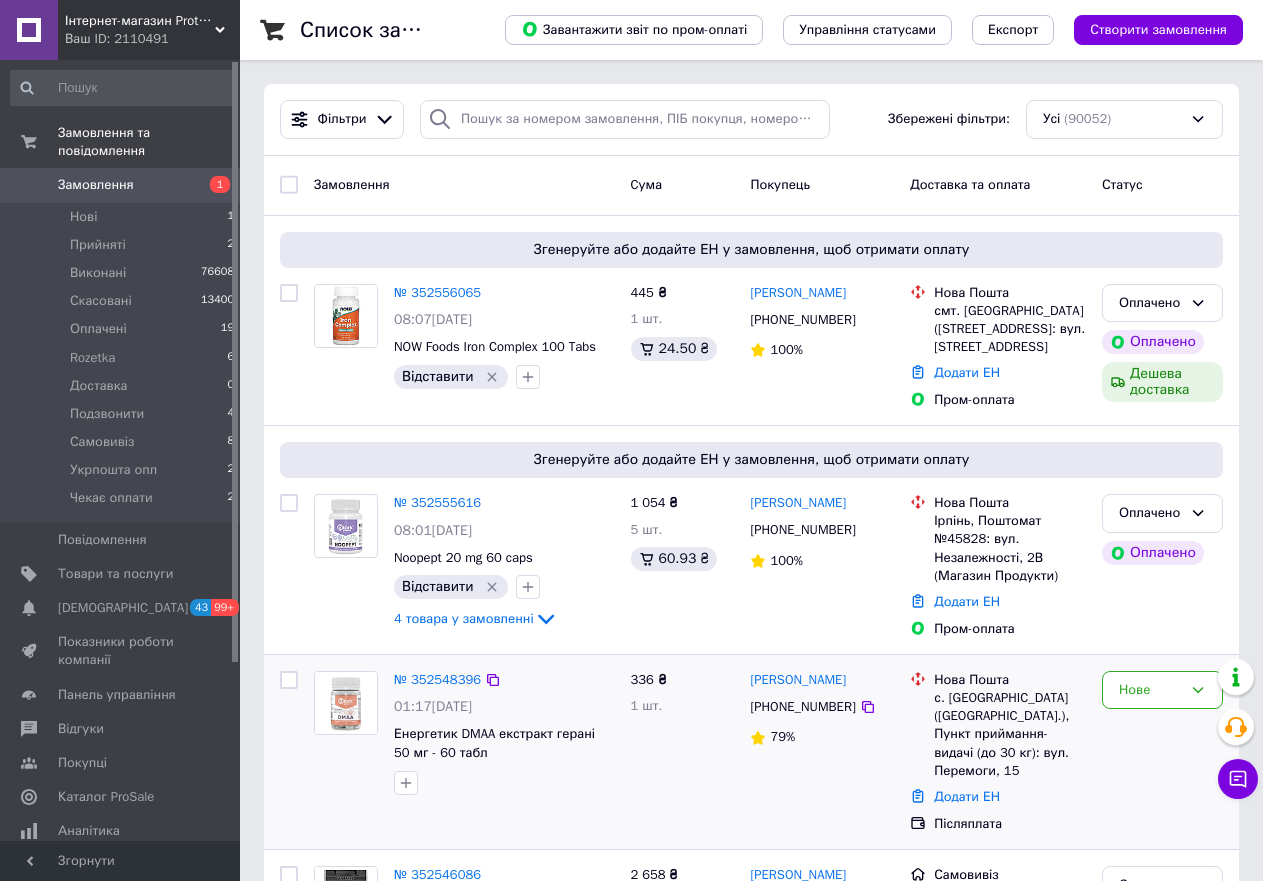 scroll, scrollTop: 200, scrollLeft: 0, axis: vertical 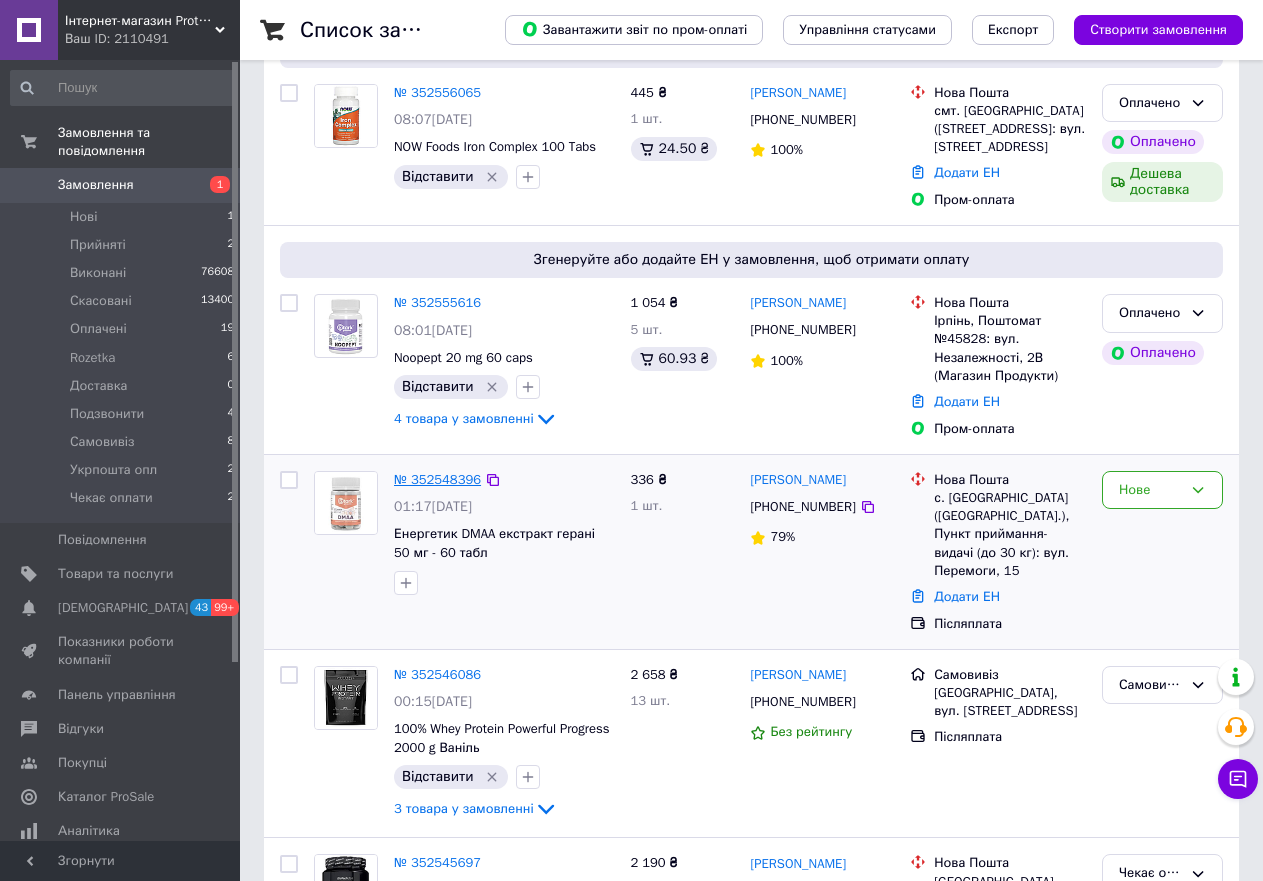 click on "№ 352548396" at bounding box center [437, 479] 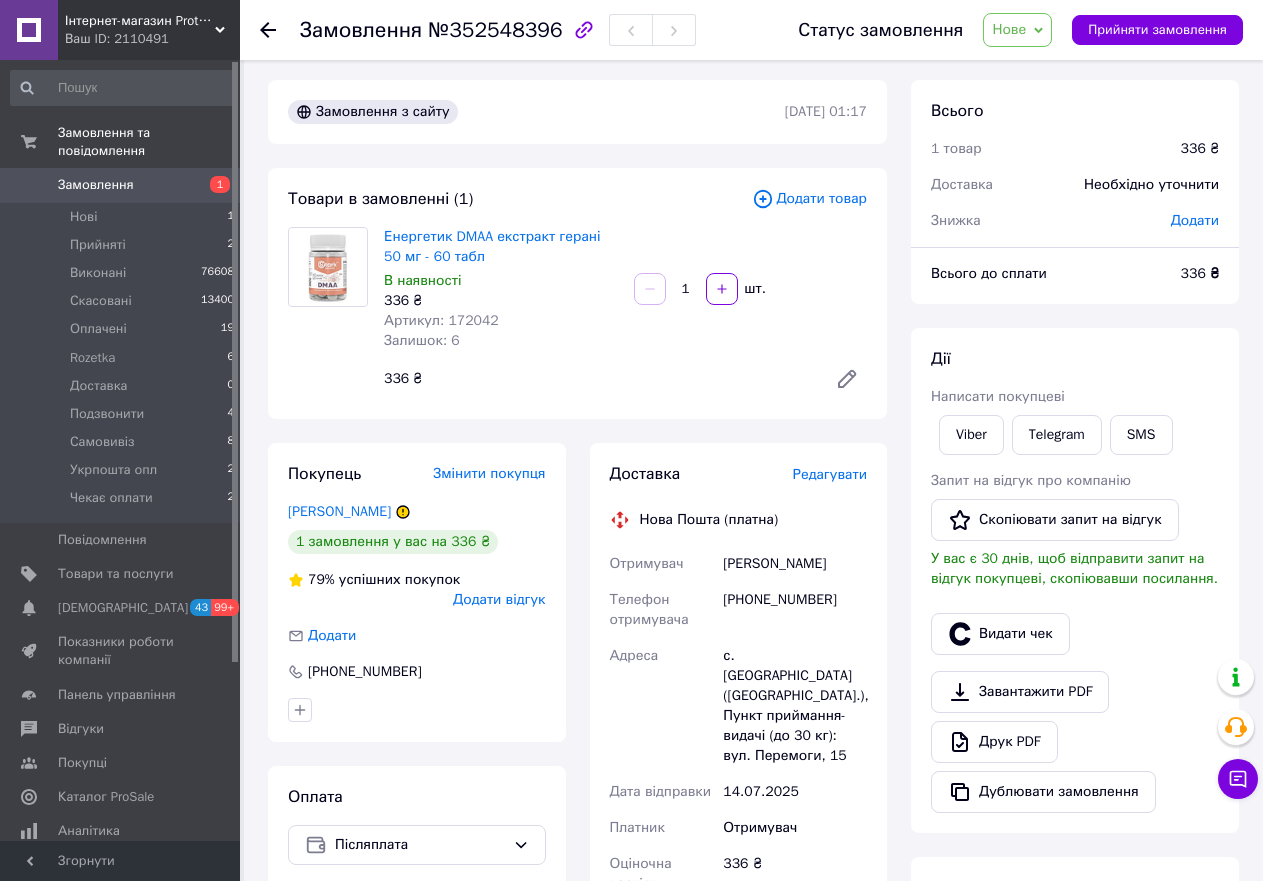 scroll, scrollTop: 0, scrollLeft: 0, axis: both 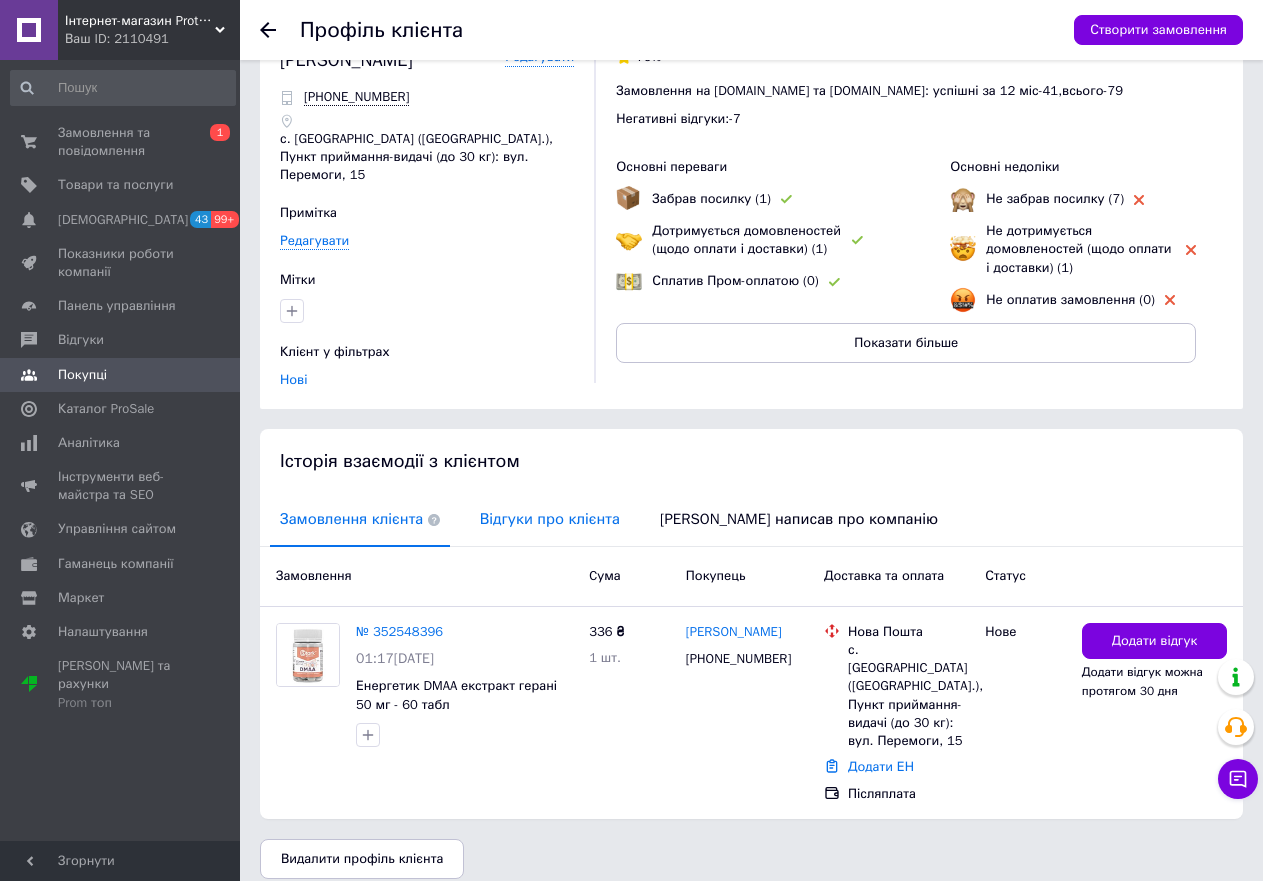 click on "Відгуки про клієнта" at bounding box center (550, 519) 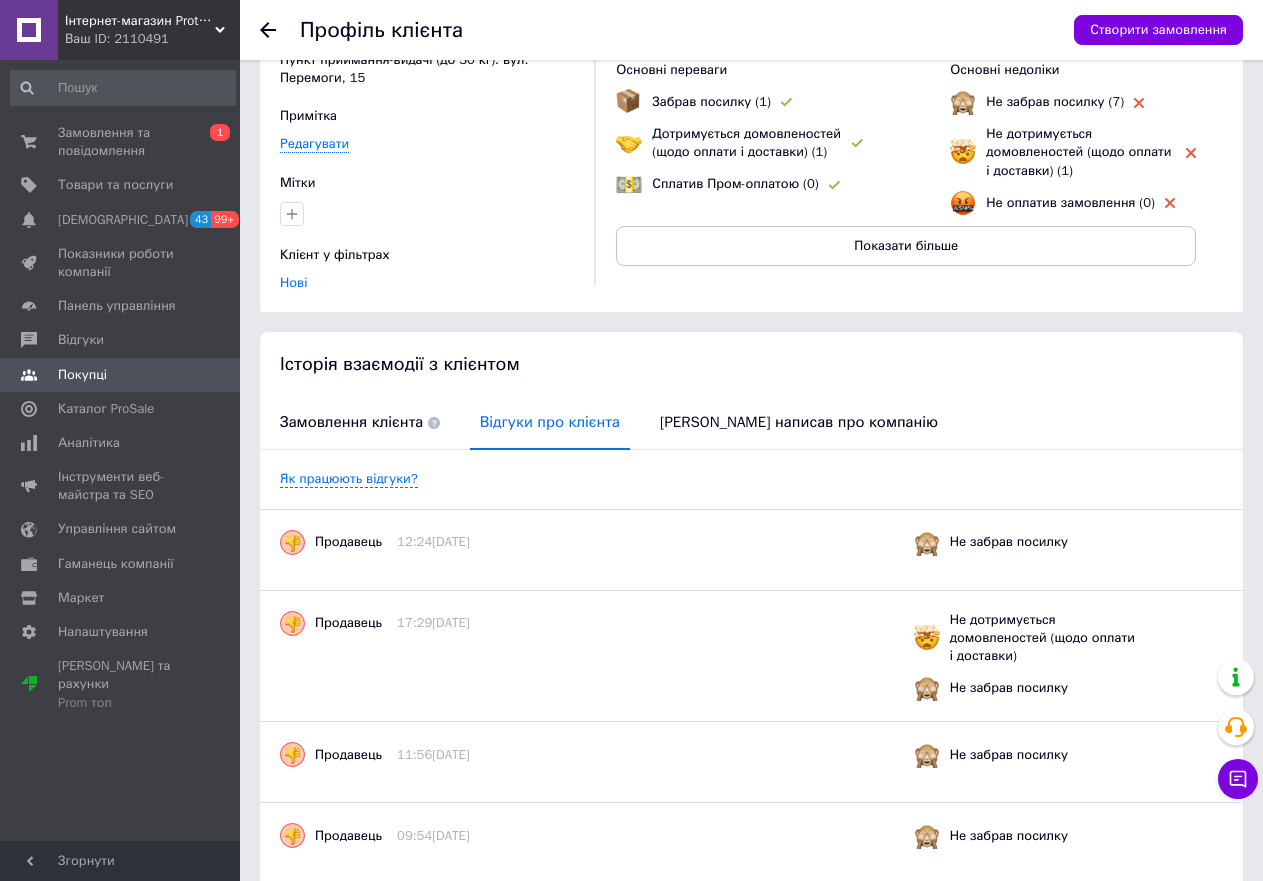 scroll, scrollTop: 0, scrollLeft: 0, axis: both 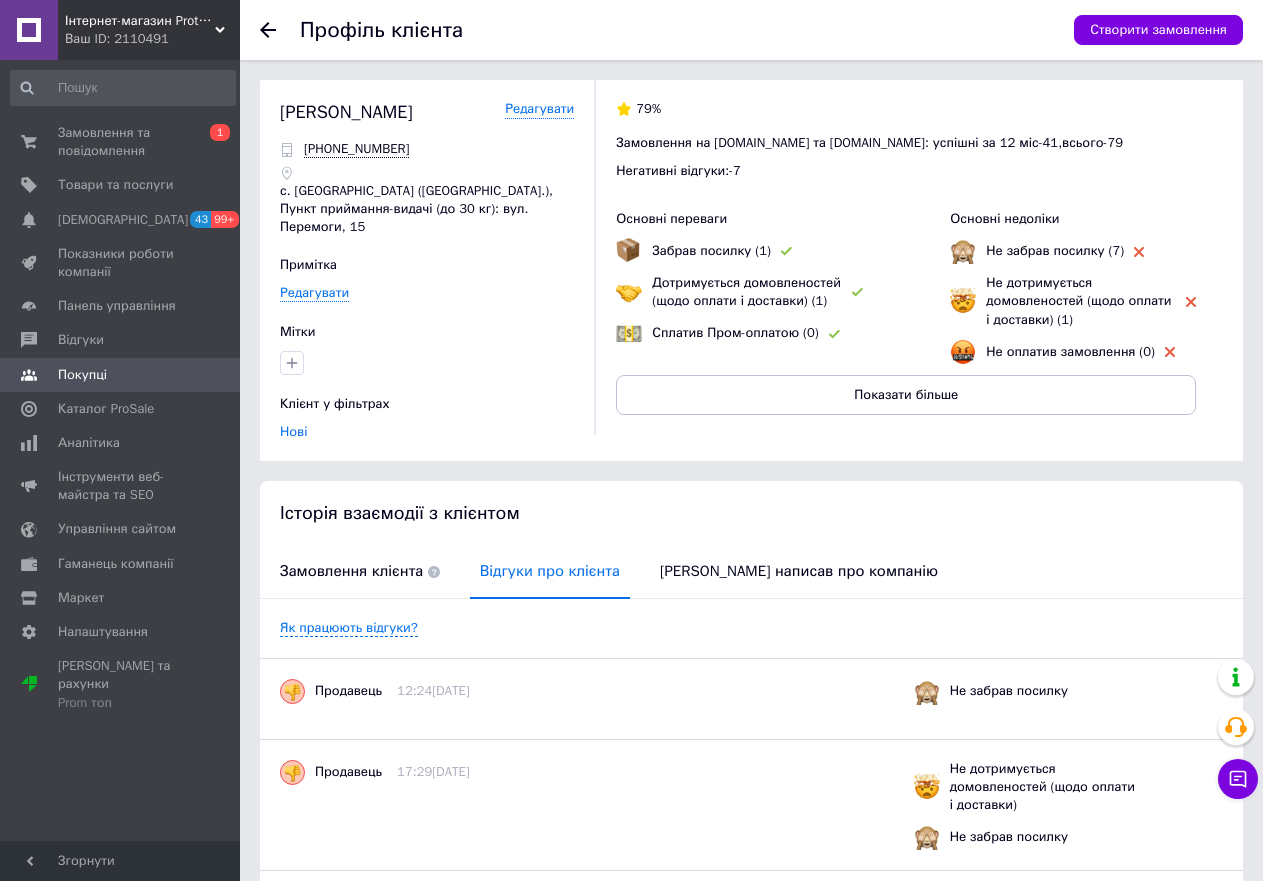 click 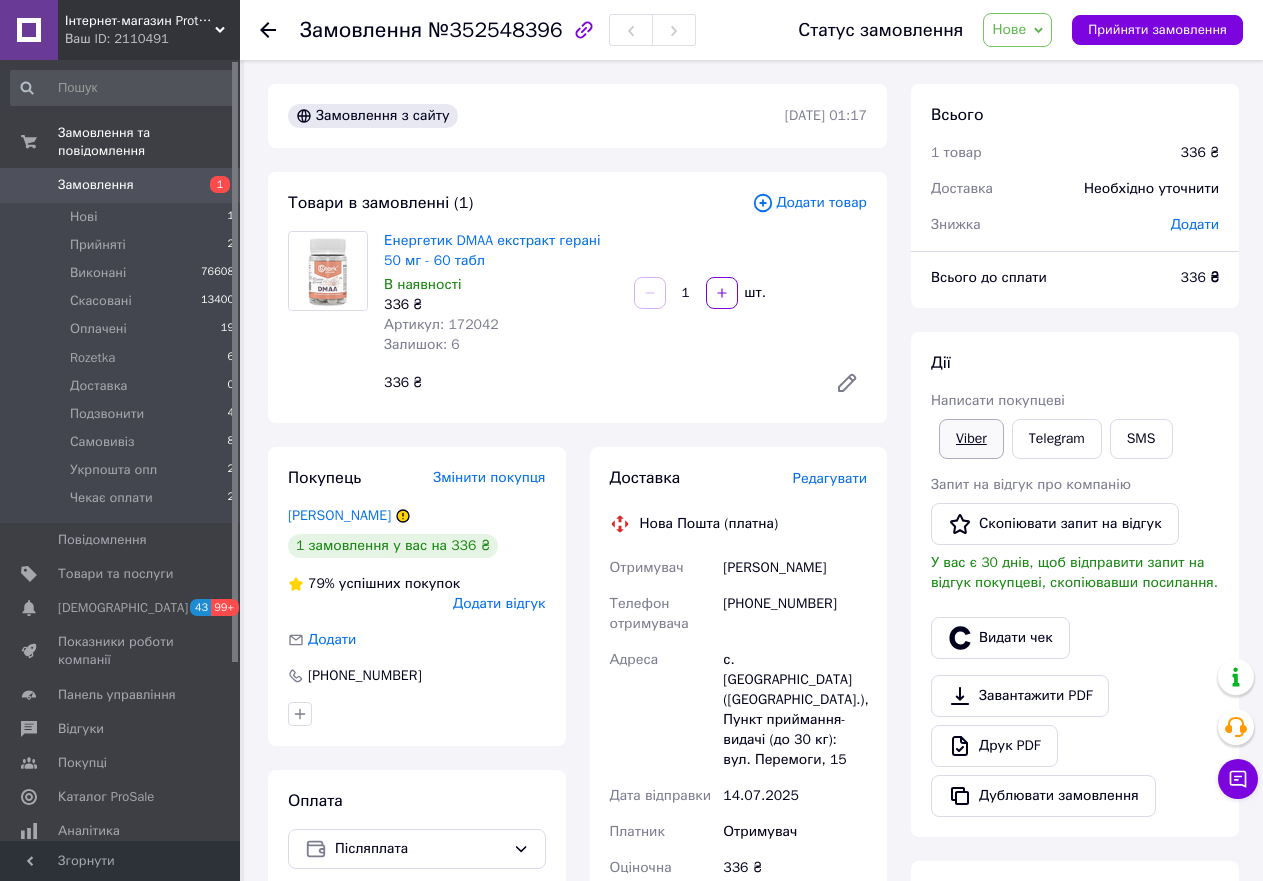 click on "Viber" at bounding box center (971, 439) 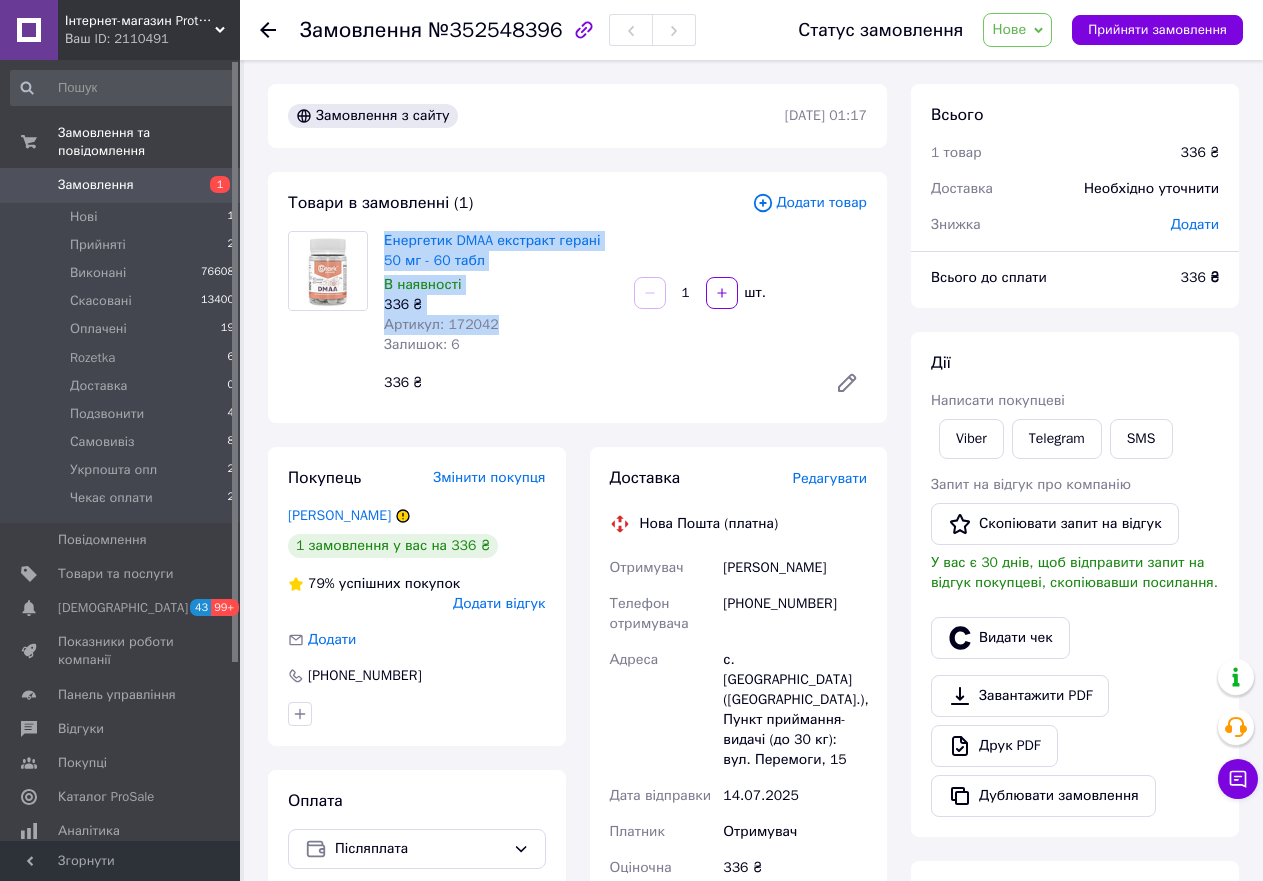 drag, startPoint x: 379, startPoint y: 231, endPoint x: 525, endPoint y: 319, distance: 170.46994 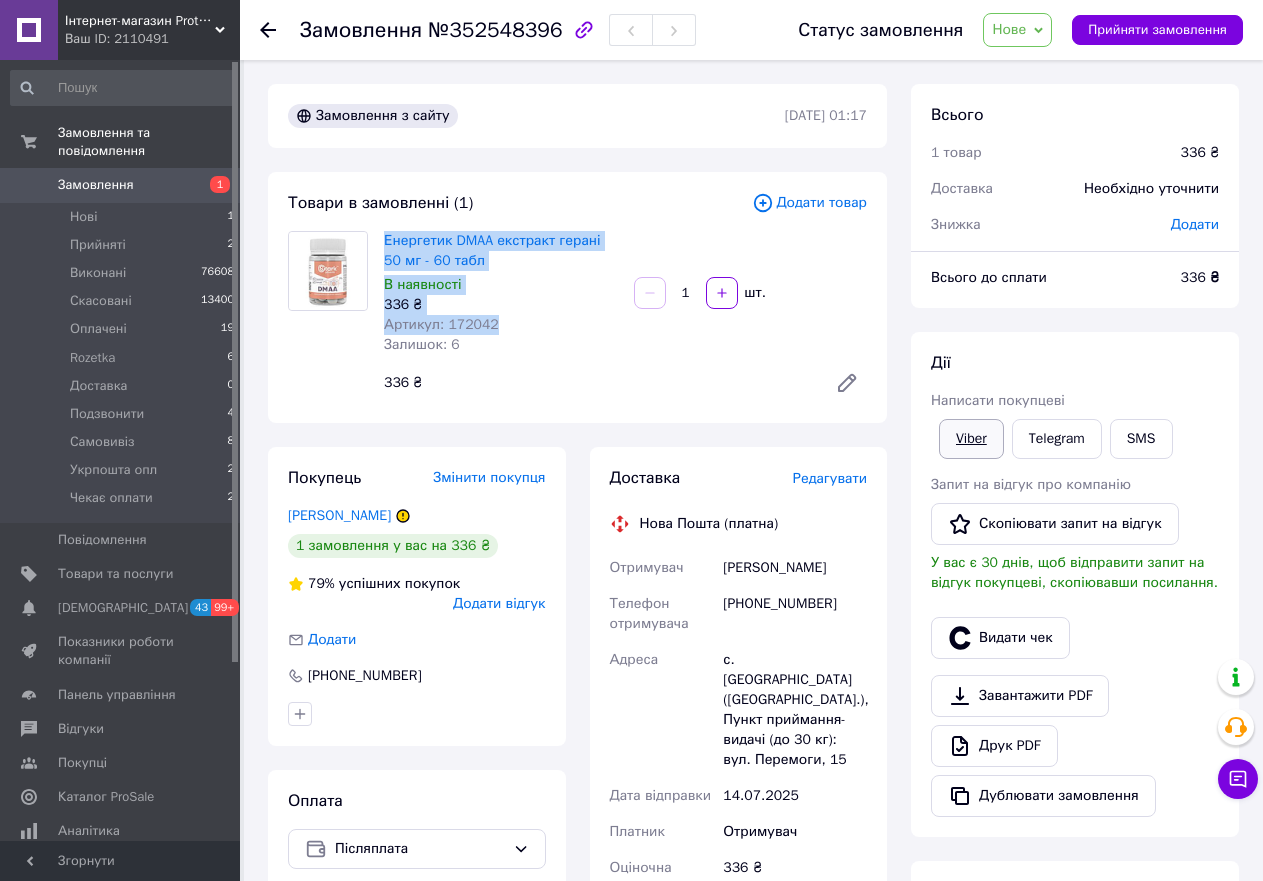 click on "Viber" at bounding box center [971, 439] 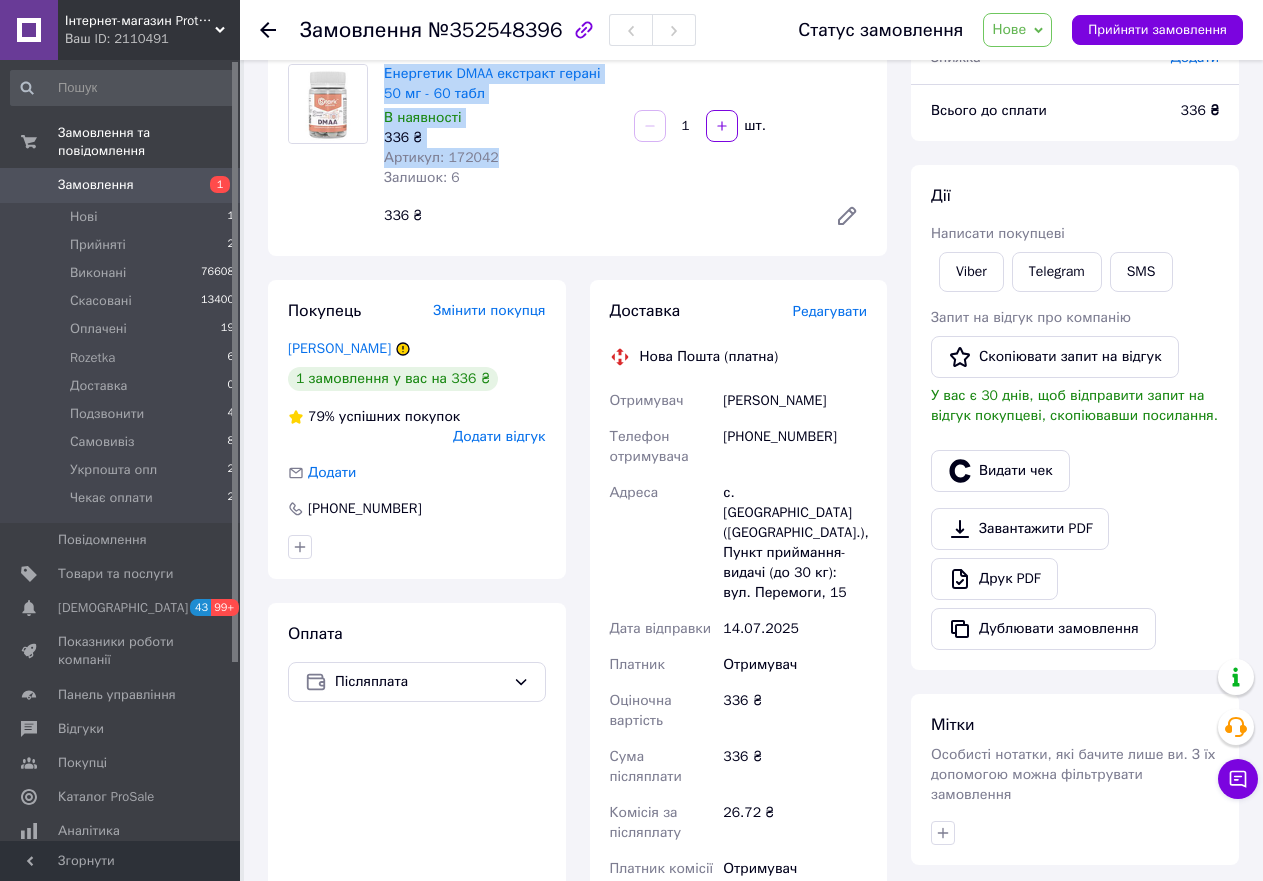 scroll, scrollTop: 200, scrollLeft: 0, axis: vertical 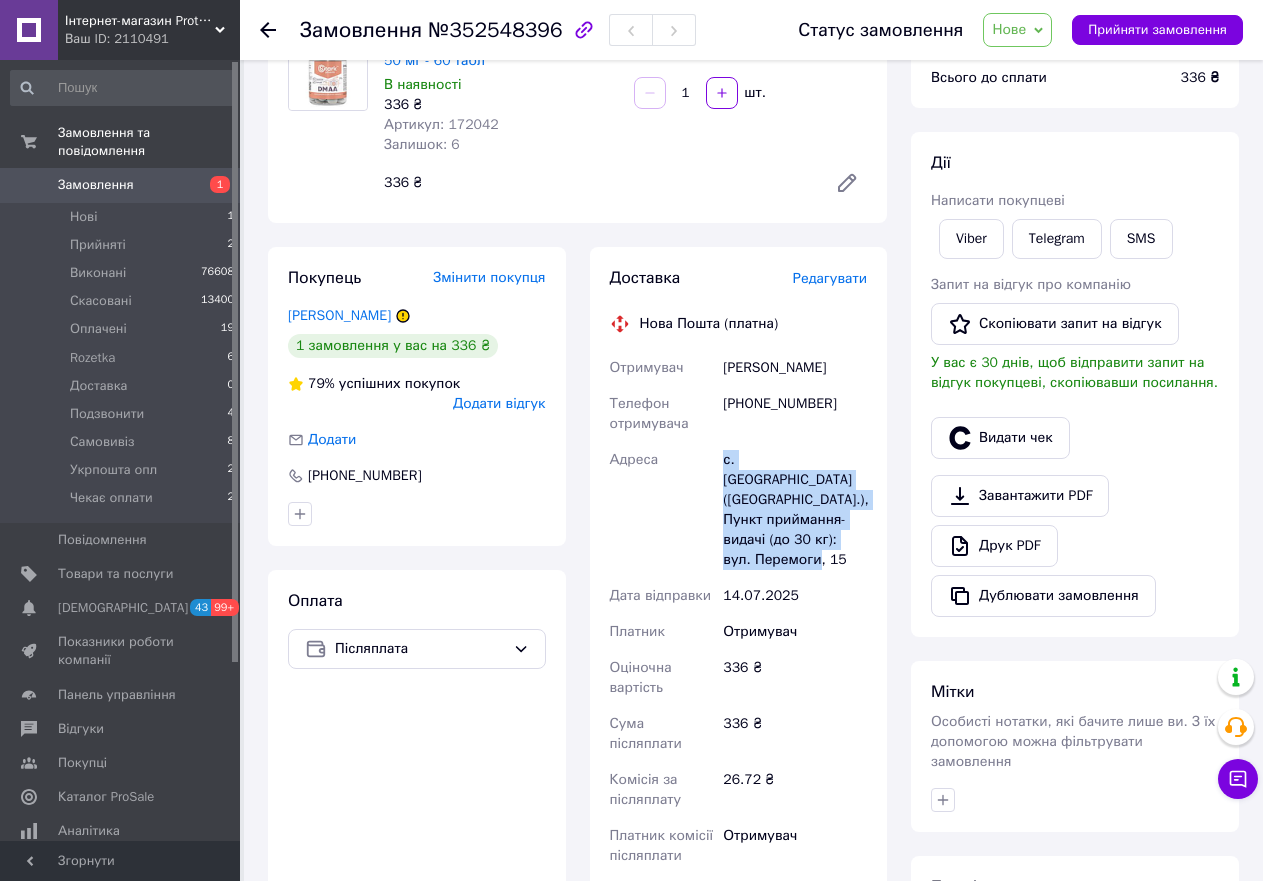 drag, startPoint x: 716, startPoint y: 452, endPoint x: 890, endPoint y: 561, distance: 205.3217 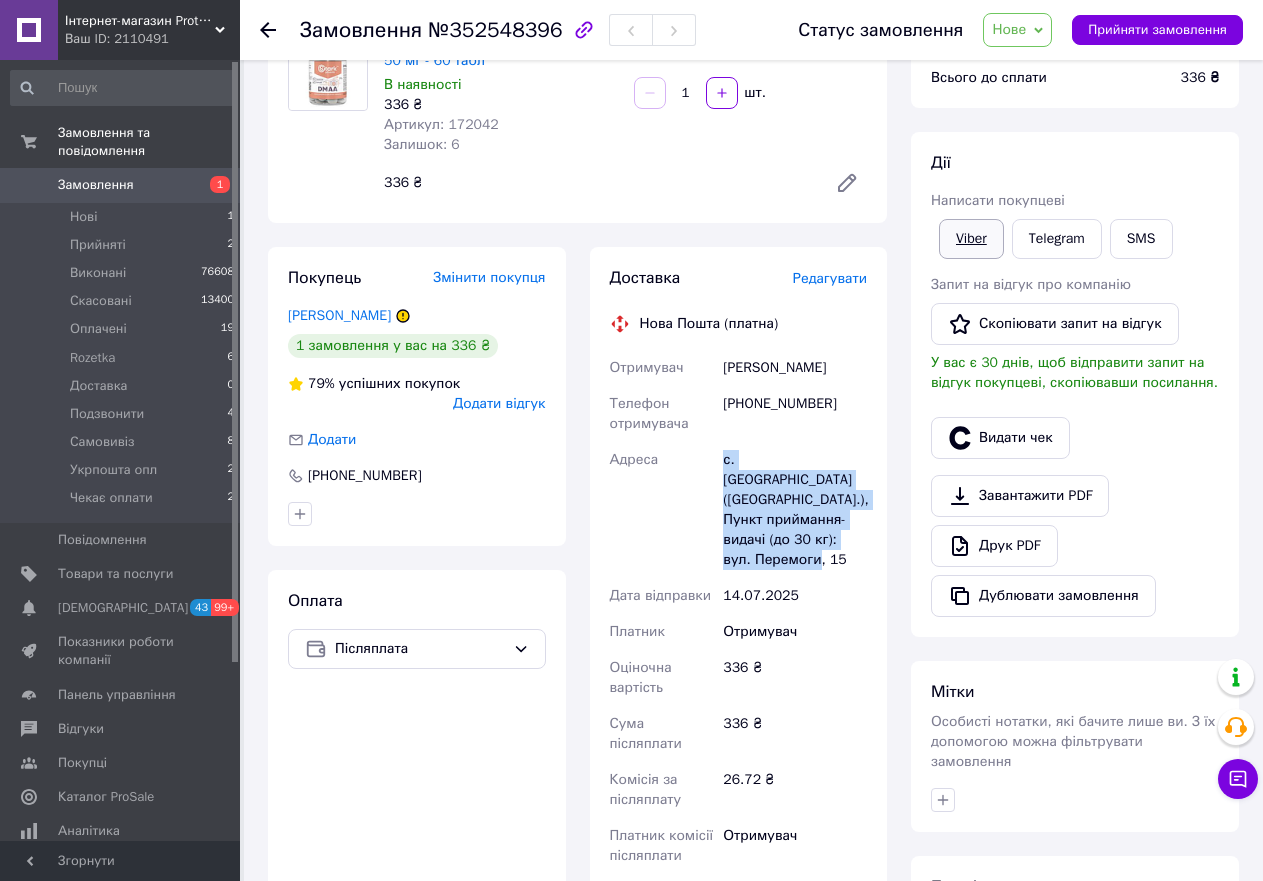 click on "Viber" at bounding box center [971, 239] 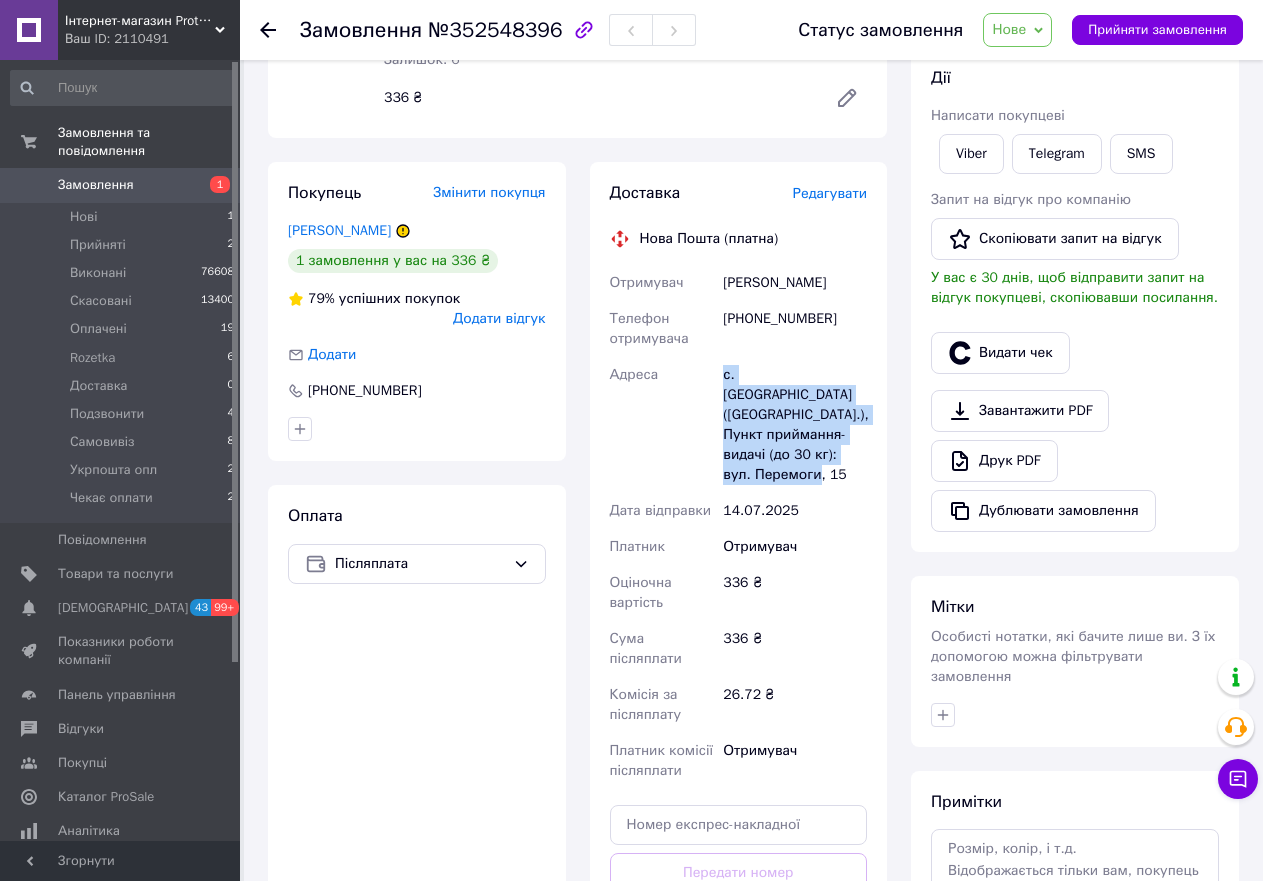 scroll, scrollTop: 553, scrollLeft: 0, axis: vertical 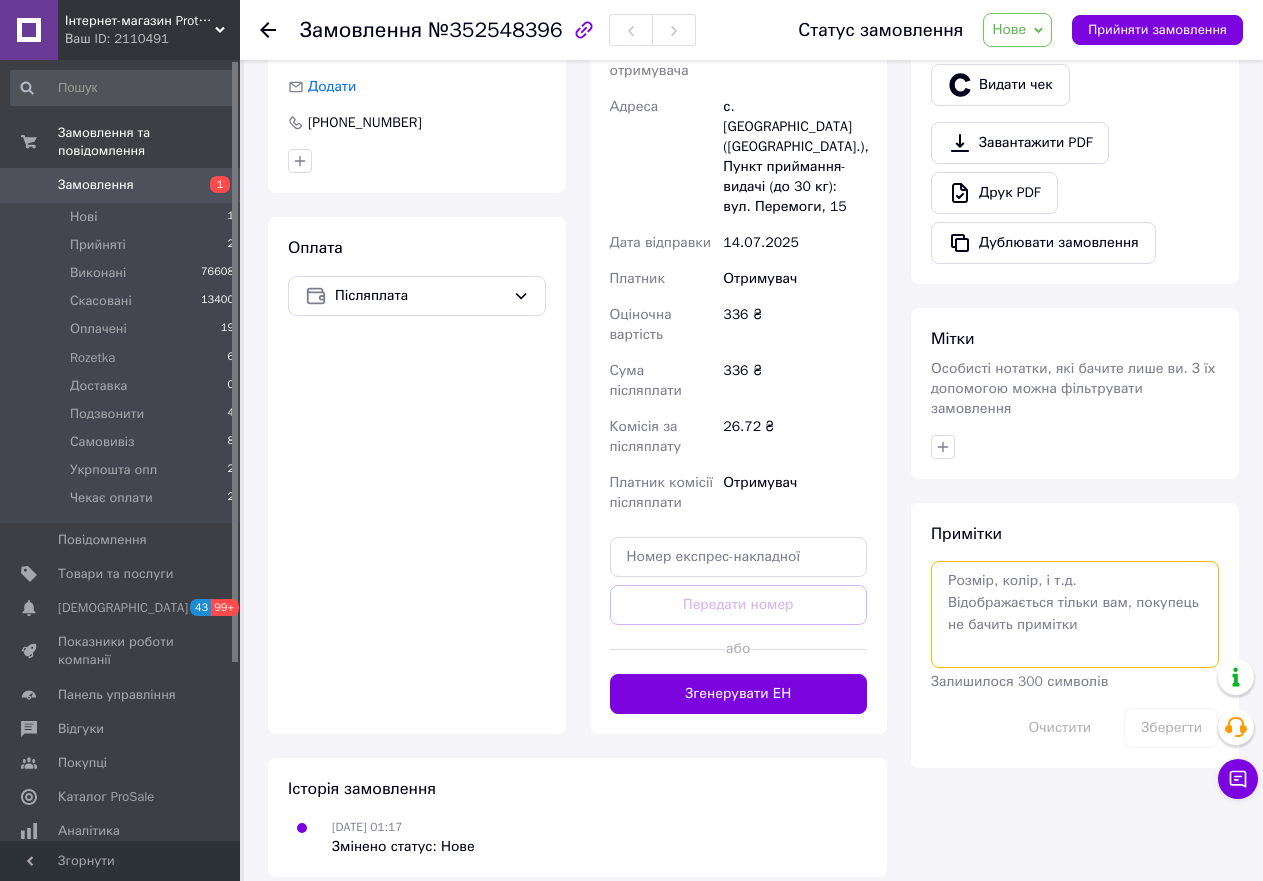 click at bounding box center (1075, 614) 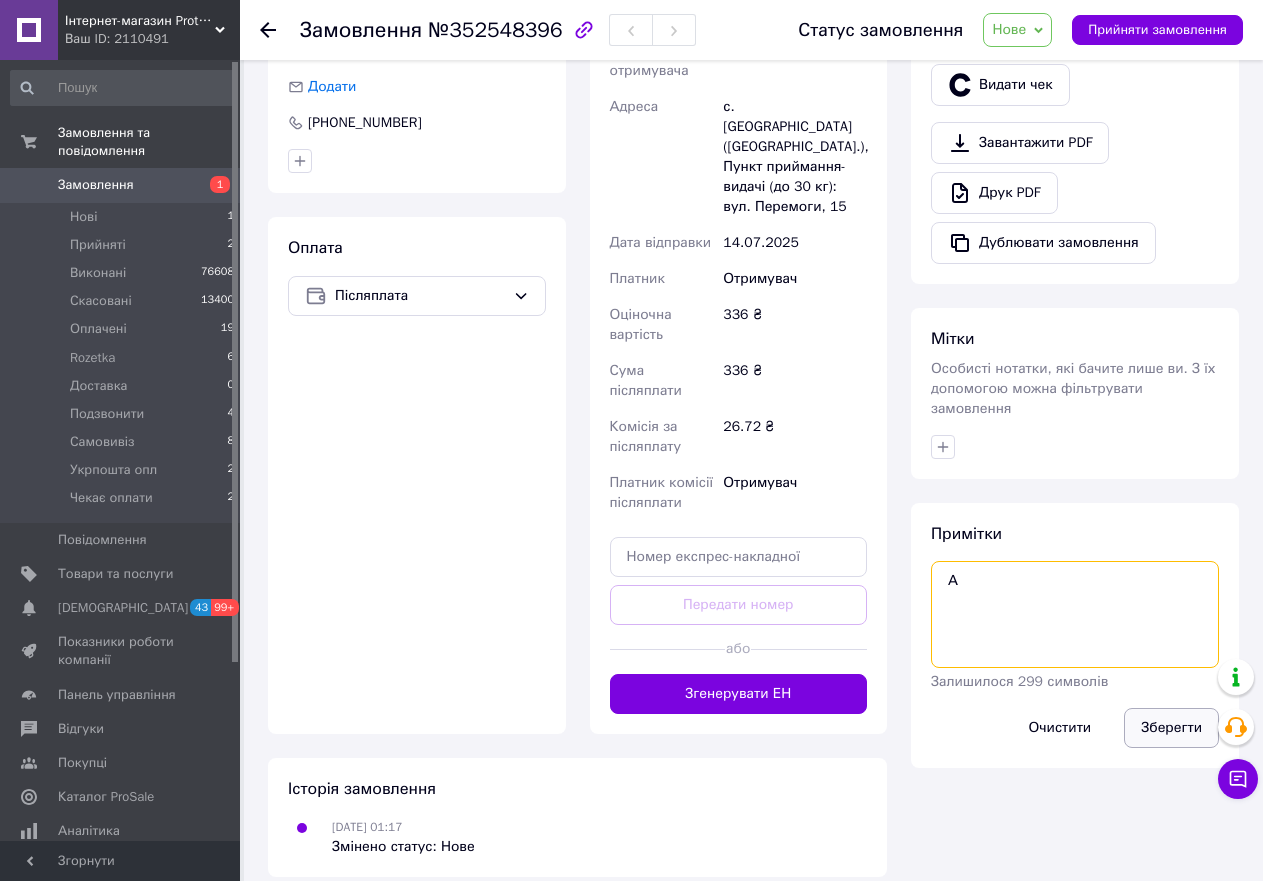 type on "А" 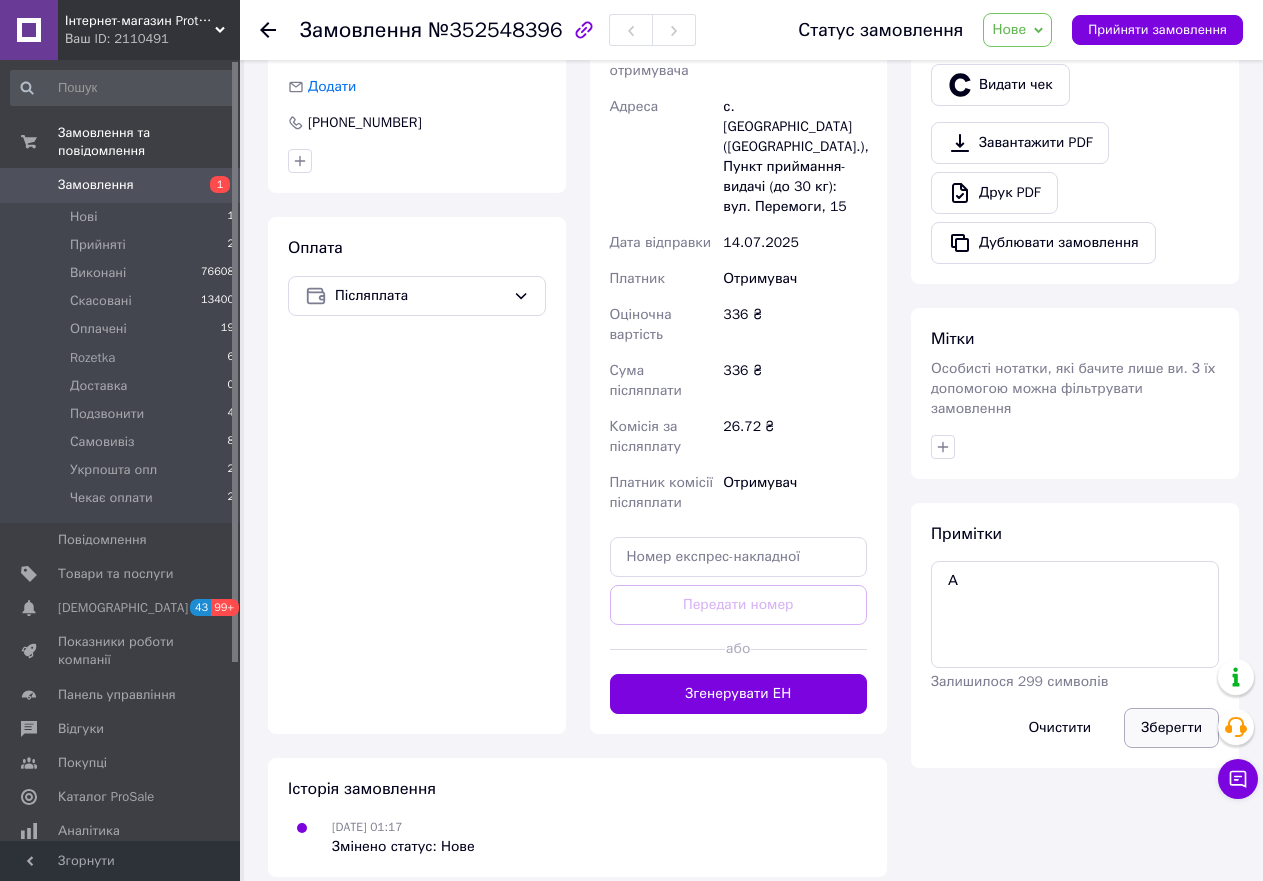 click on "Зберегти" at bounding box center [1171, 728] 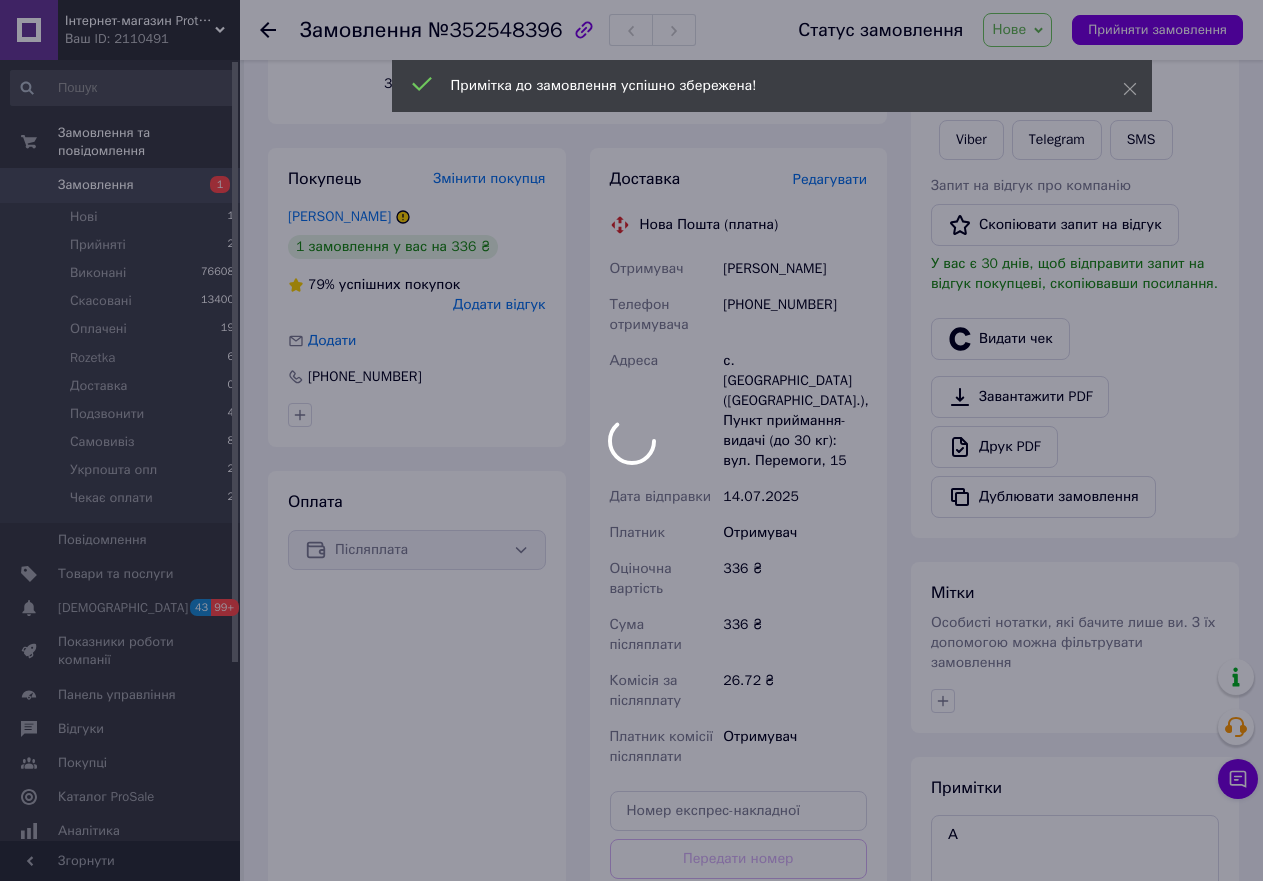 scroll, scrollTop: 53, scrollLeft: 0, axis: vertical 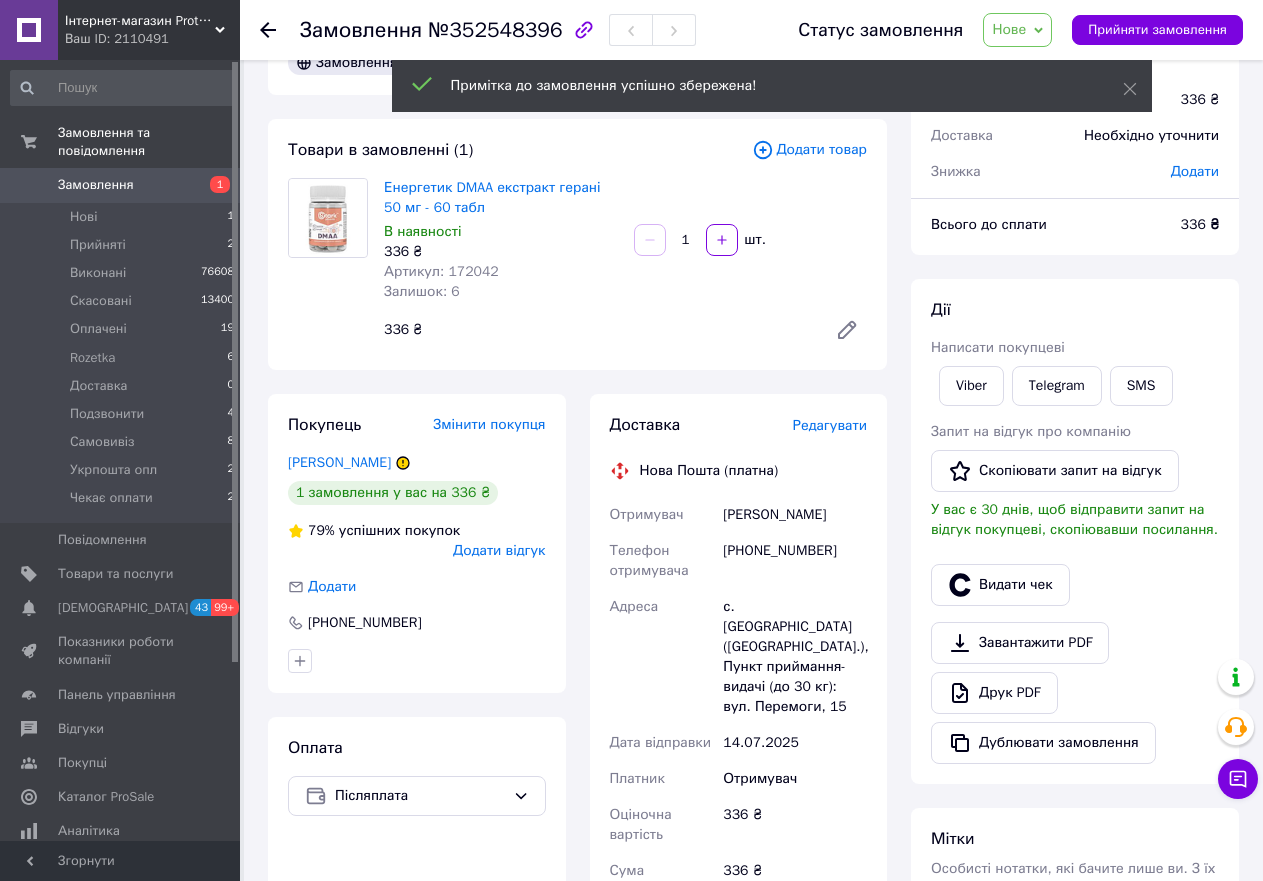 click 